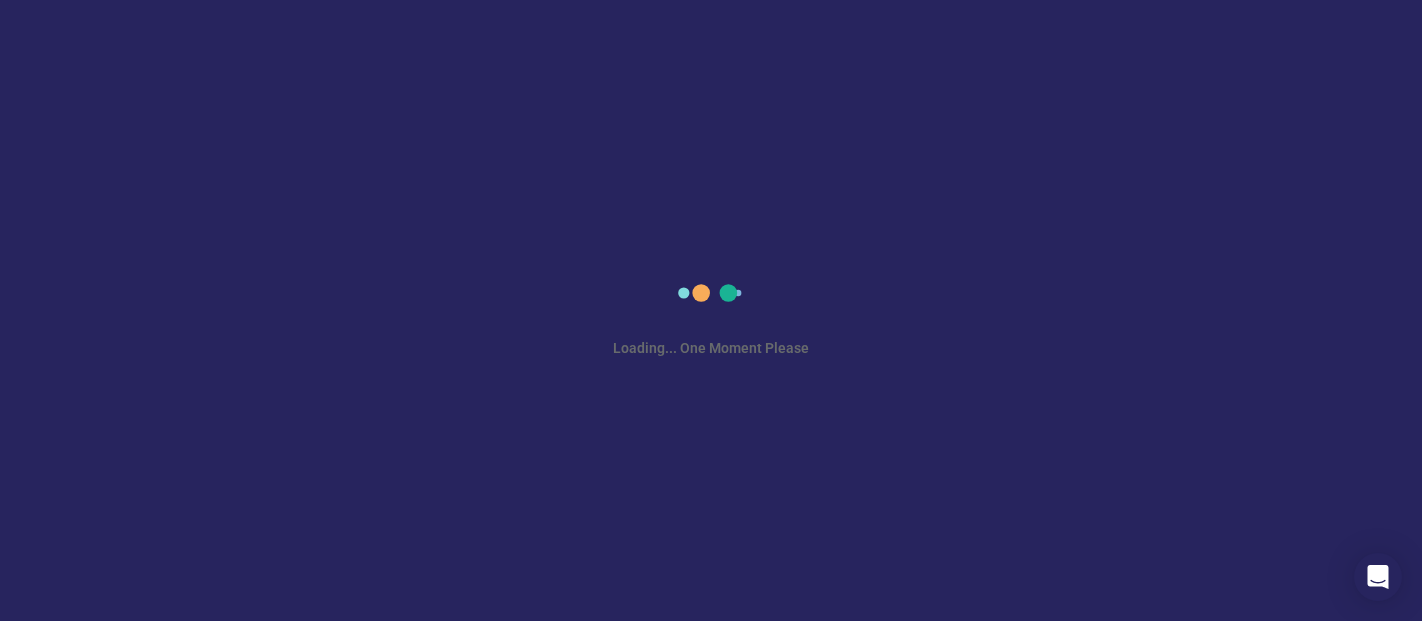 scroll, scrollTop: 0, scrollLeft: 0, axis: both 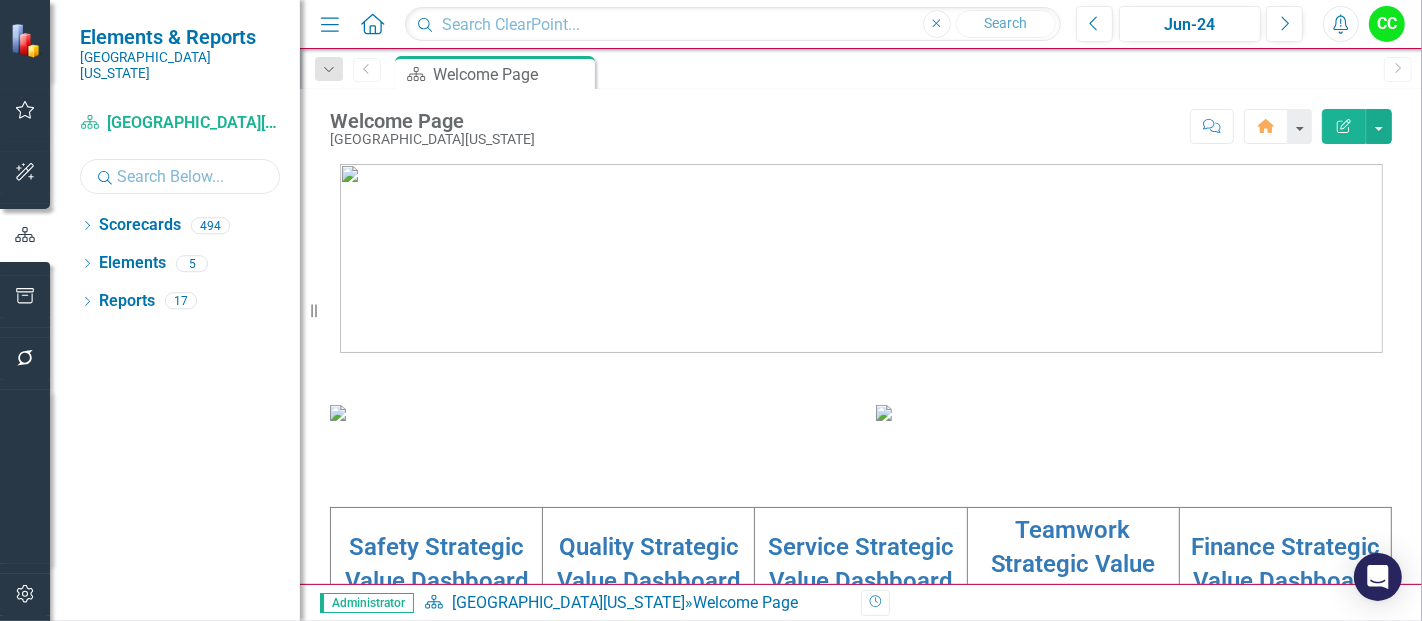 click at bounding box center [180, 176] 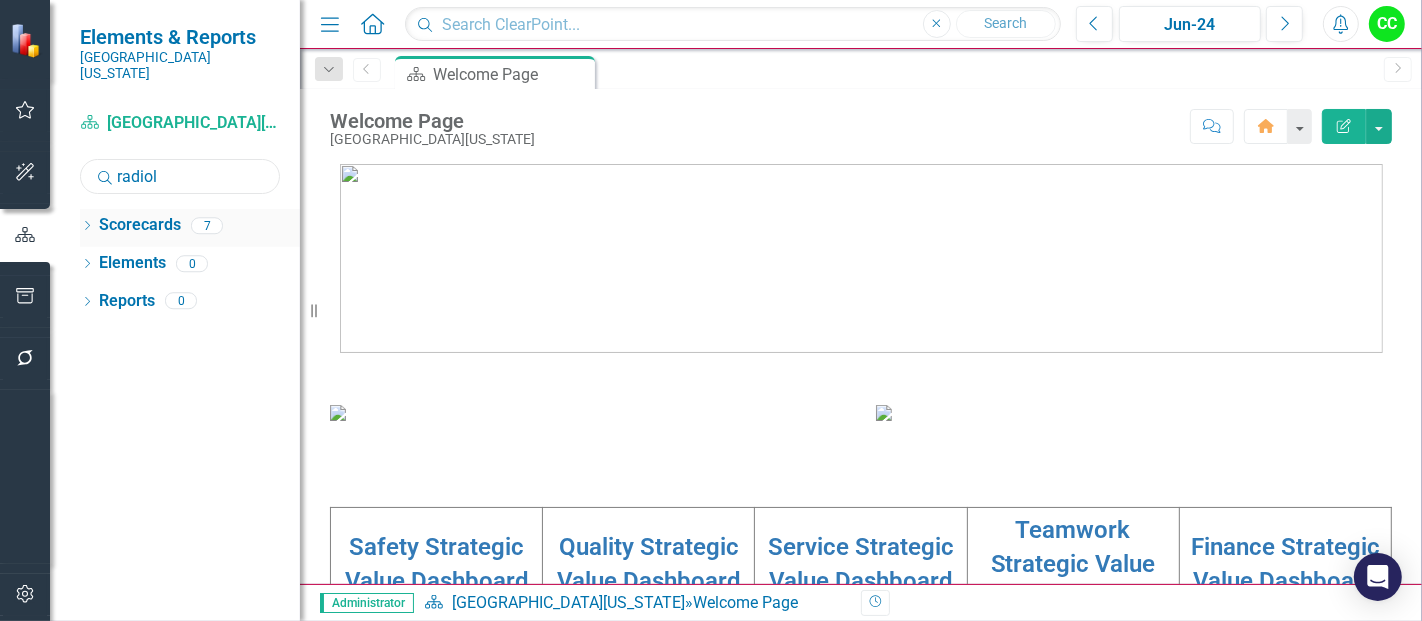 type on "radiol" 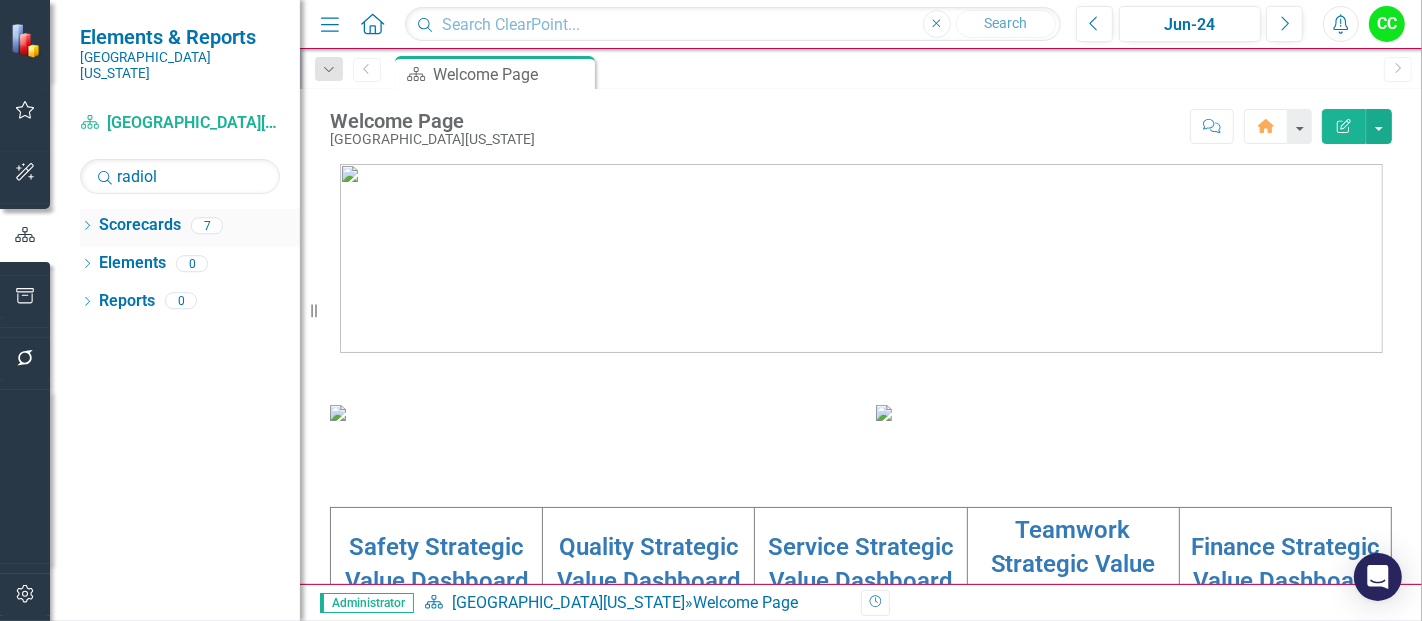 click 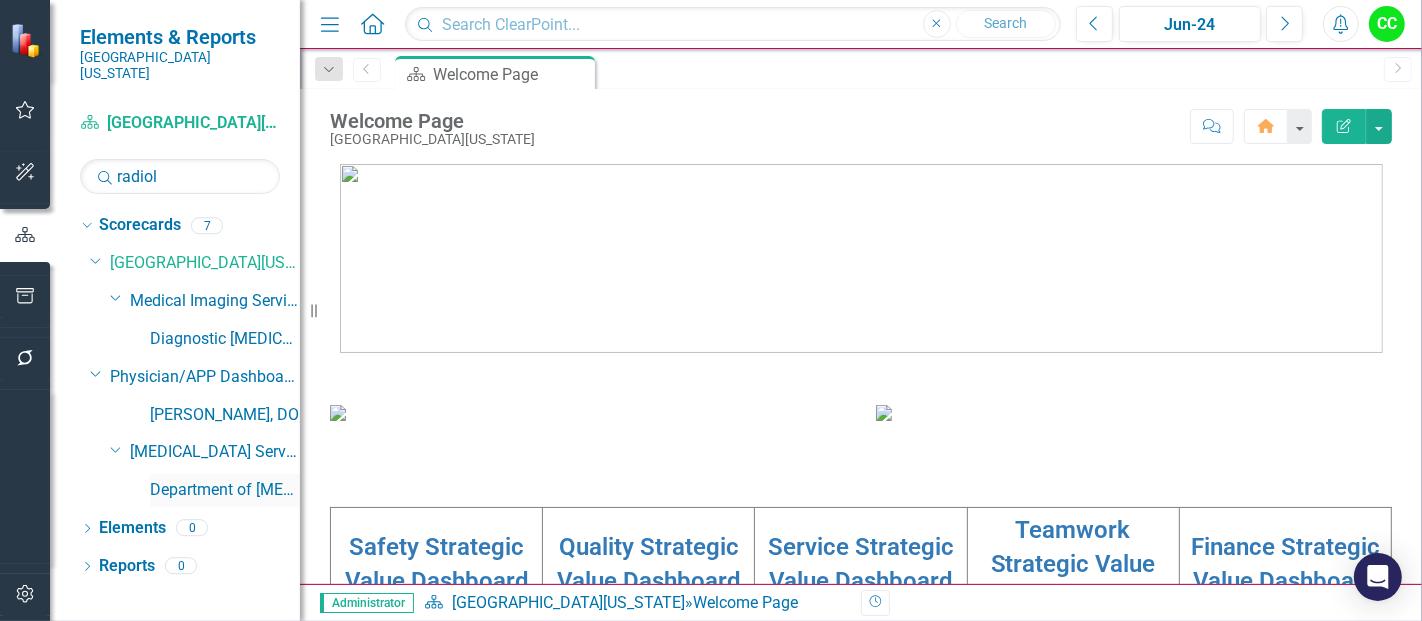 click on "Department of [MEDICAL_DATA]" at bounding box center [225, 490] 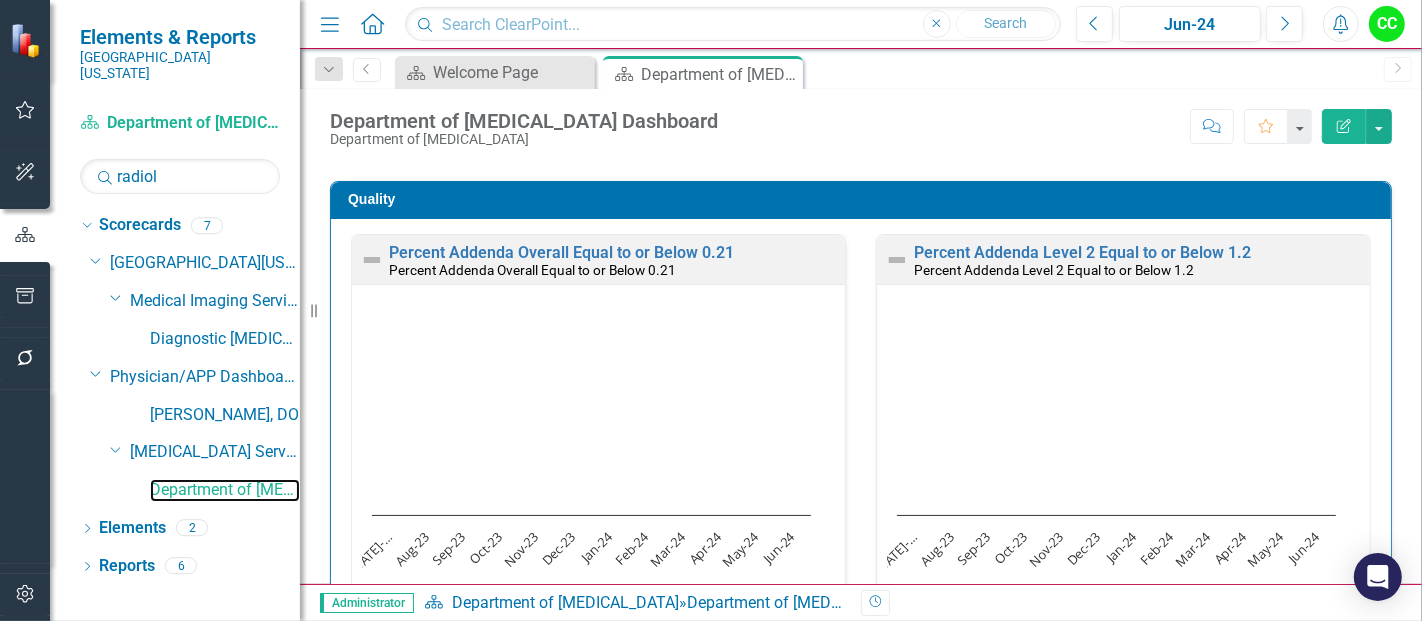 scroll, scrollTop: 988, scrollLeft: 0, axis: vertical 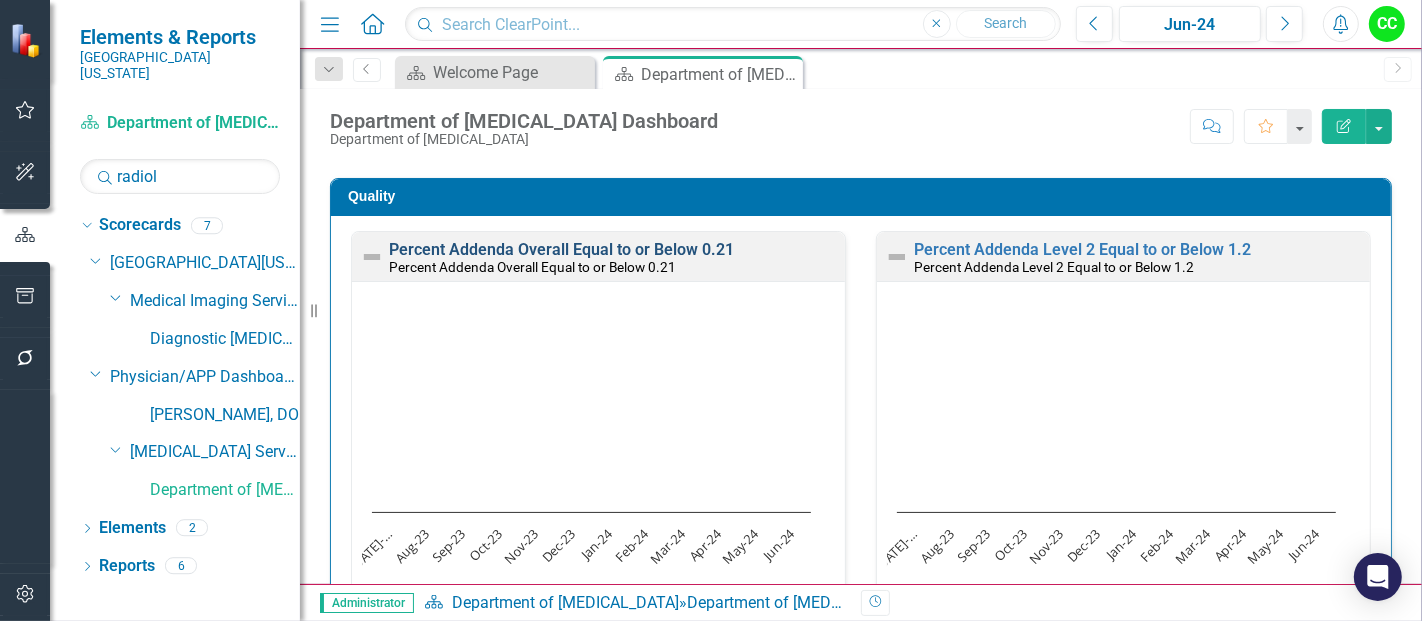 click on "Percent Addenda Overall Equal to or Below 0.21" at bounding box center (561, 249) 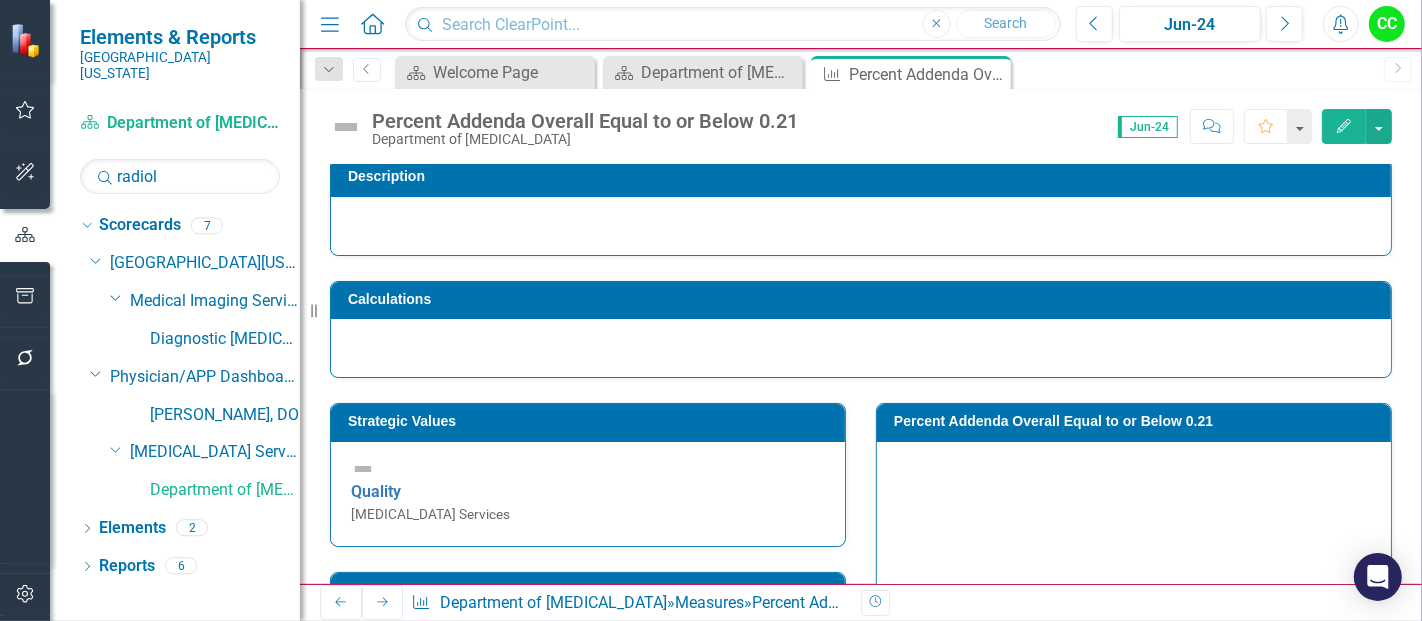 scroll, scrollTop: 101, scrollLeft: 0, axis: vertical 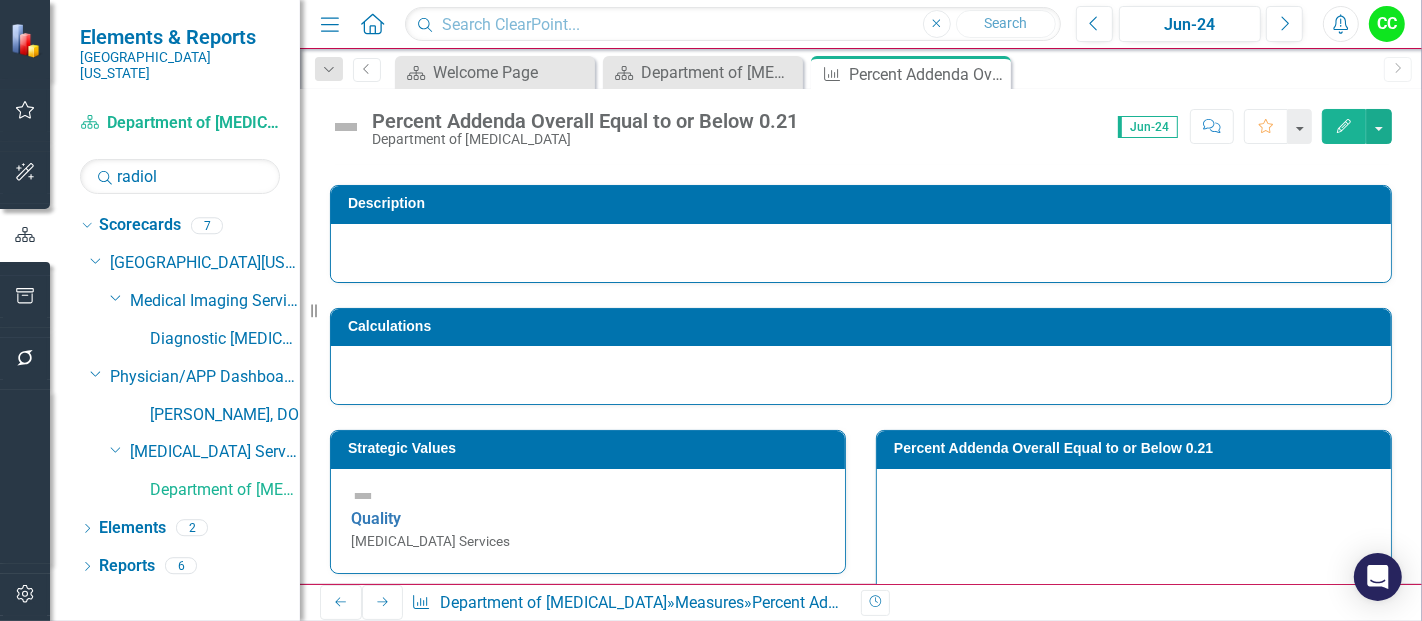 click on "Edit" 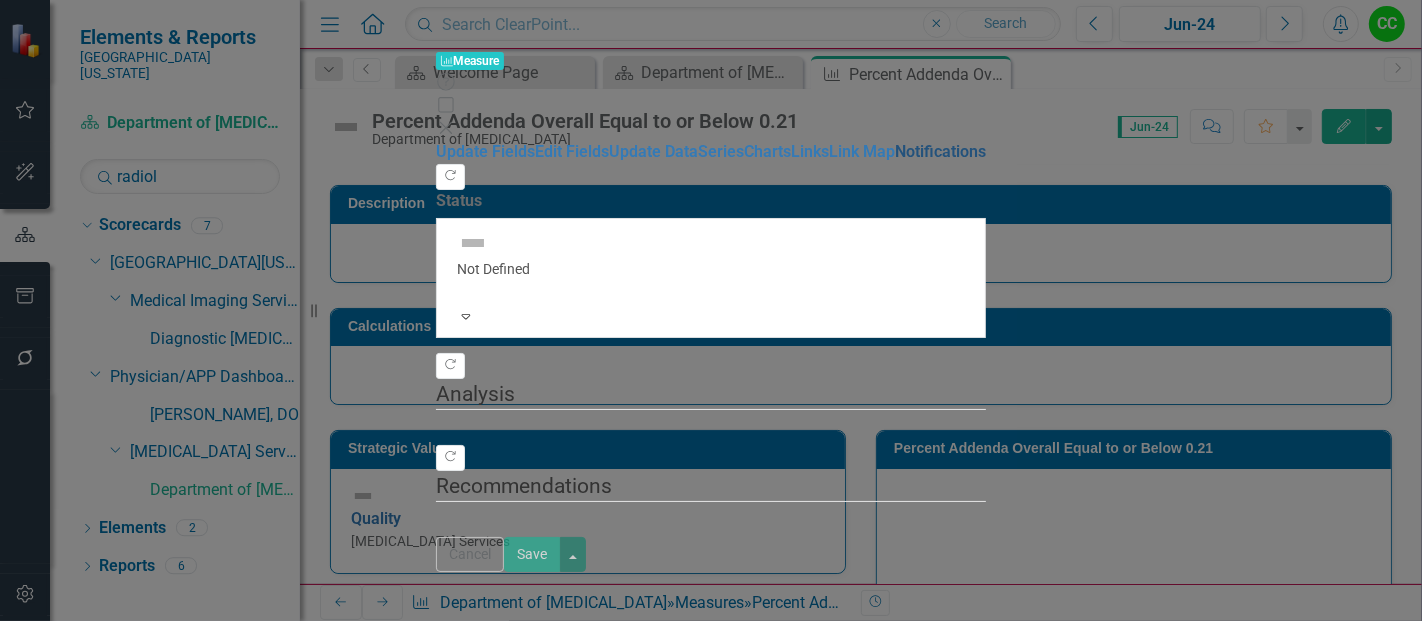 click on "Notifications" at bounding box center (940, 151) 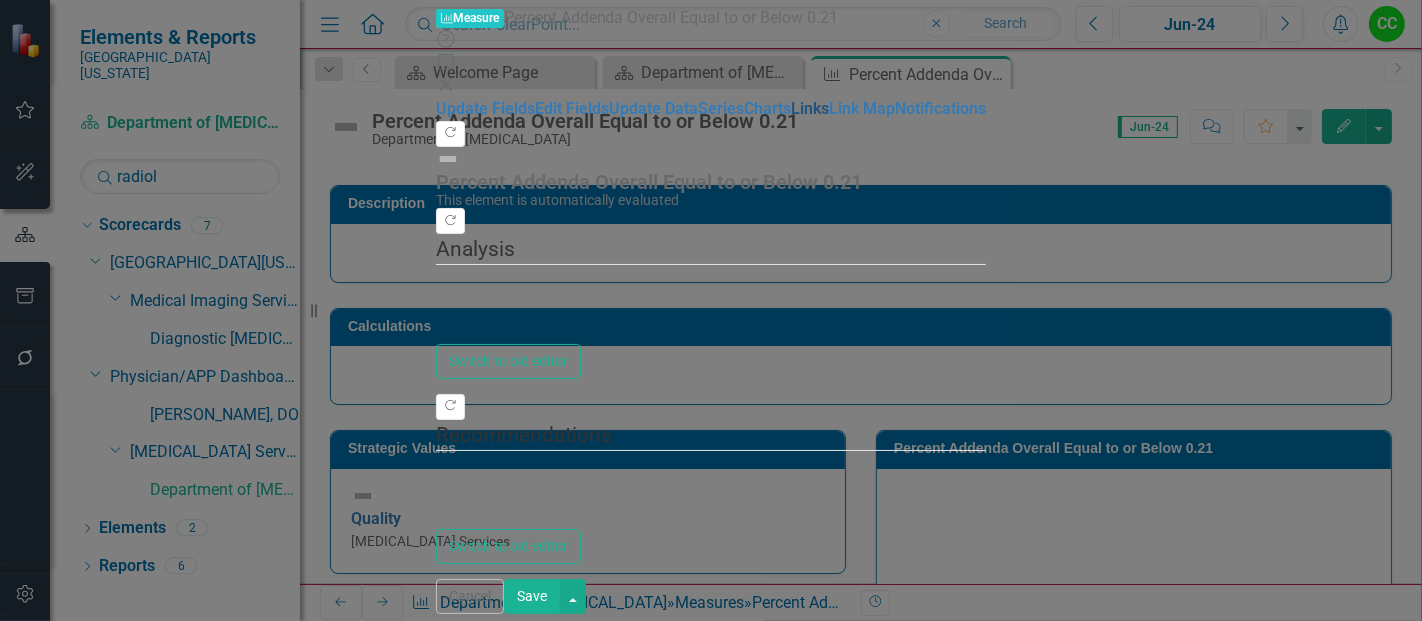 click on "Links" at bounding box center (810, 108) 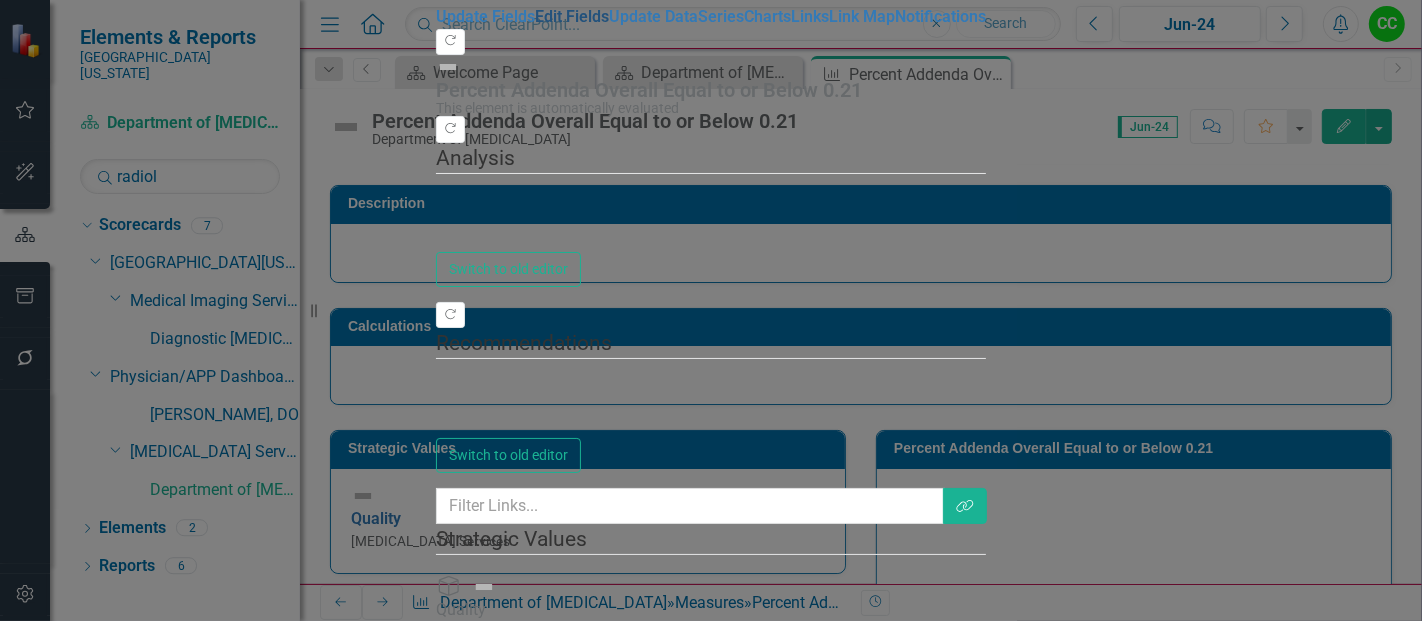 click on "Edit Fields" at bounding box center (572, 16) 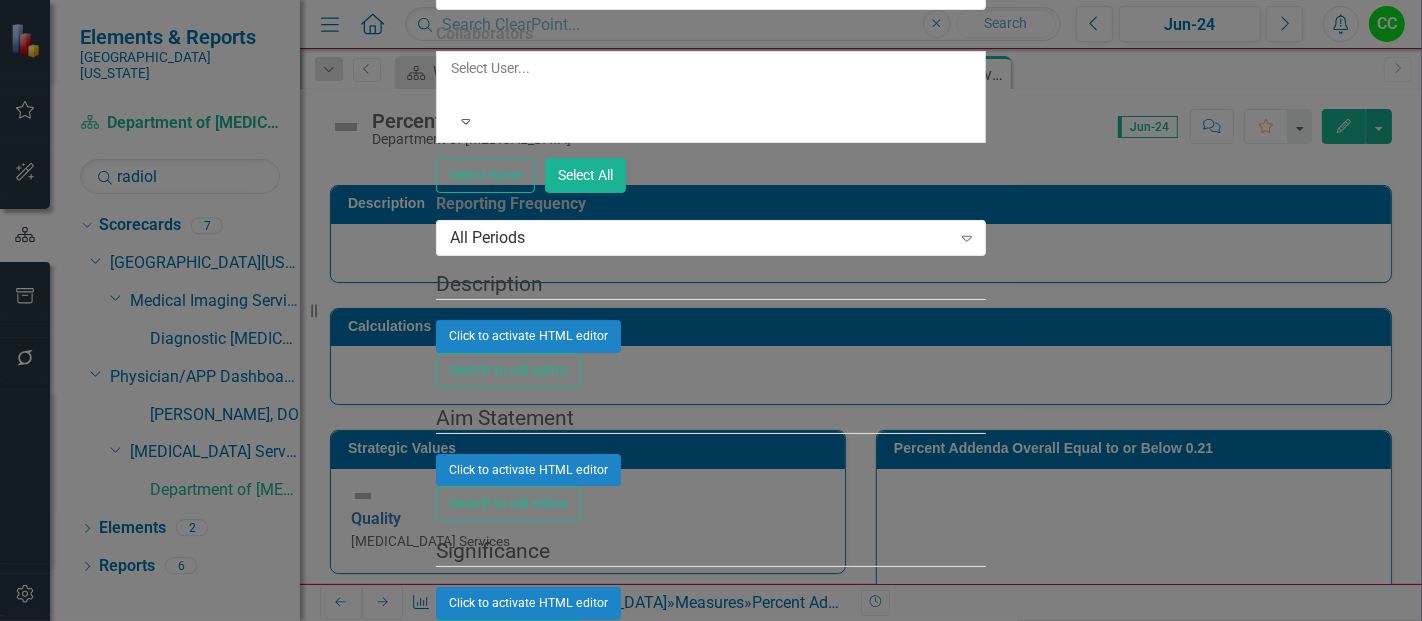 click on "Series" at bounding box center (721, -779) 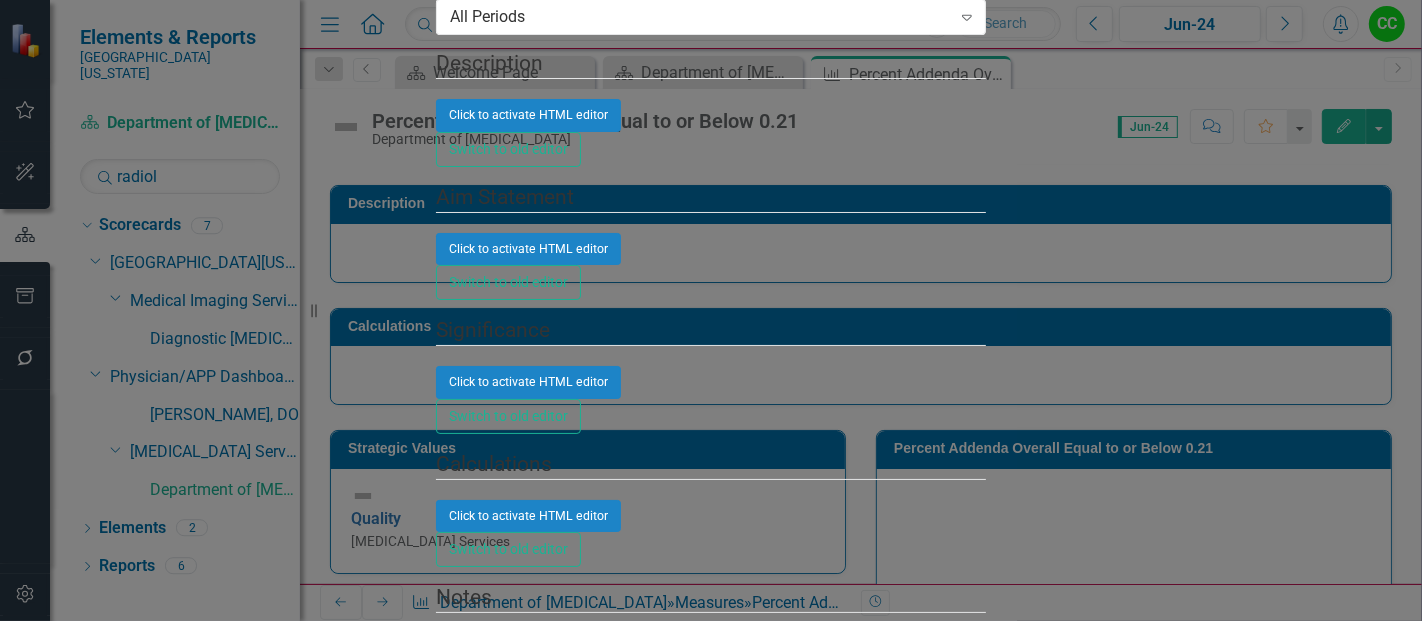 checkbox on "false" 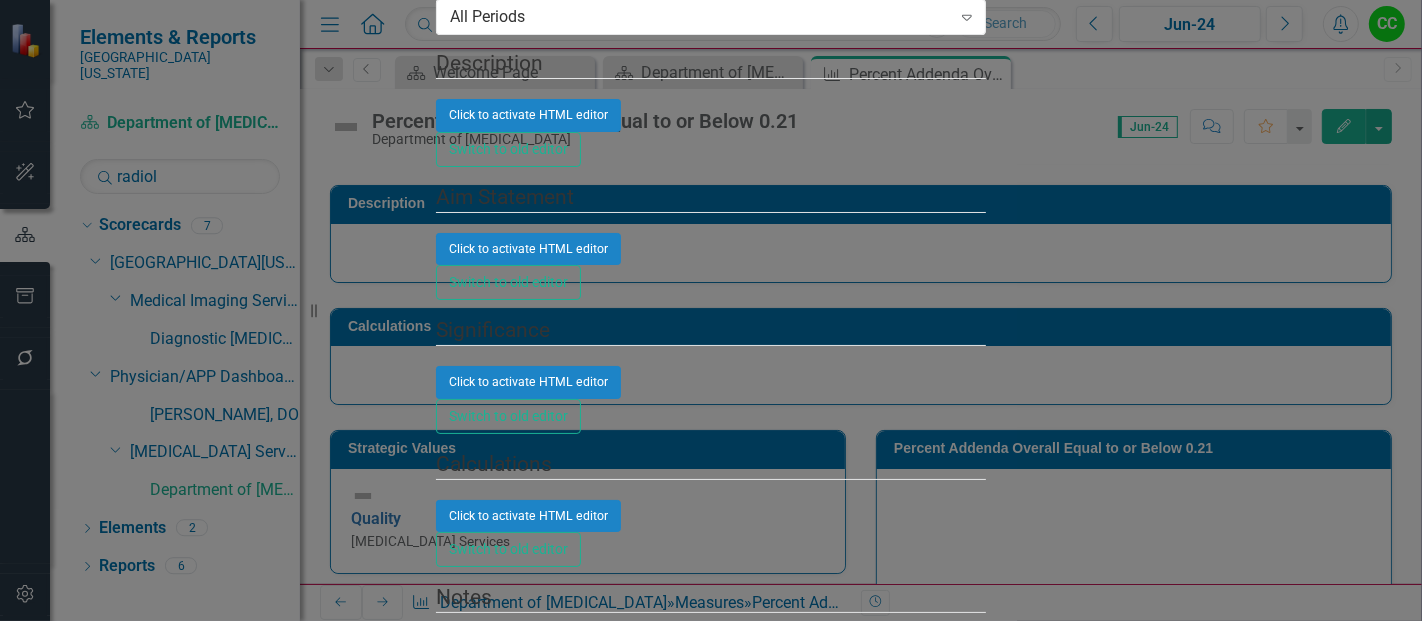 click on "Dropdown Menu" 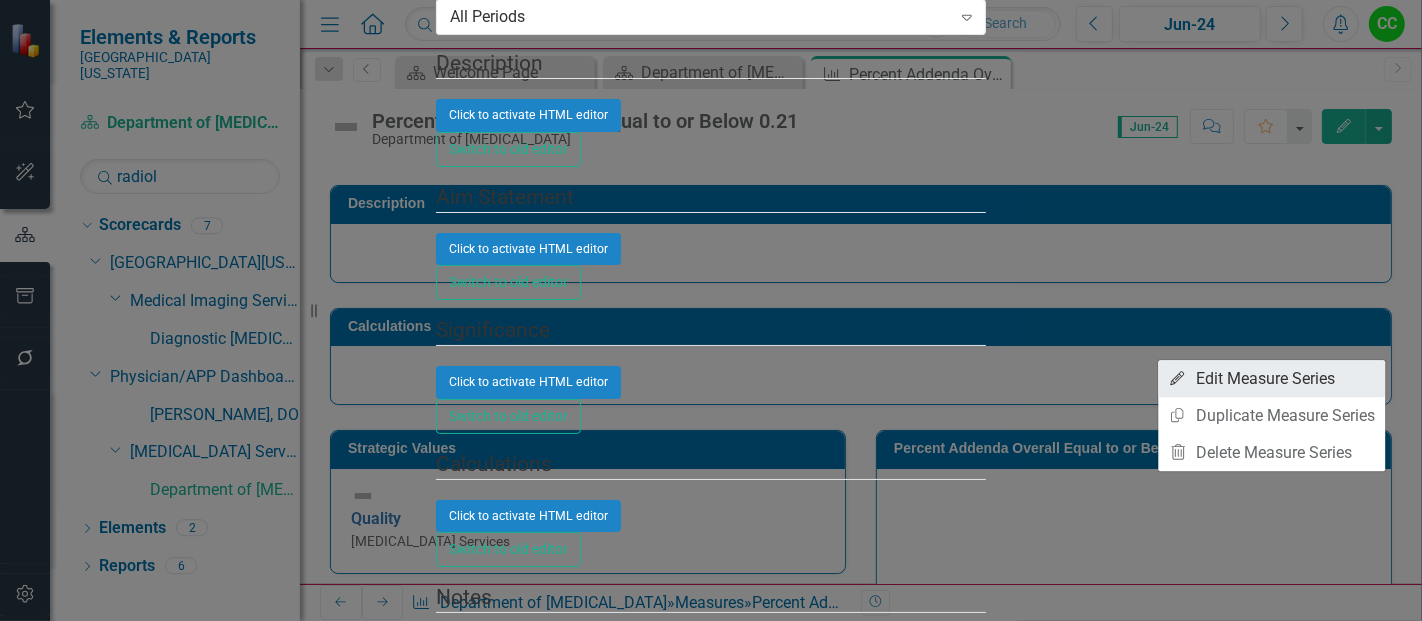 click on "Edit Edit Measure Series" at bounding box center (1271, 378) 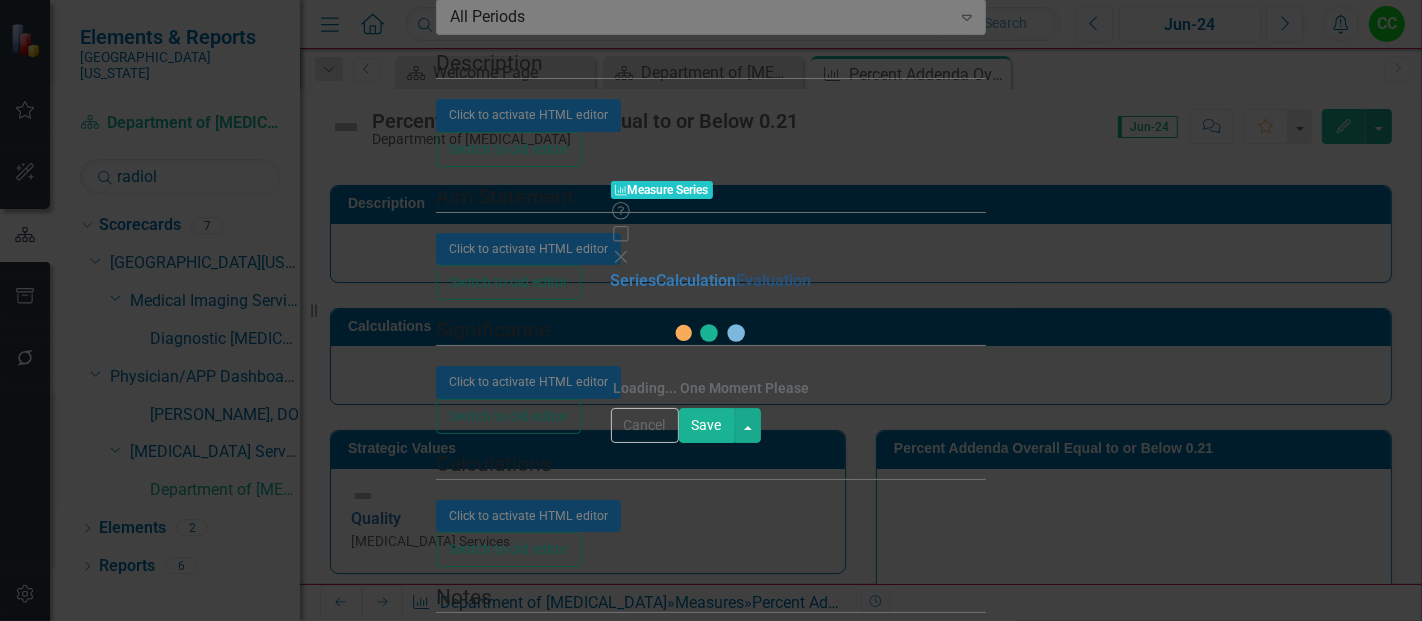 click on "Evaluation" at bounding box center (774, 280) 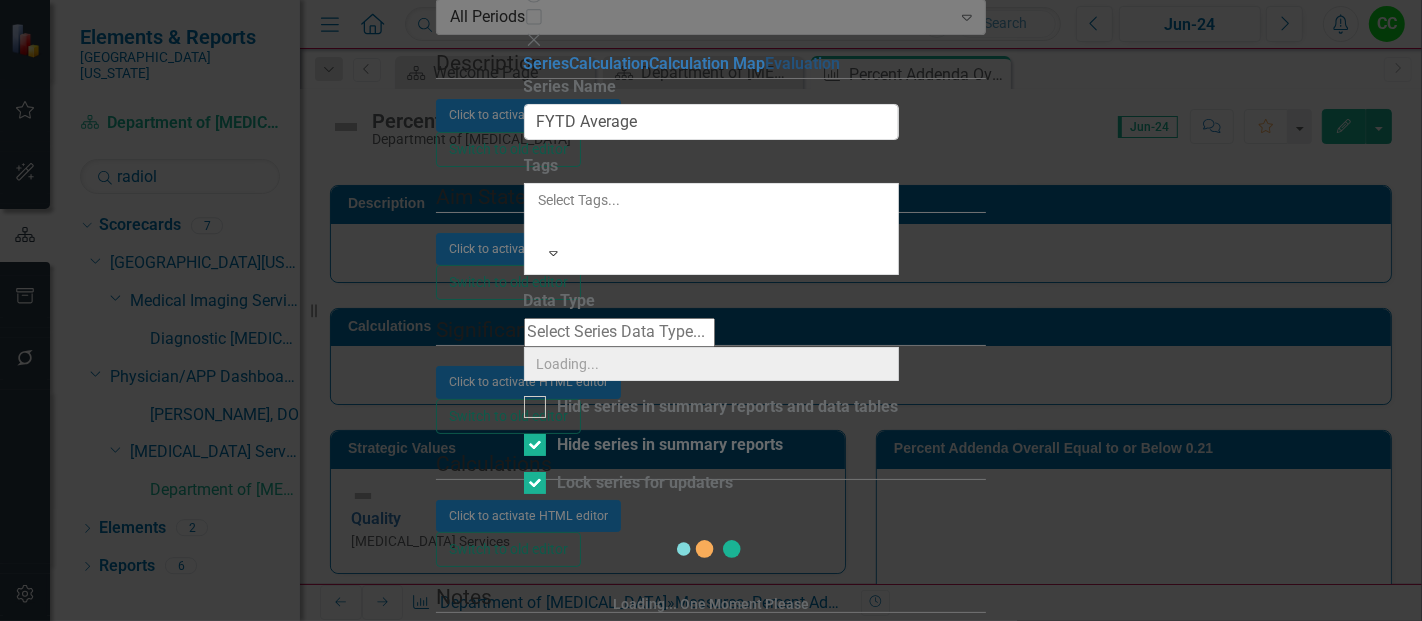click on "Evaluation" at bounding box center (803, 63) 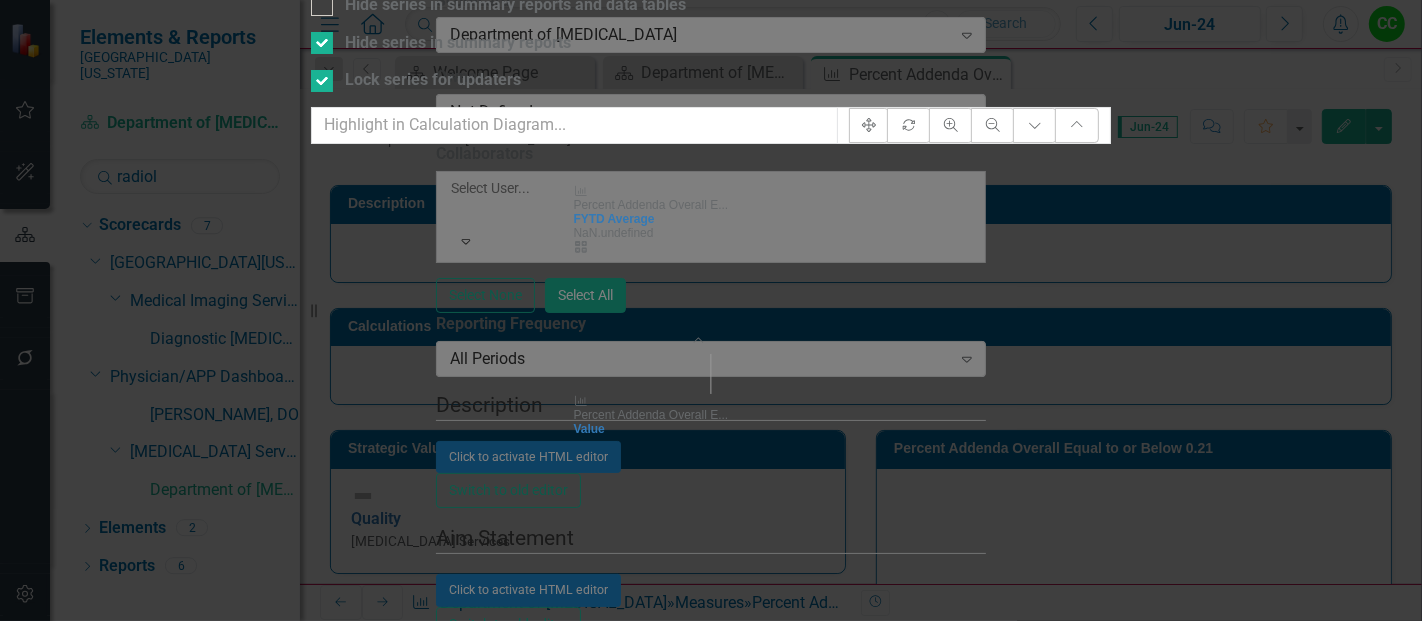 scroll, scrollTop: 0, scrollLeft: 0, axis: both 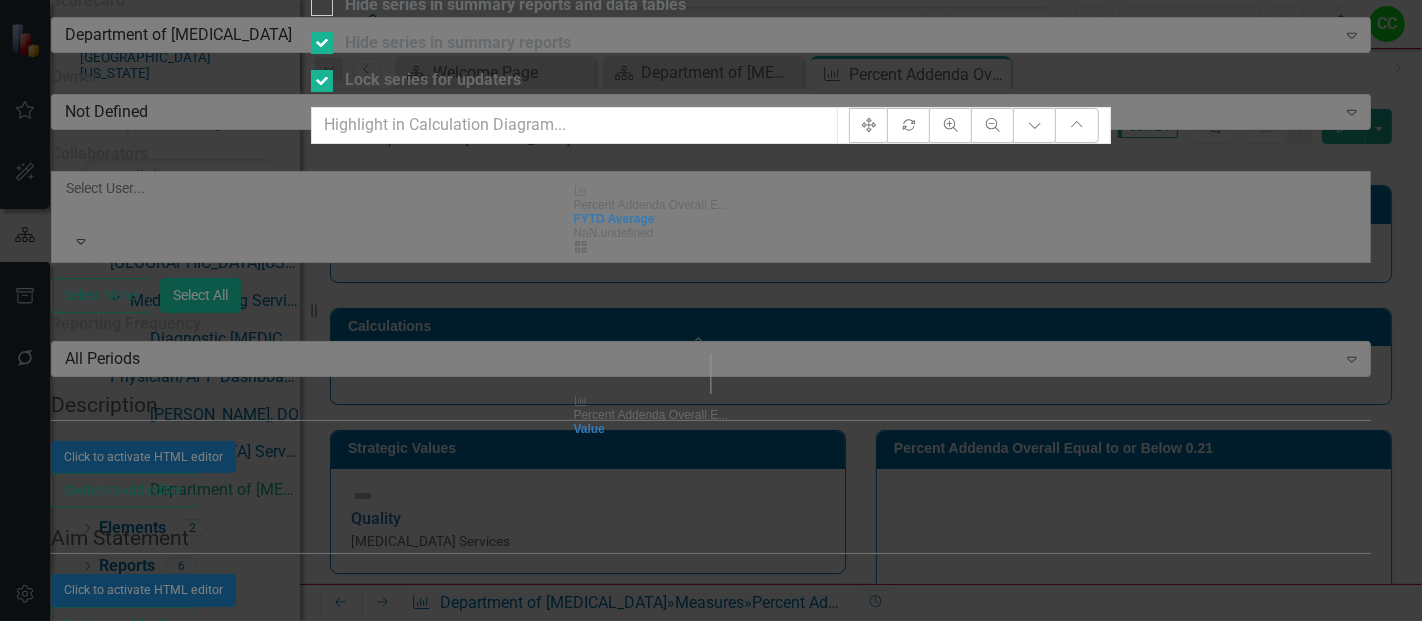 click on "Cancel" at bounding box center [345, 1015] 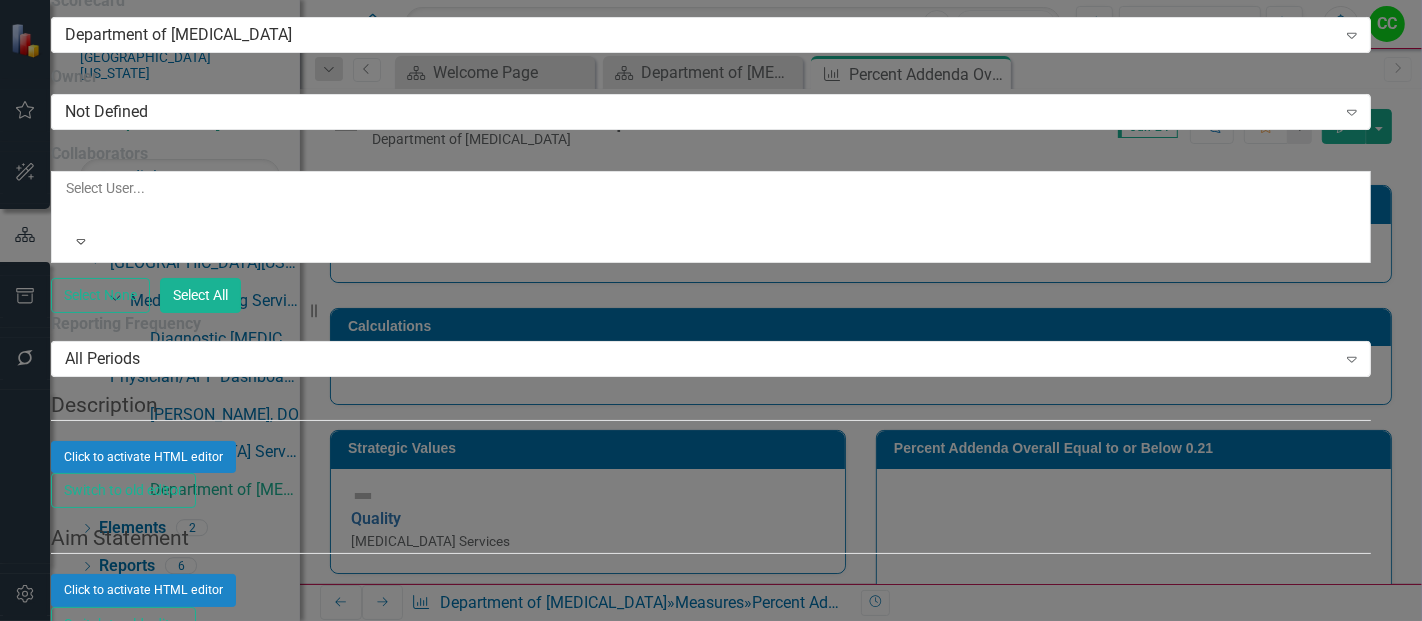 click on "Dropdown Menu" 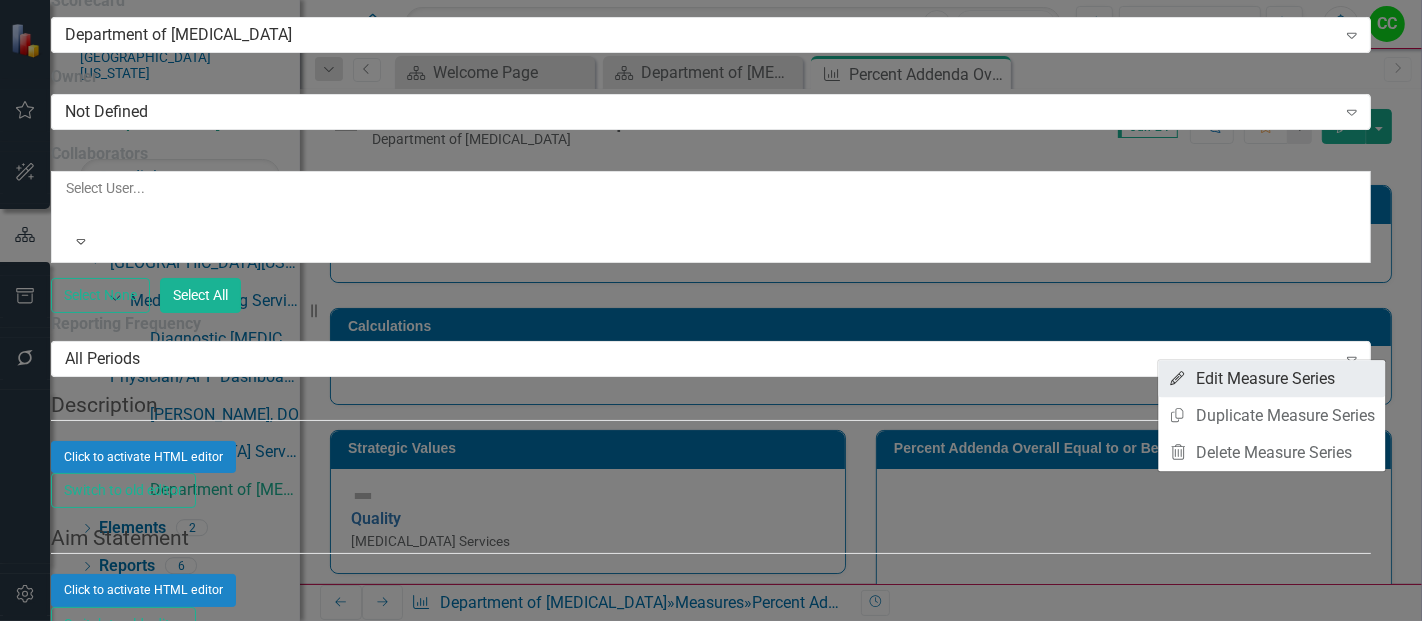 click on "Edit Edit Measure Series" at bounding box center [1271, 378] 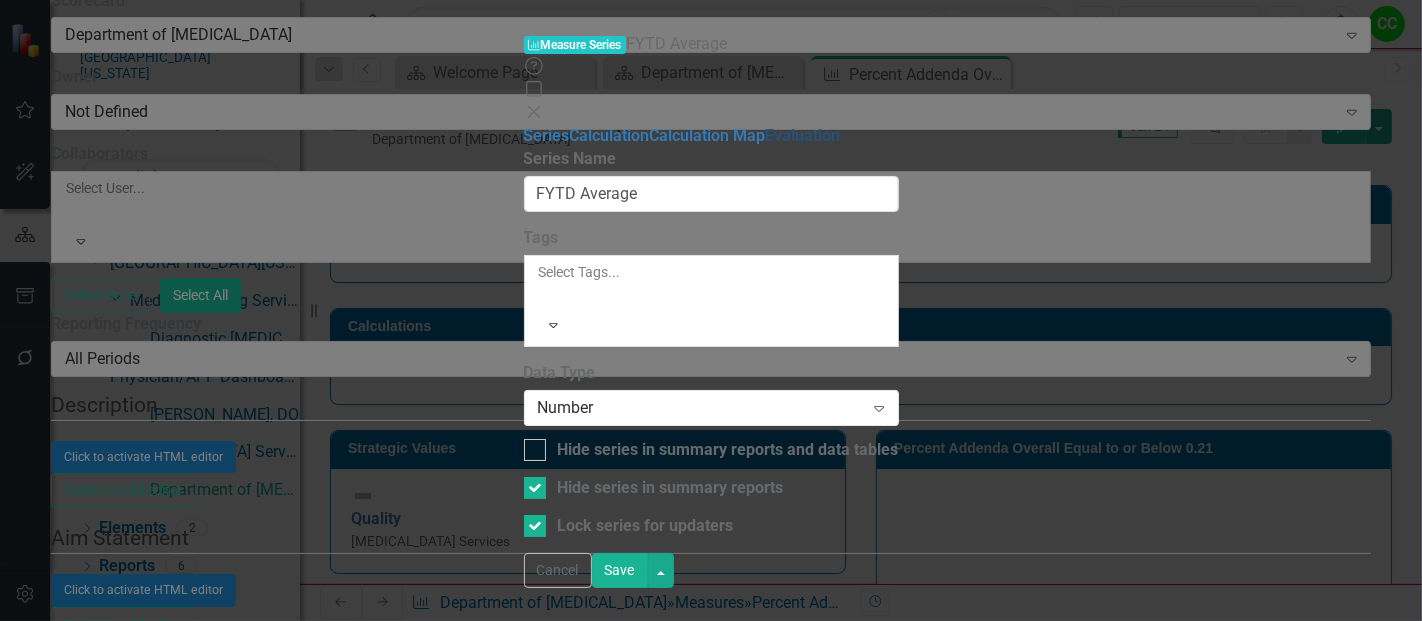 click on "Evaluation" at bounding box center (803, 135) 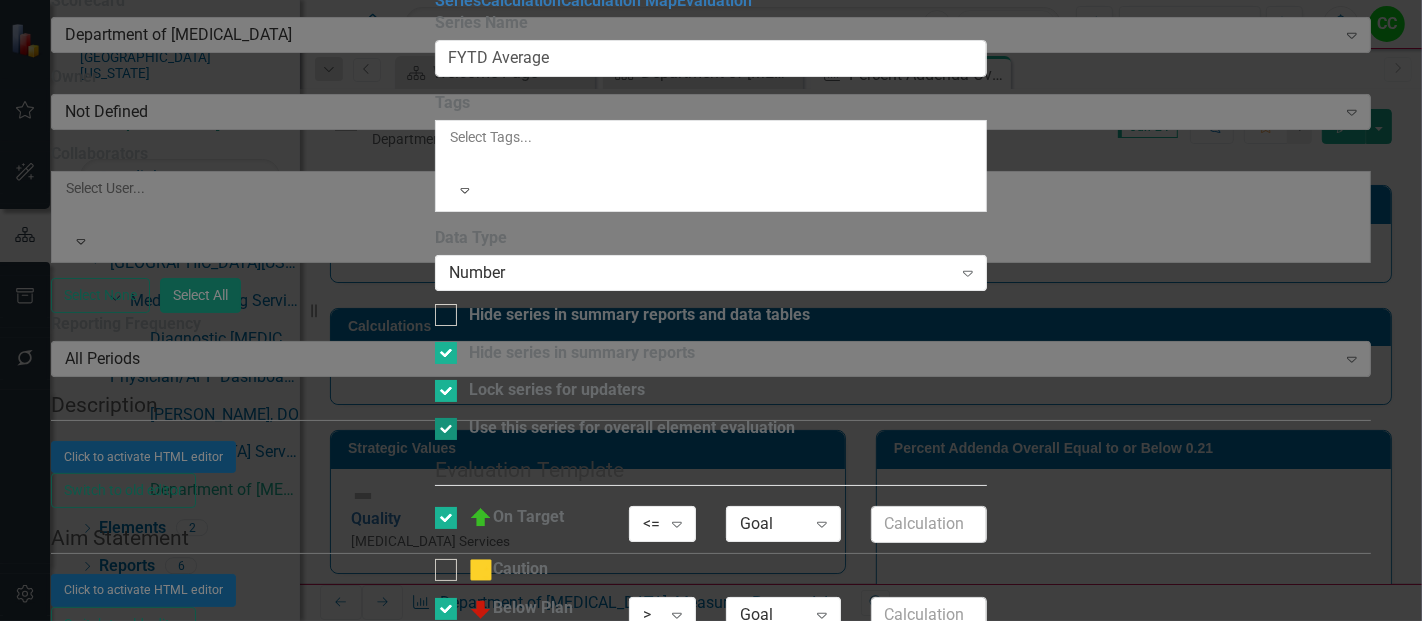click on "Use this series for overall element evaluation" at bounding box center (441, 424) 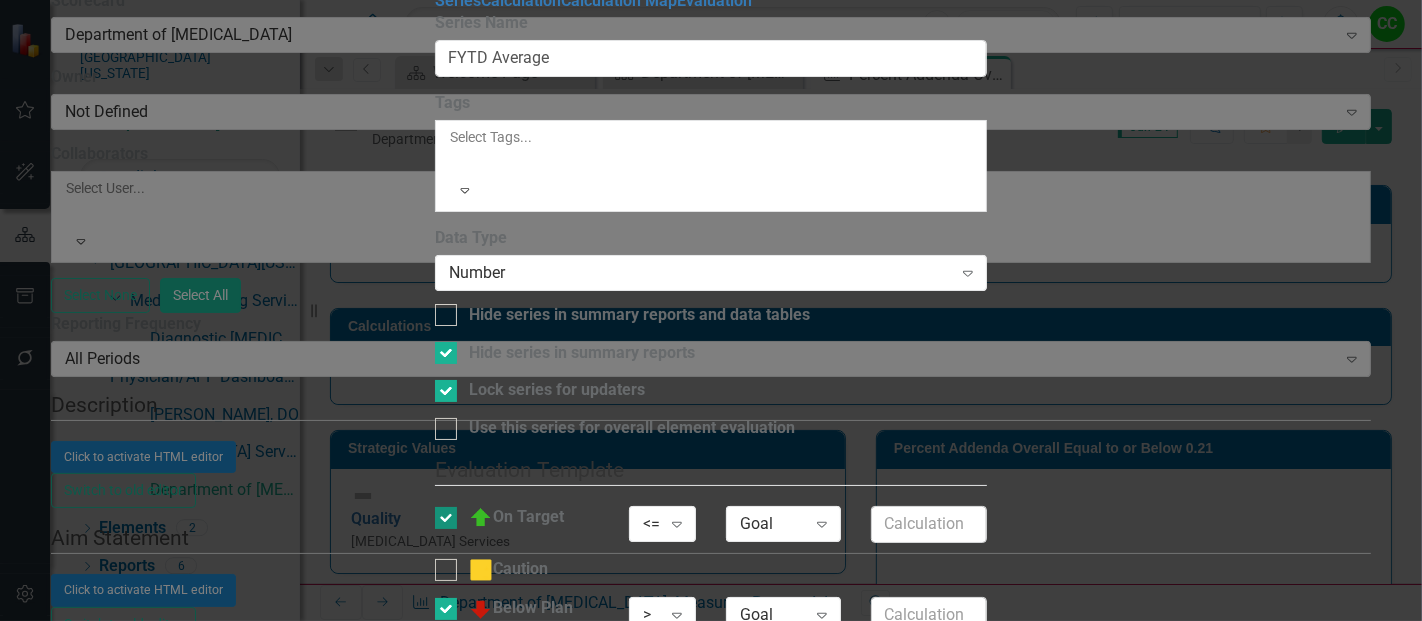 click on "On Target" at bounding box center [441, 513] 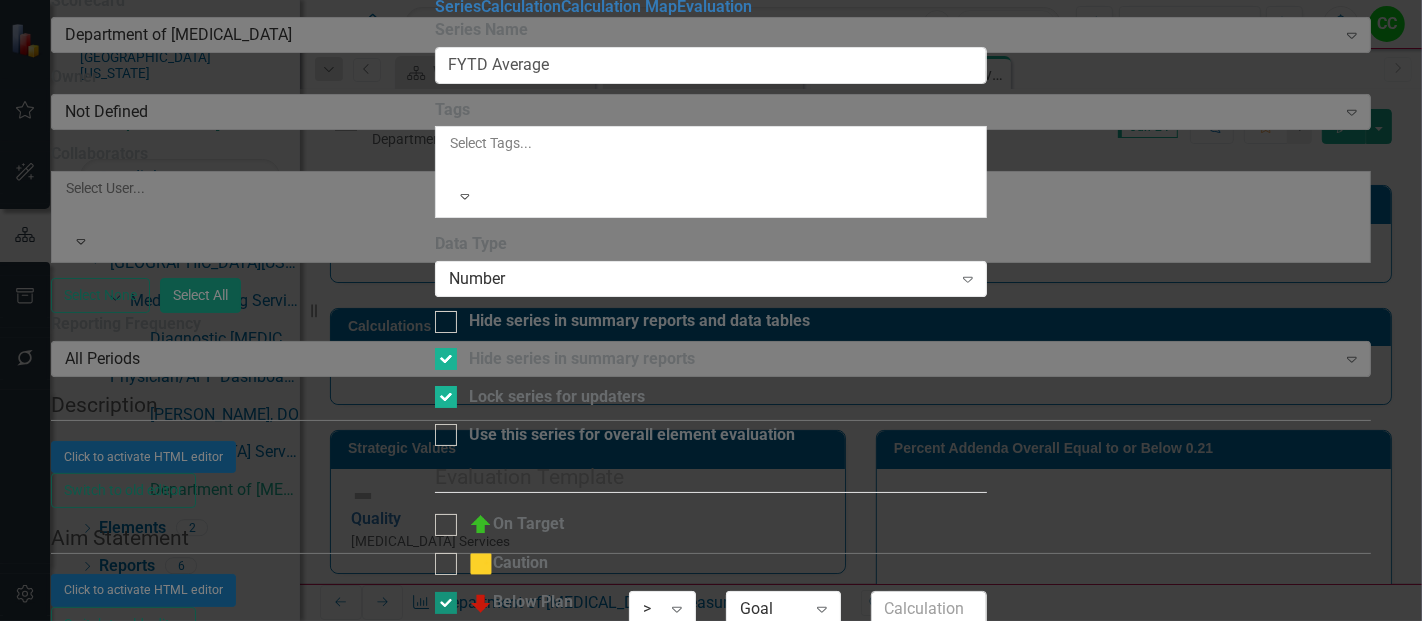 click on "Below Plan" at bounding box center (441, 598) 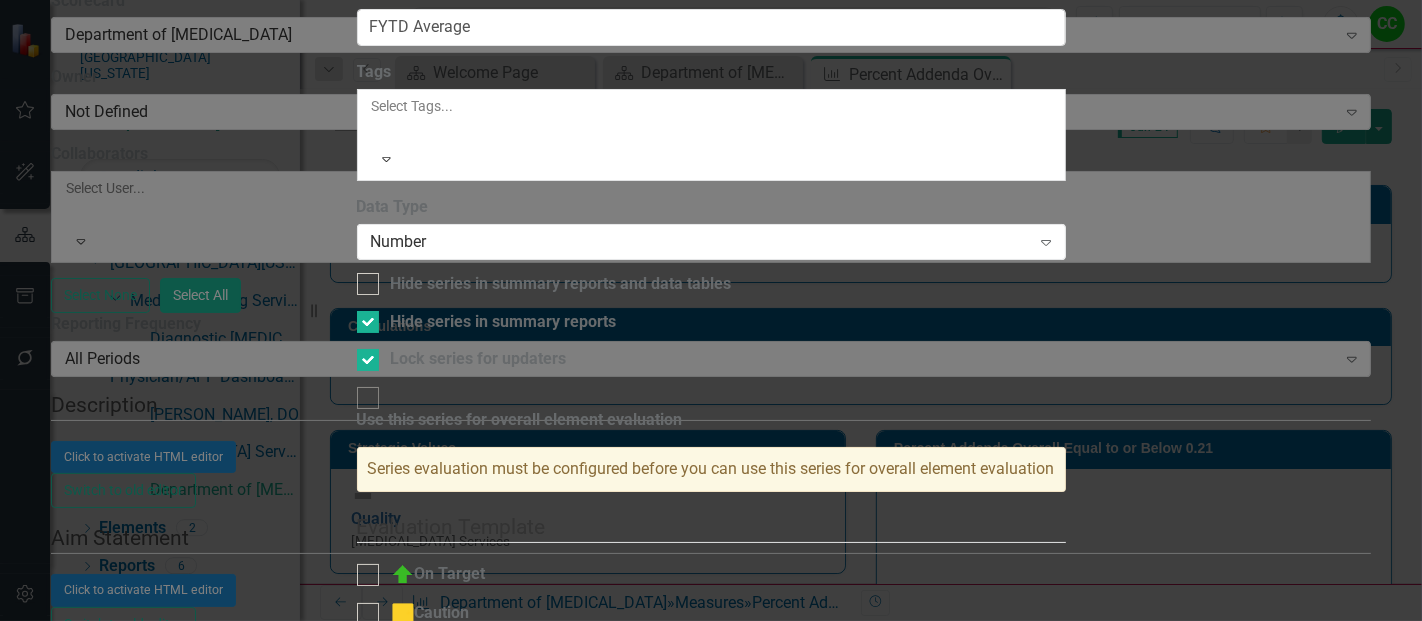 click on "Save" at bounding box center [453, 736] 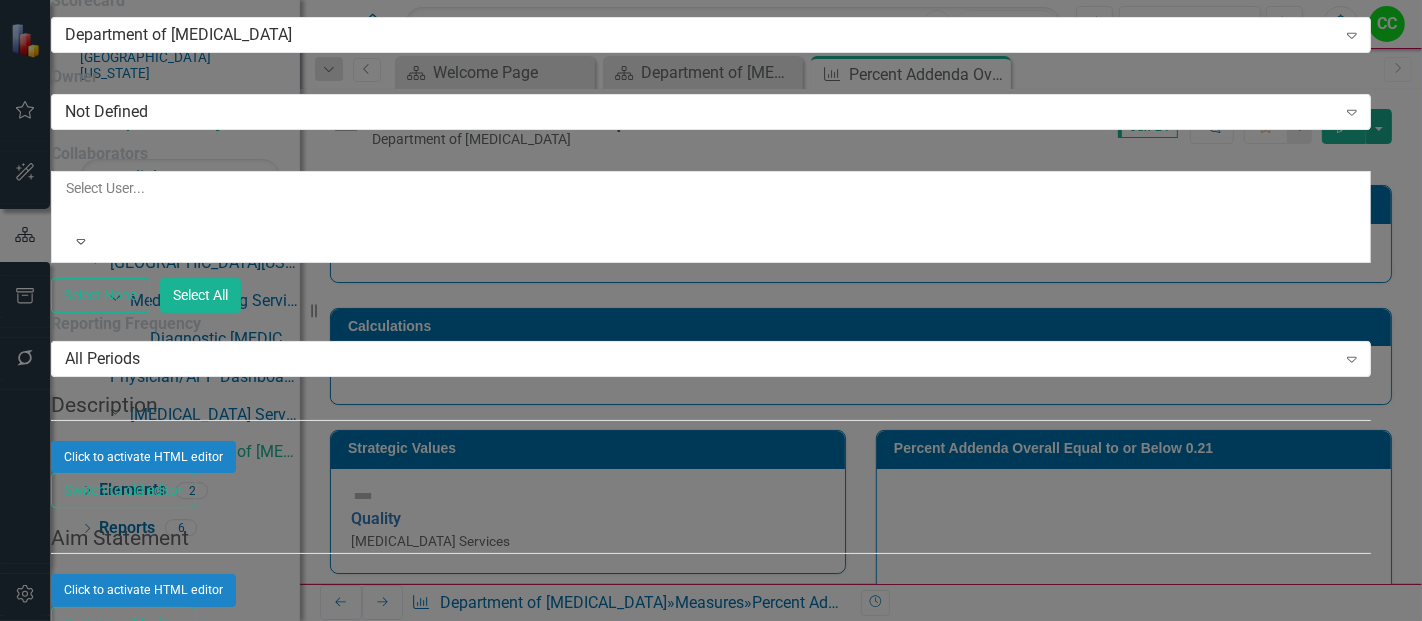 click on "Dropdown Menu" 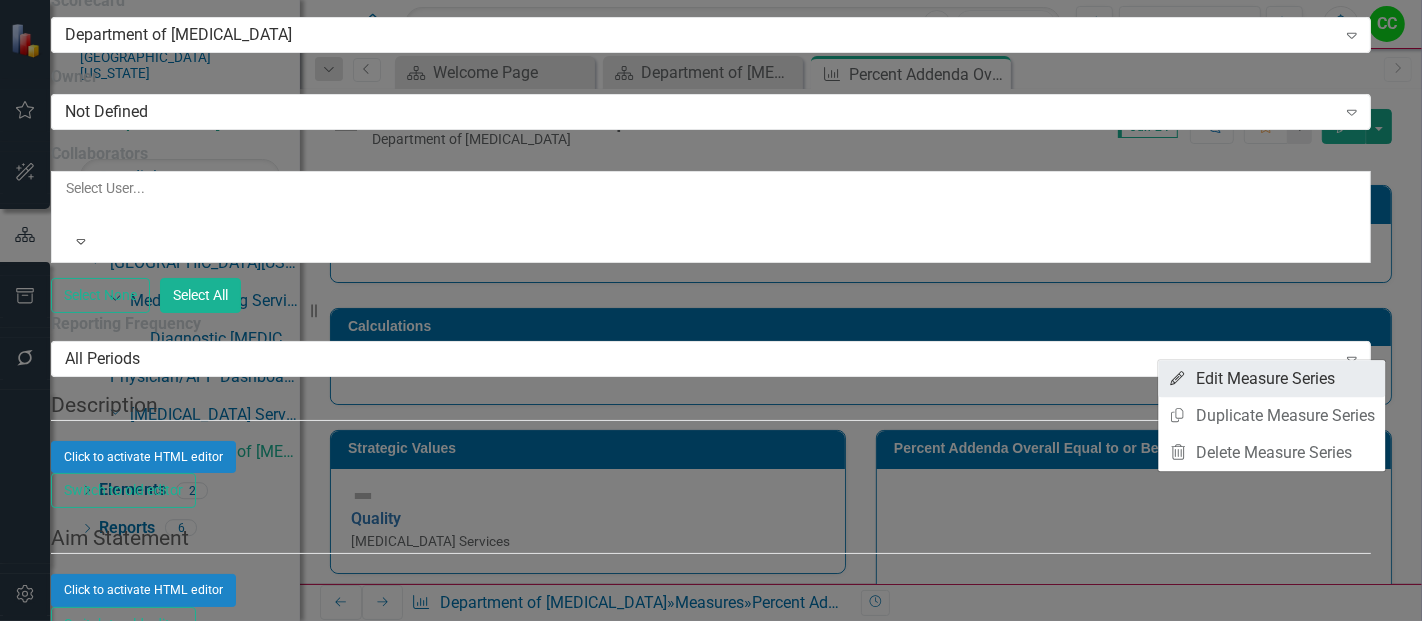 click on "Edit Edit Measure Series" at bounding box center [1271, 378] 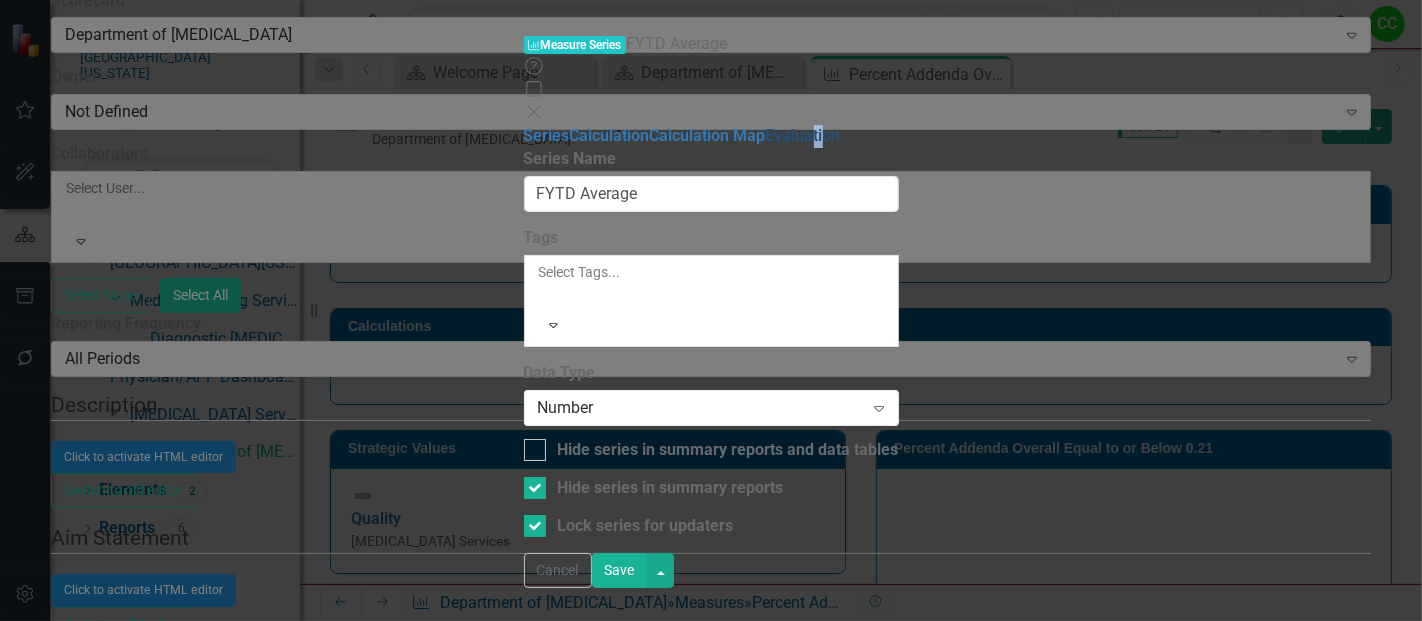 drag, startPoint x: 353, startPoint y: 232, endPoint x: 370, endPoint y: 179, distance: 55.65968 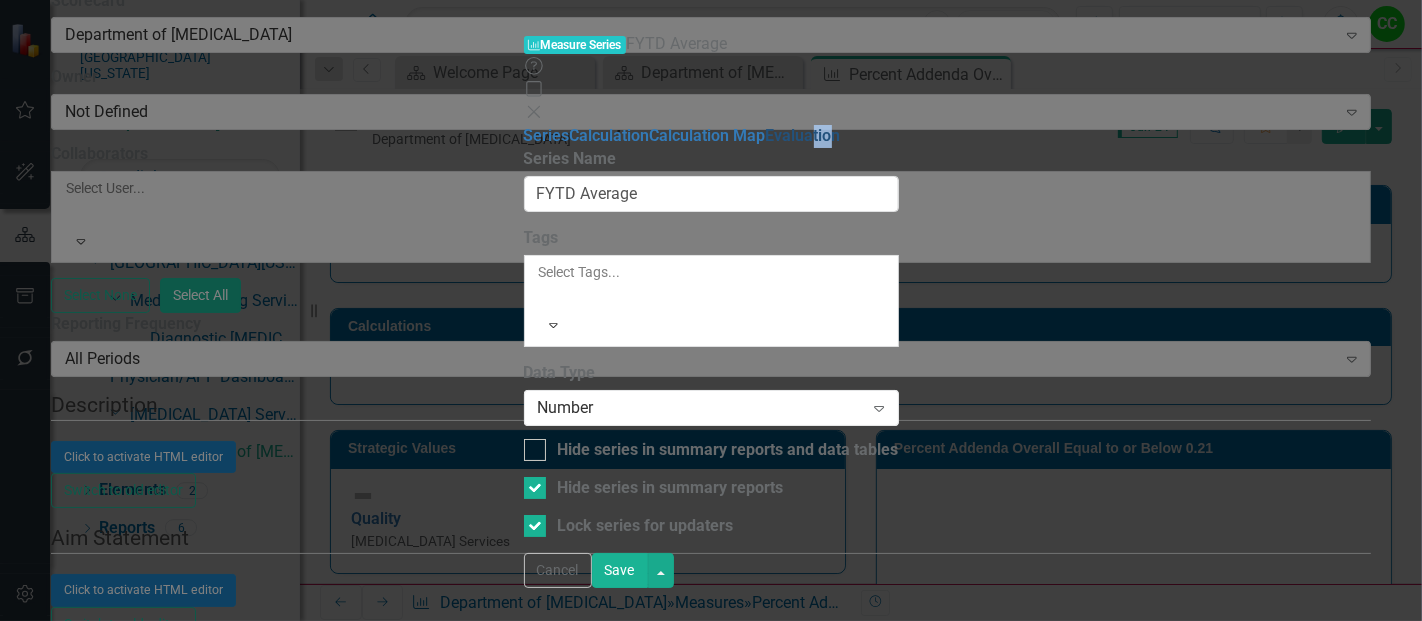 click on "Evaluation" at bounding box center (803, 135) 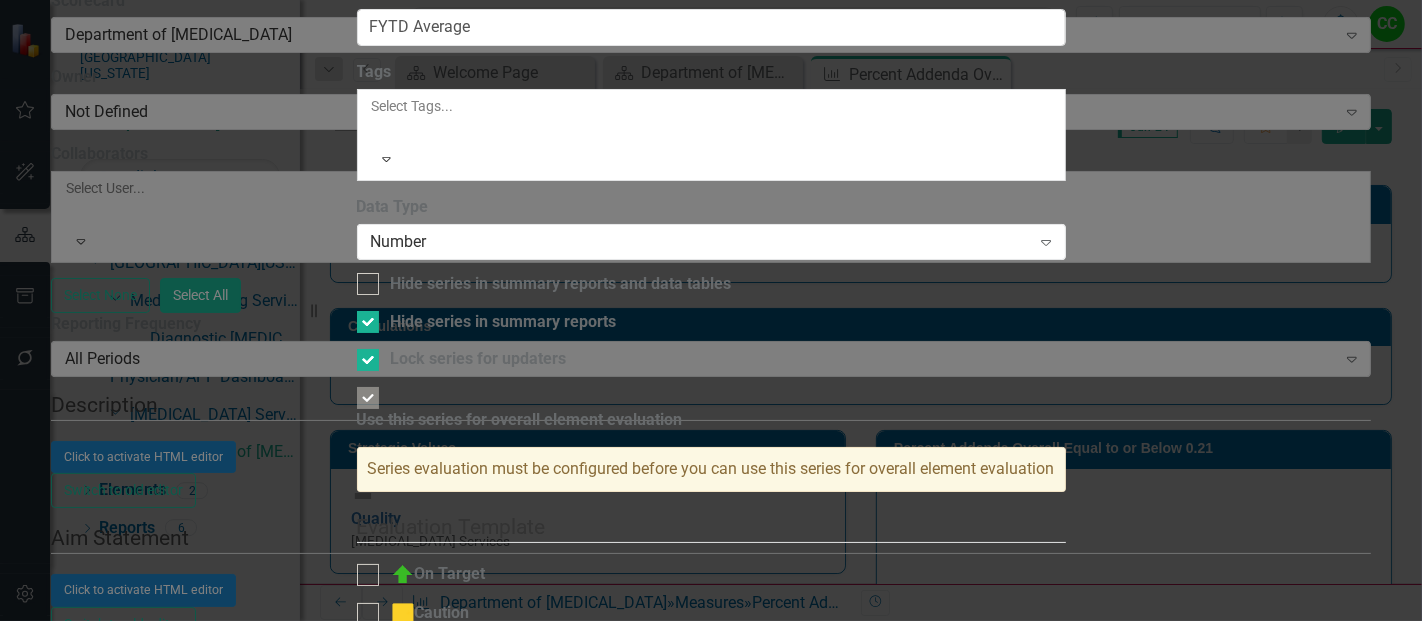 click on "Cancel" at bounding box center (391, 736) 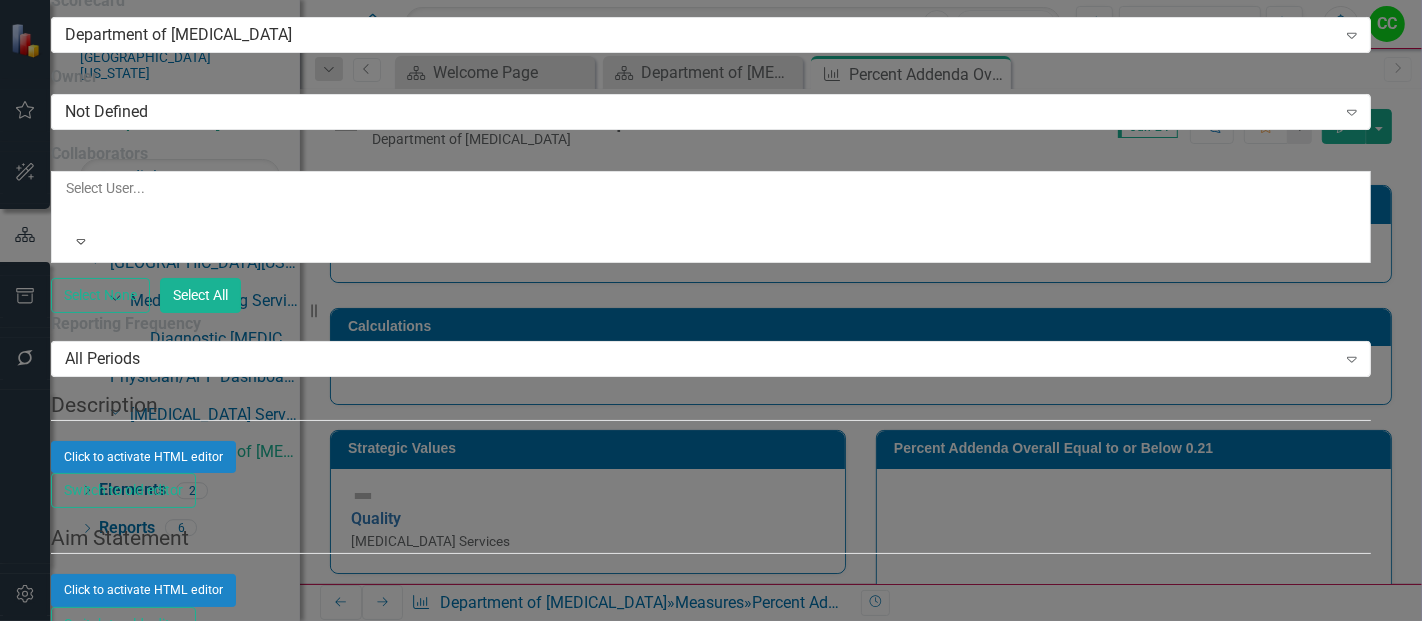 click on "Save" at bounding box center [147, 2046] 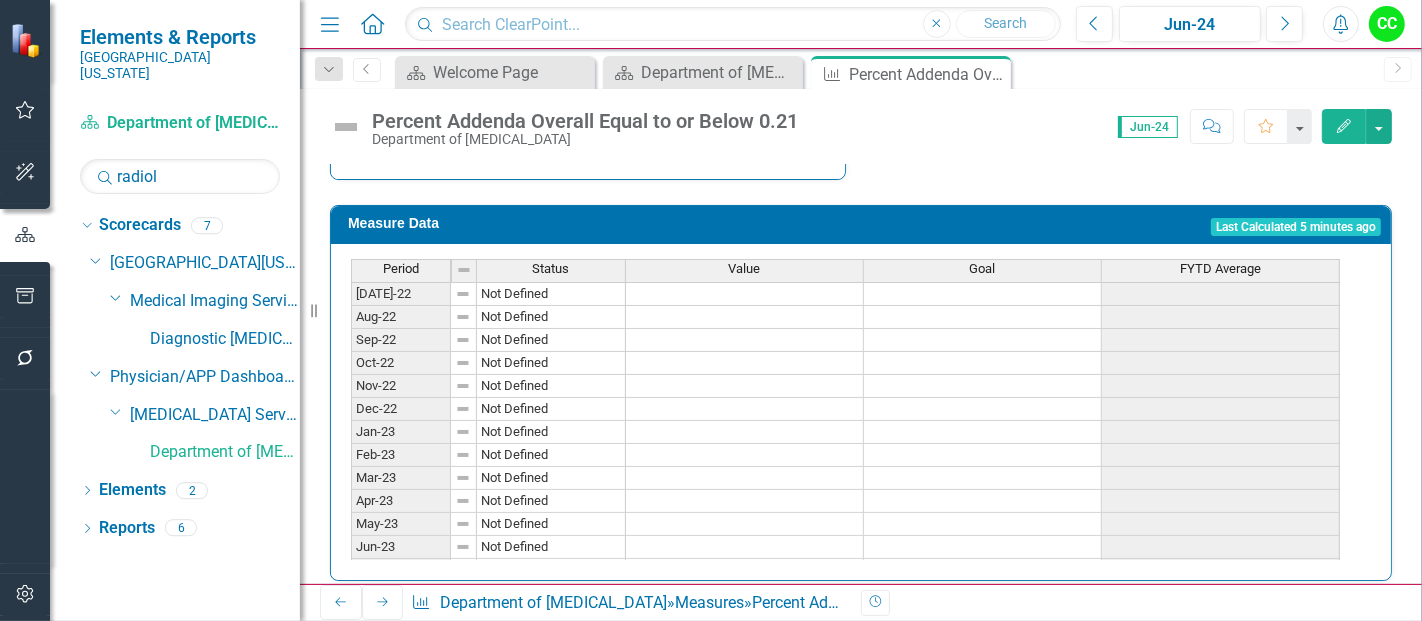 scroll, scrollTop: 866, scrollLeft: 0, axis: vertical 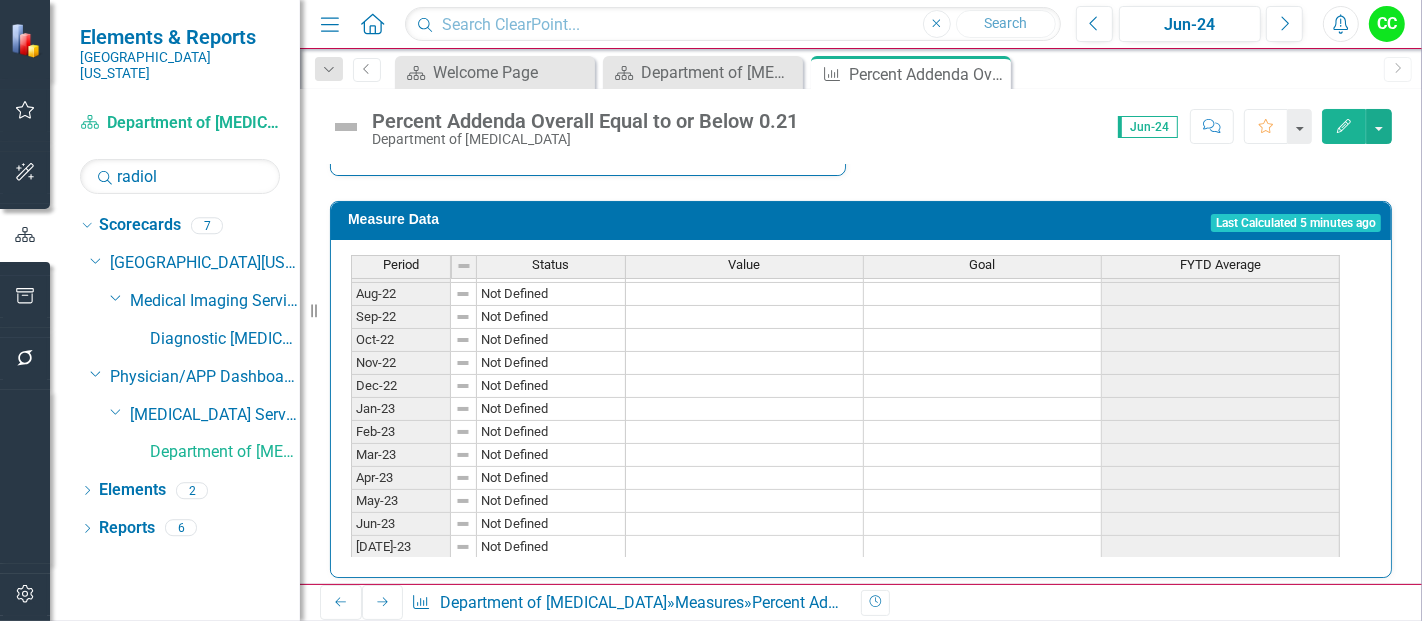 click on "Edit" at bounding box center [1344, 126] 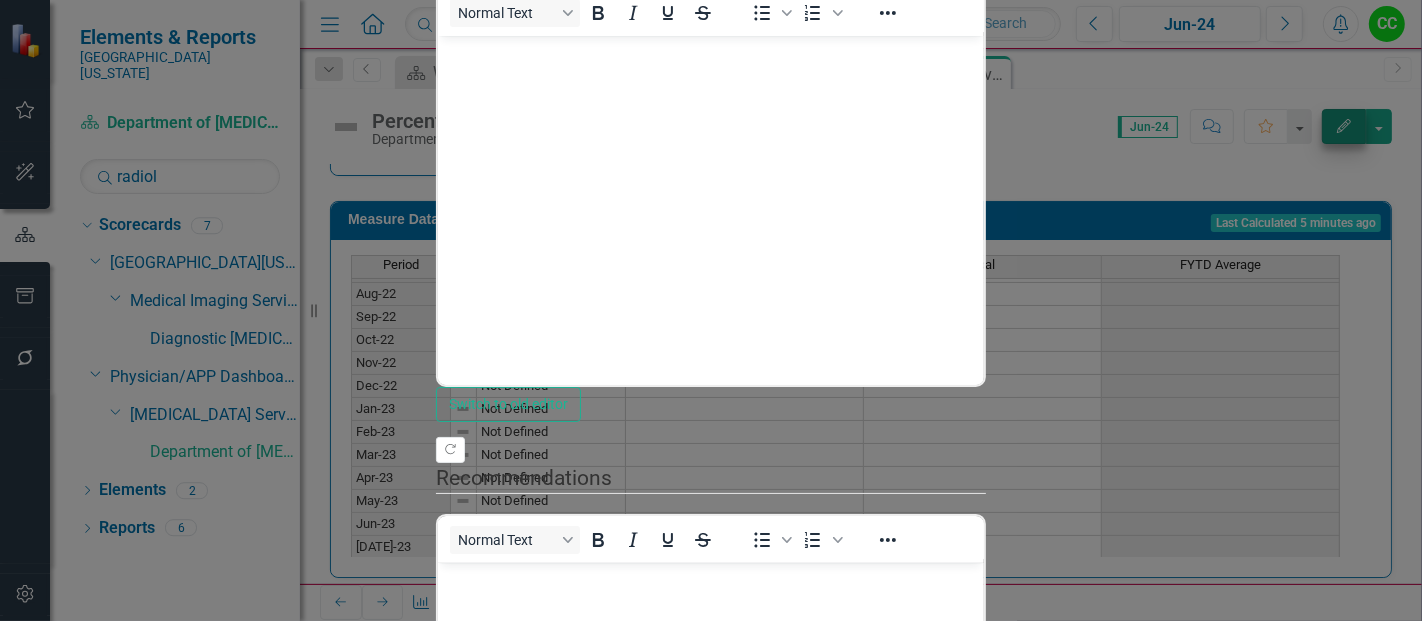 scroll, scrollTop: 0, scrollLeft: 0, axis: both 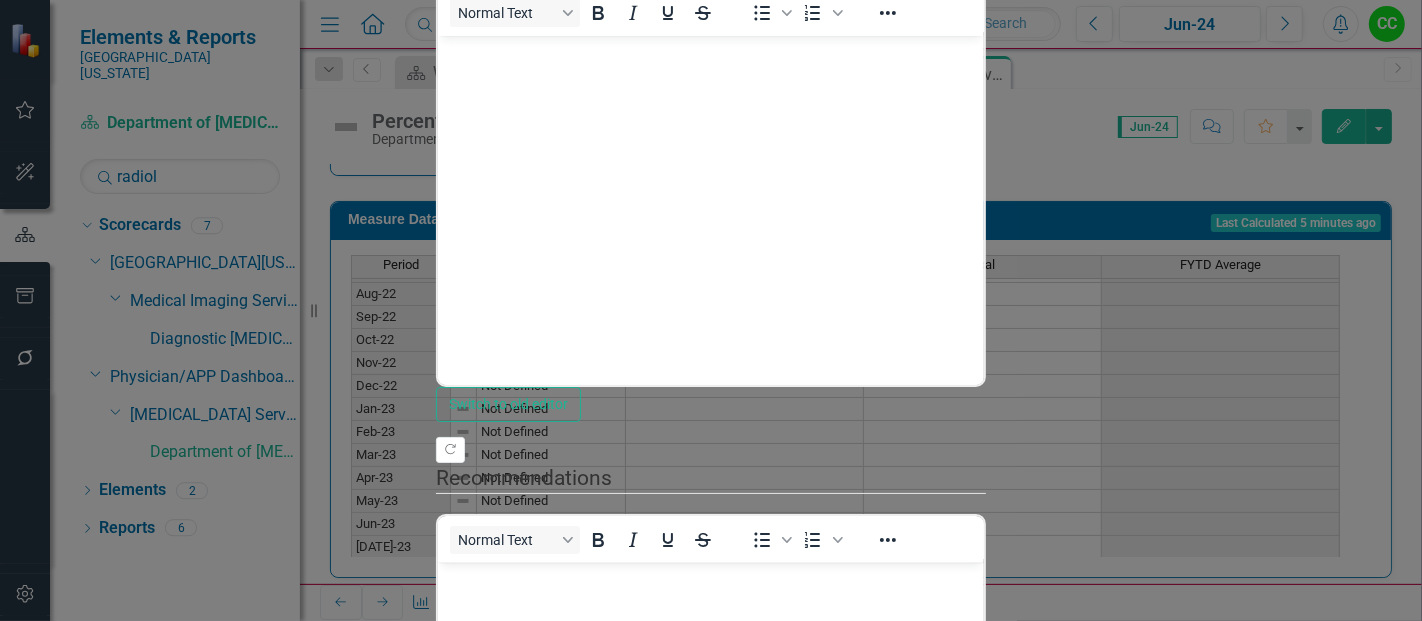 click on "Series" at bounding box center [721, -277] 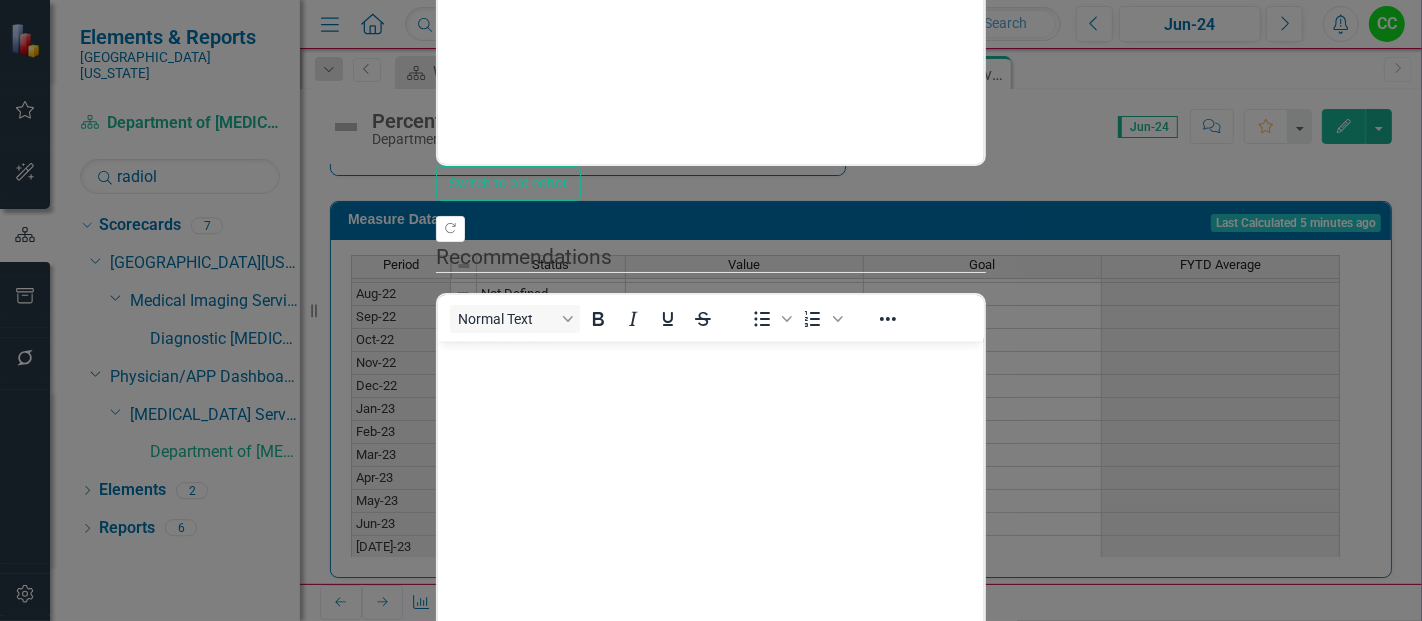 checkbox on "false" 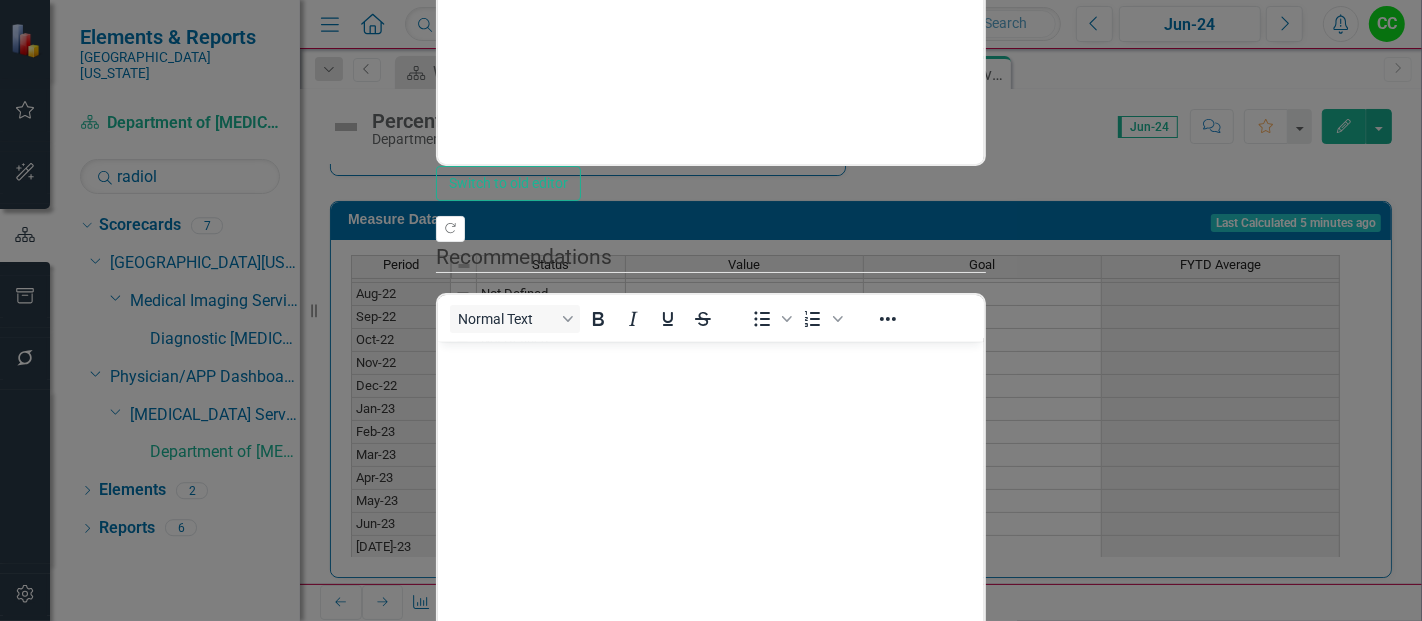 click on "Cancel" at bounding box center [470, 1203] 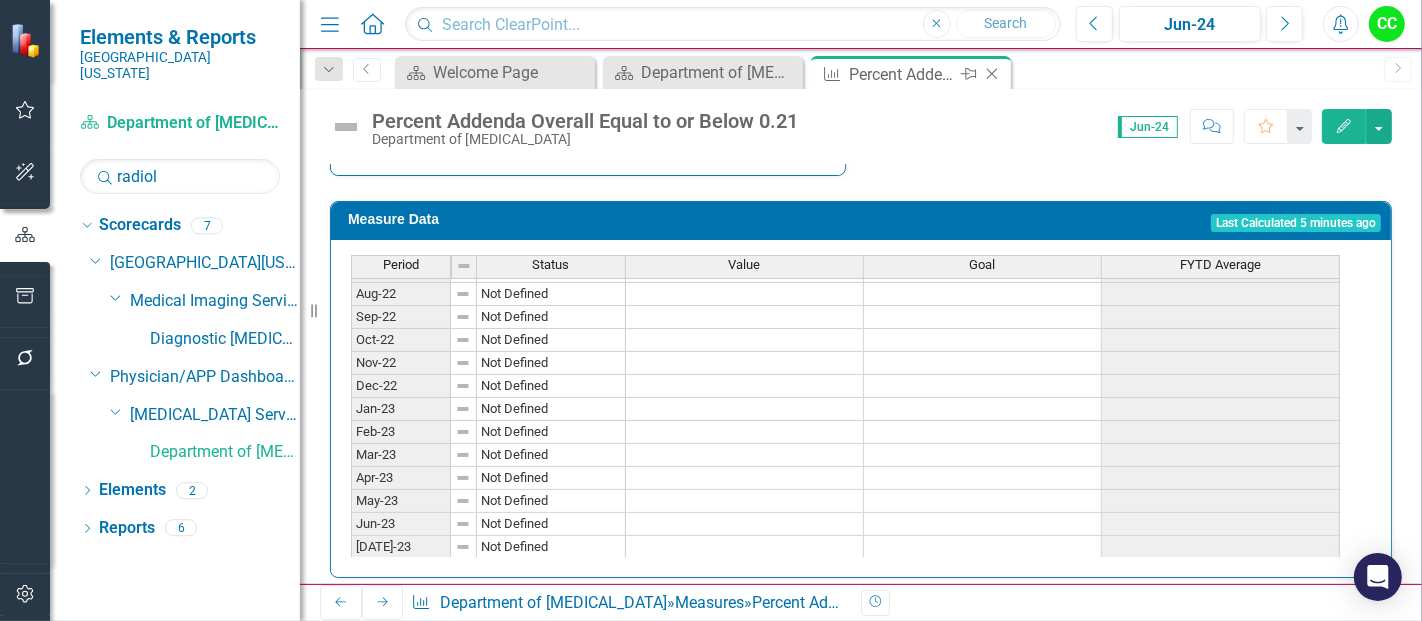 click on "Close" 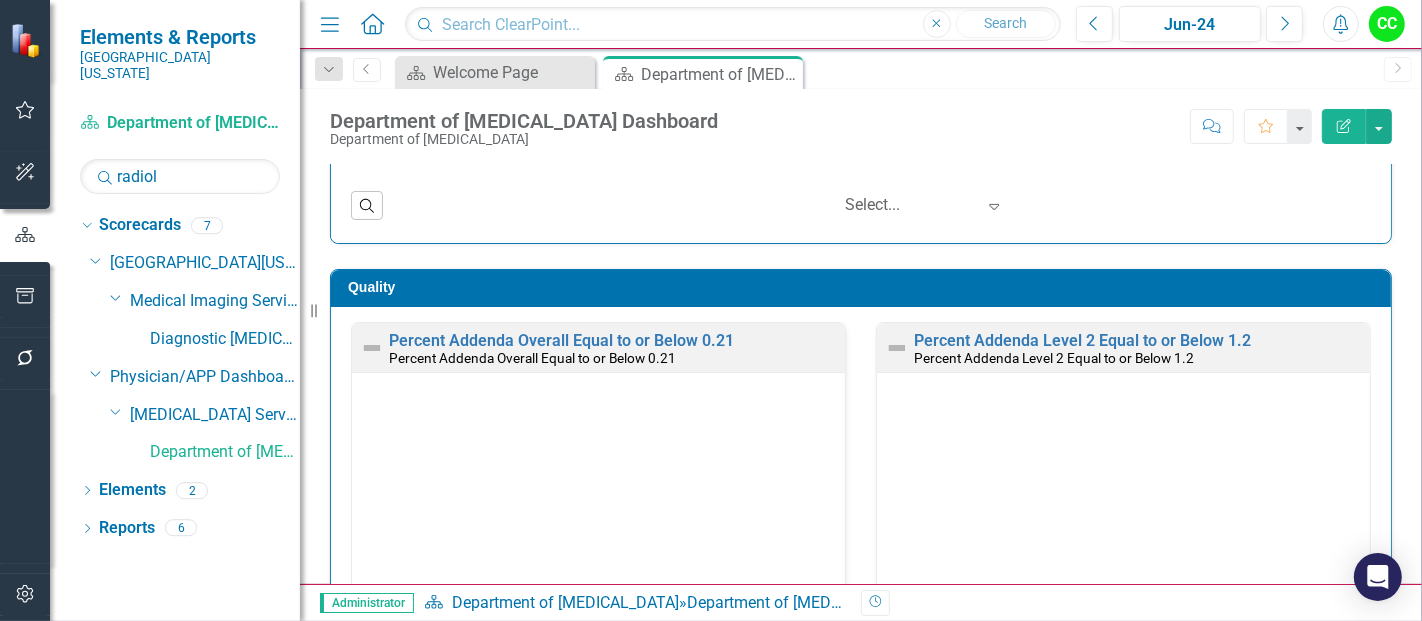 scroll, scrollTop: 911, scrollLeft: 0, axis: vertical 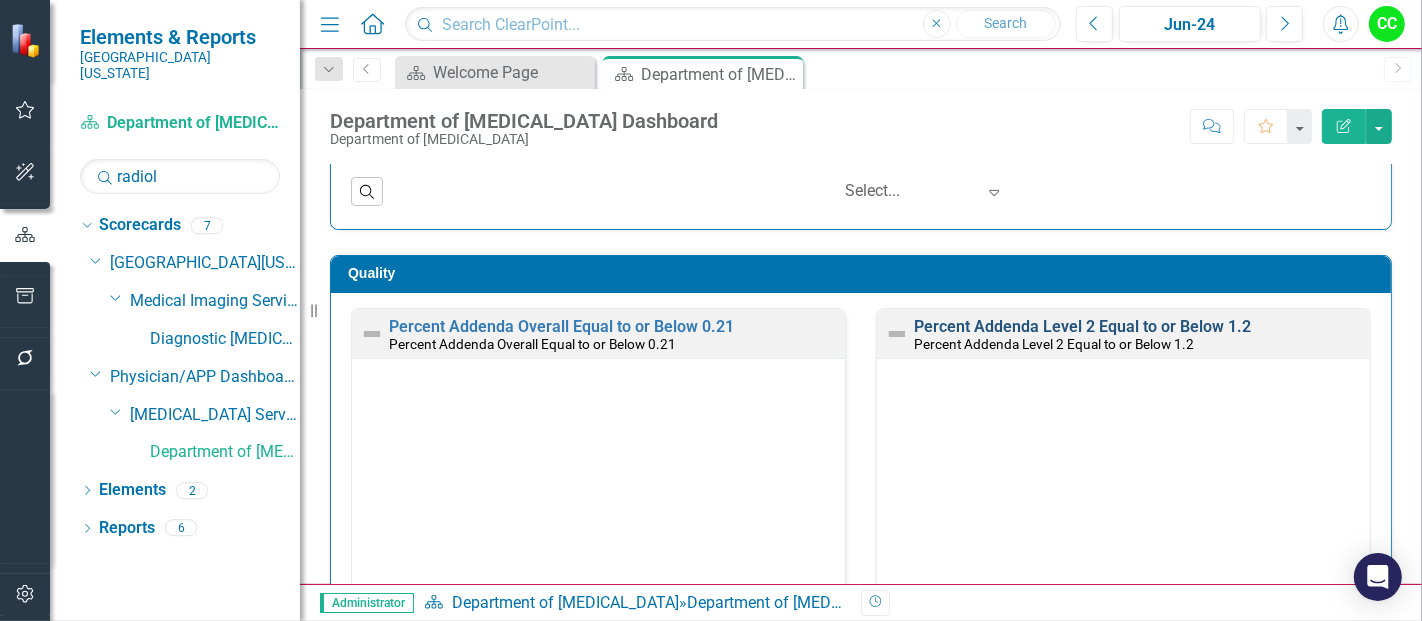 click on "Percent Addenda Level 2 Equal to or Below 1.2" at bounding box center [1082, 326] 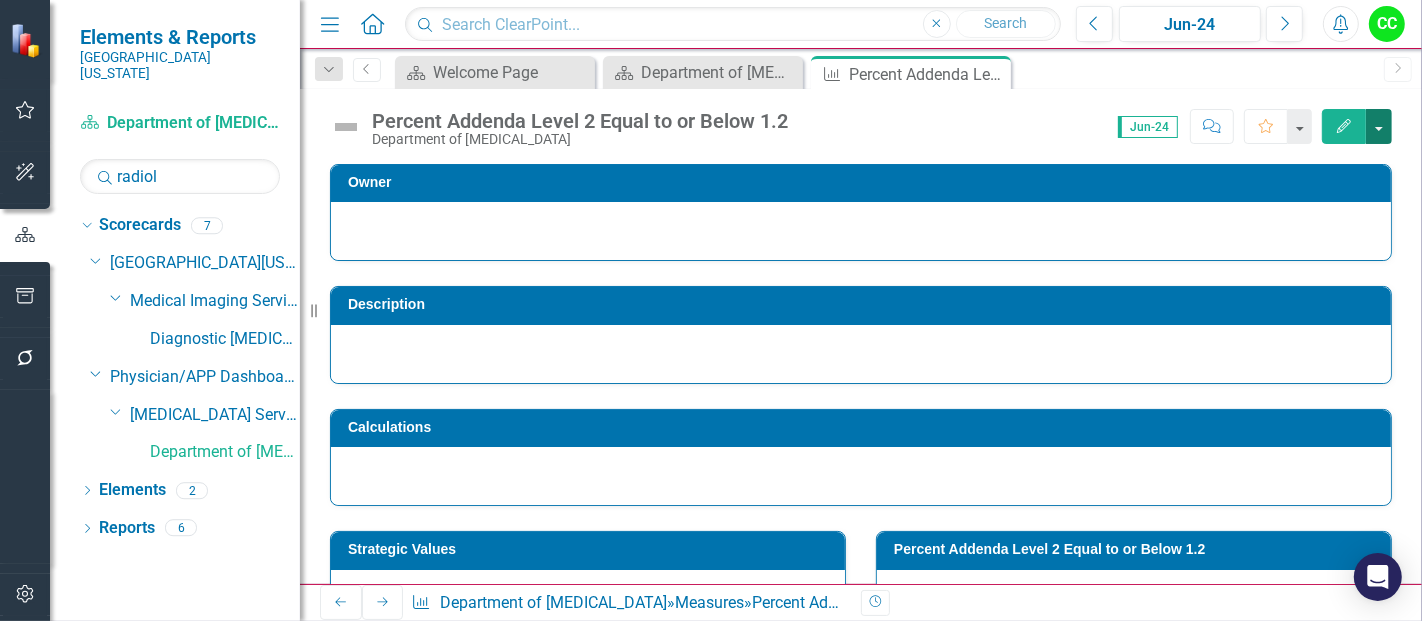 click at bounding box center [1379, 126] 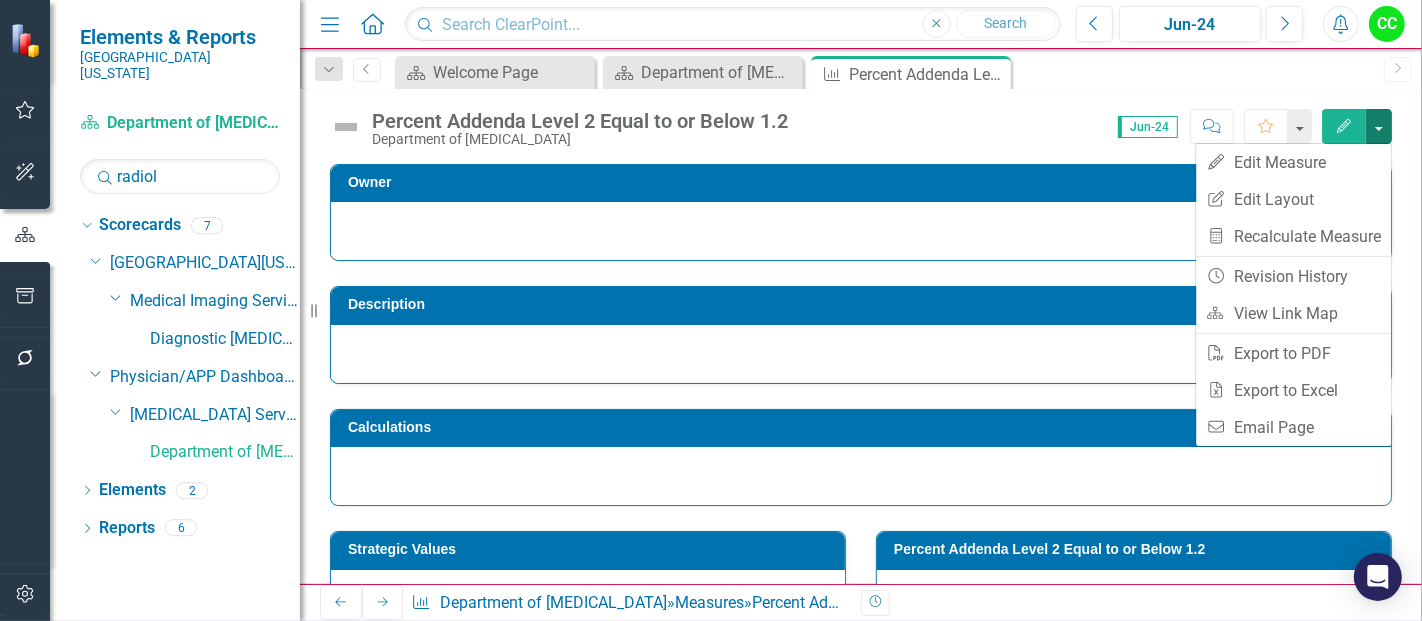 click on "Edit" 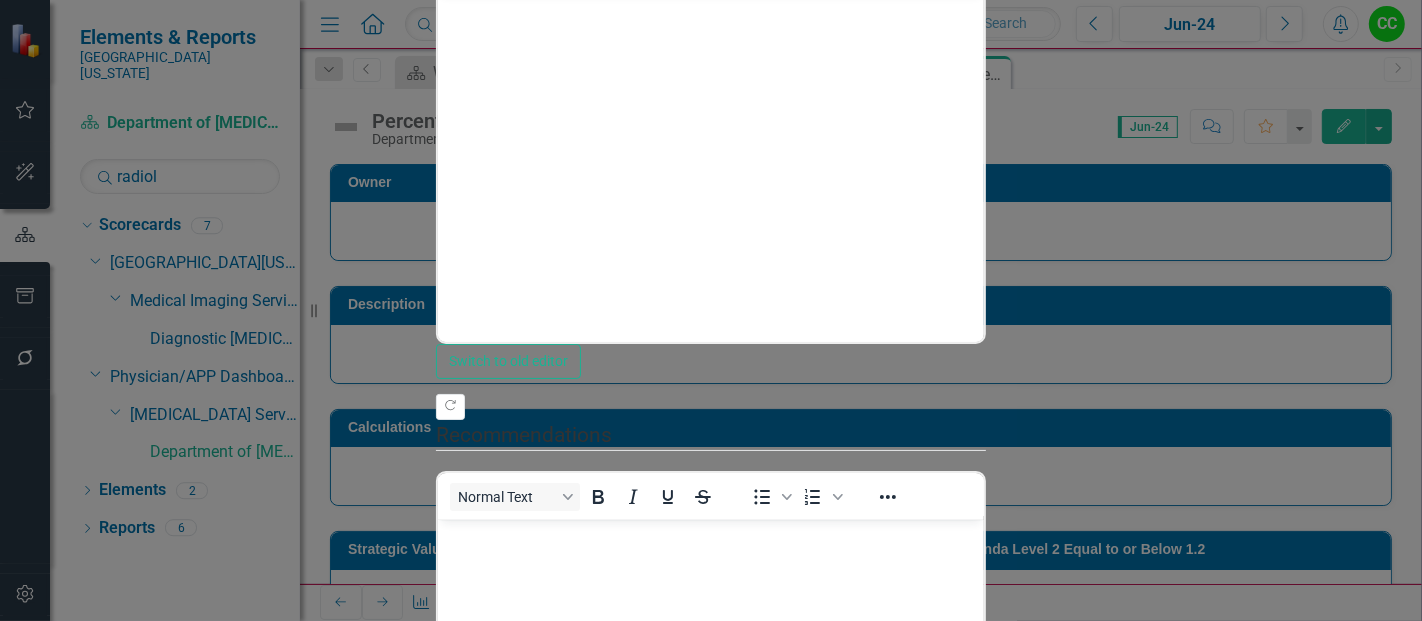 scroll, scrollTop: 0, scrollLeft: 0, axis: both 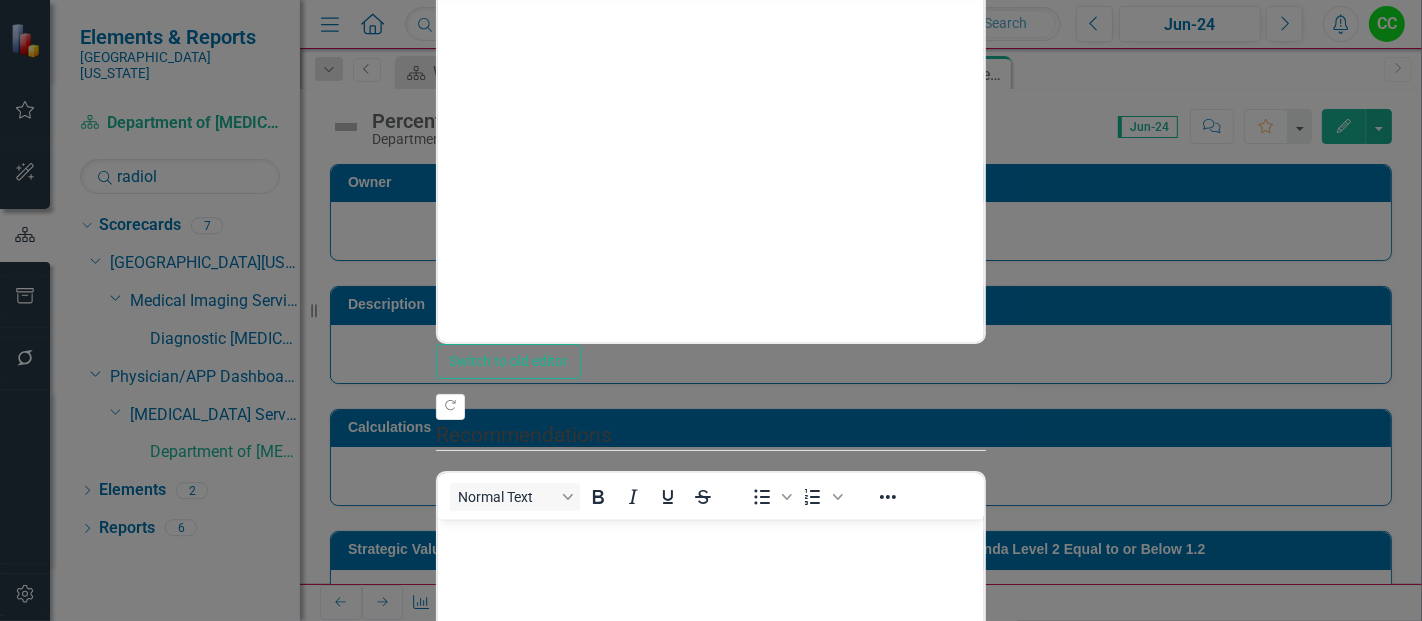 click on "Series" at bounding box center (721, -234) 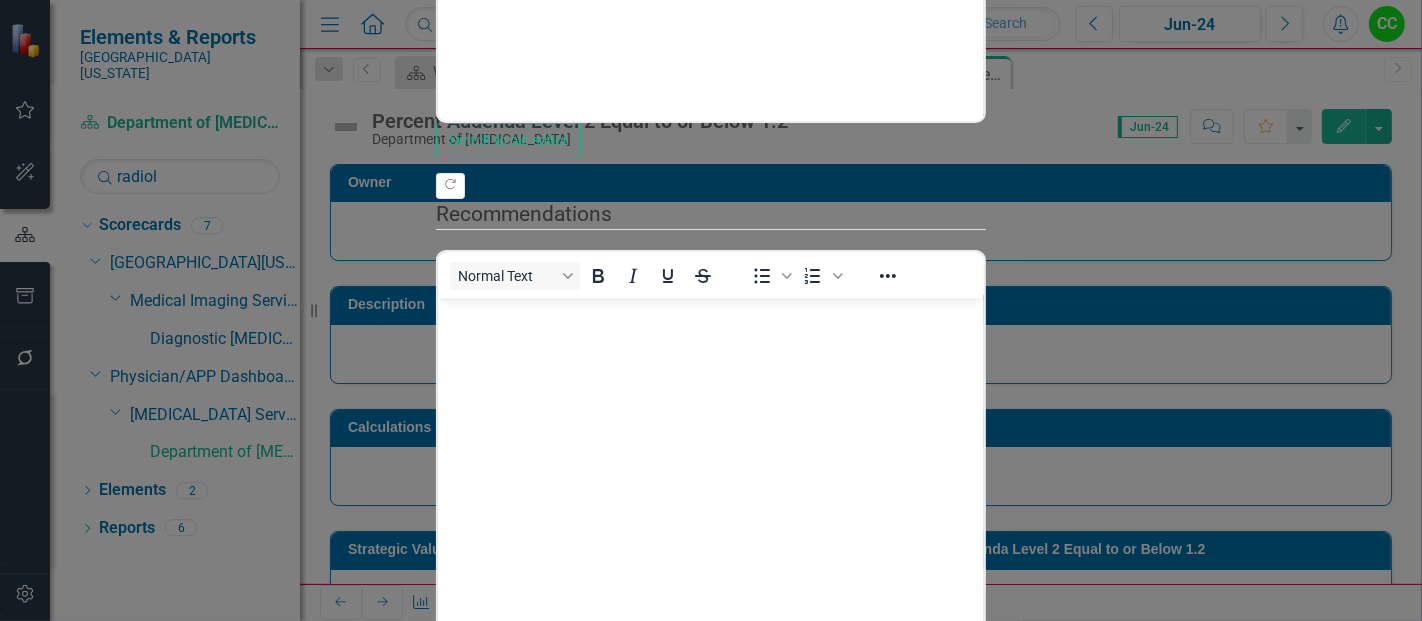 click on "Dropdown Menu" 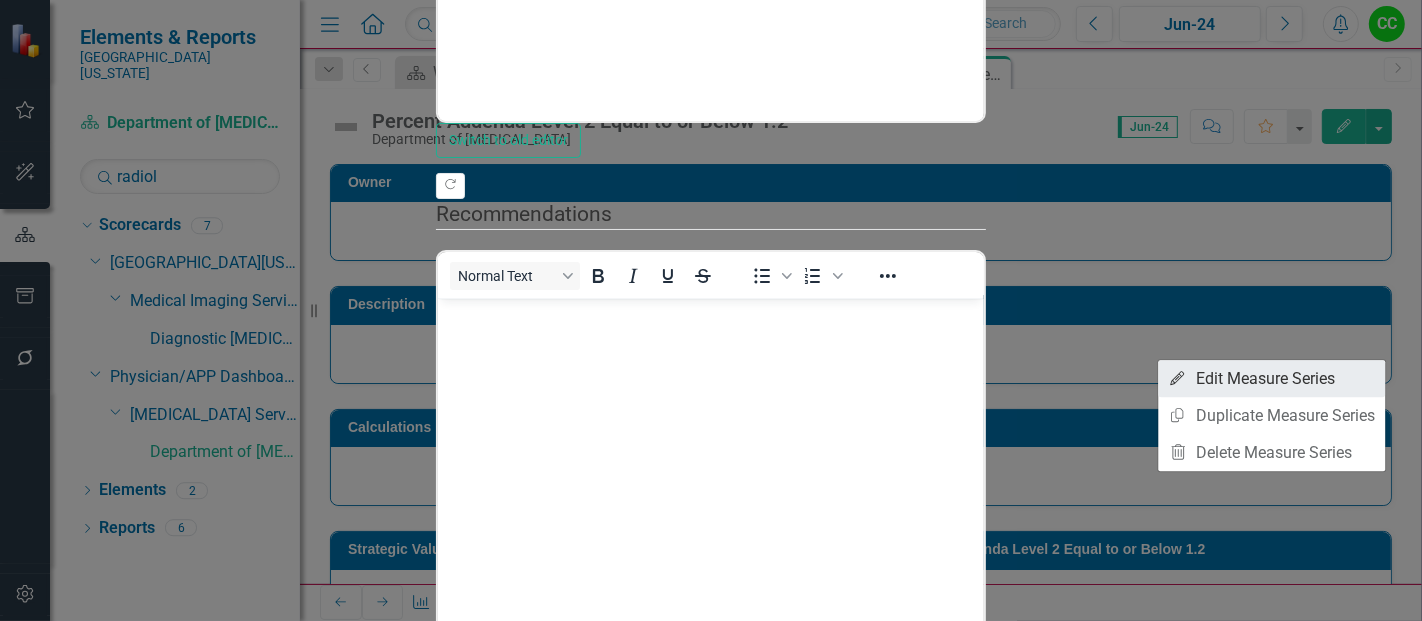 click on "Edit Edit Measure Series" at bounding box center [1271, 378] 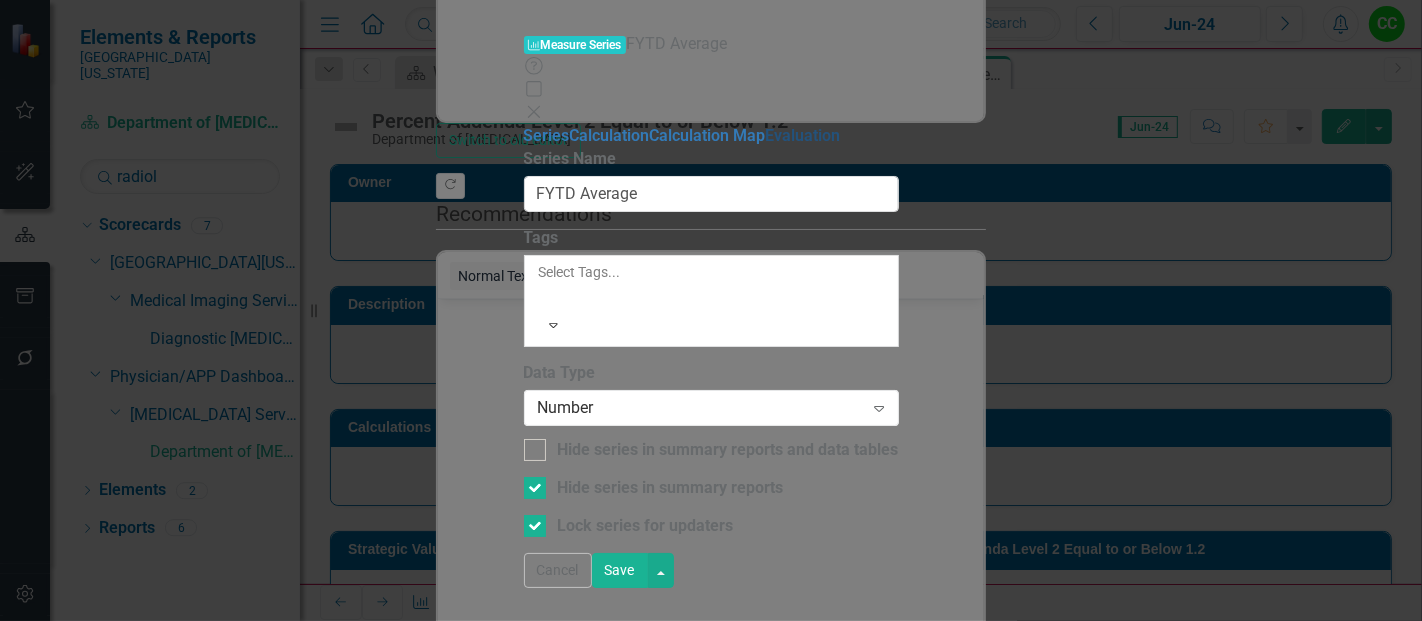 click on "Evaluation" at bounding box center (803, 135) 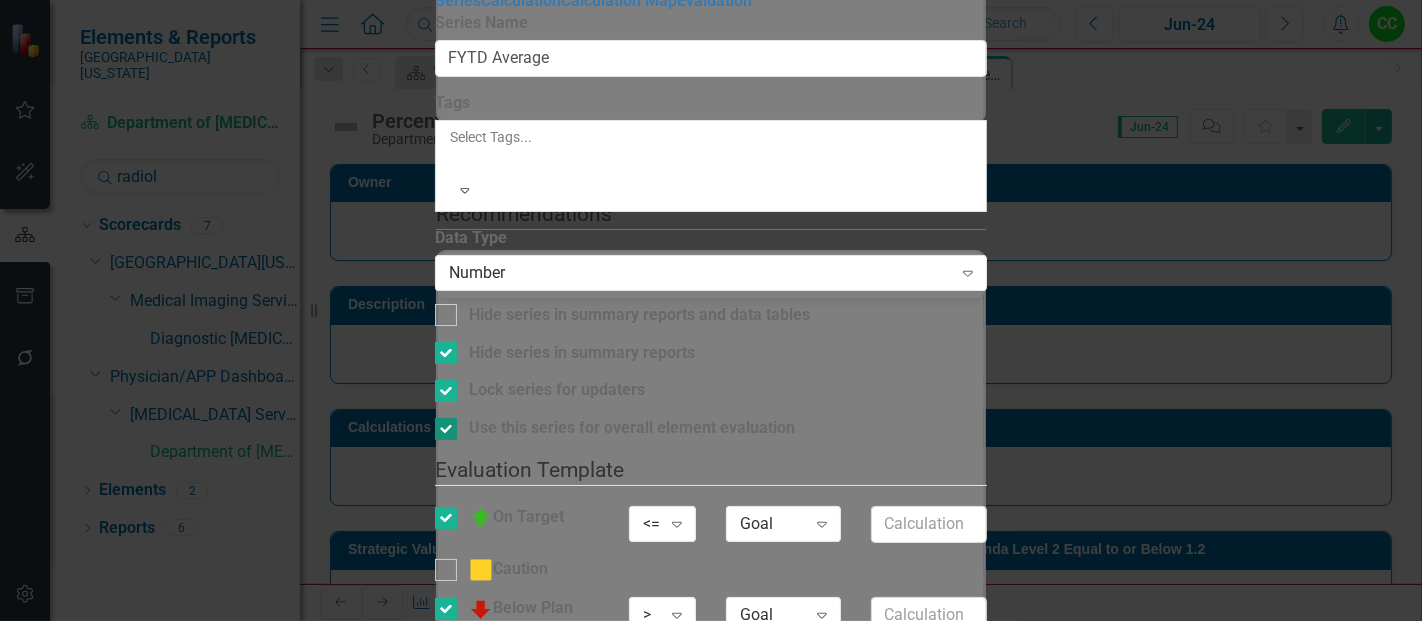 click on "Use this series for overall element evaluation" at bounding box center [711, 428] 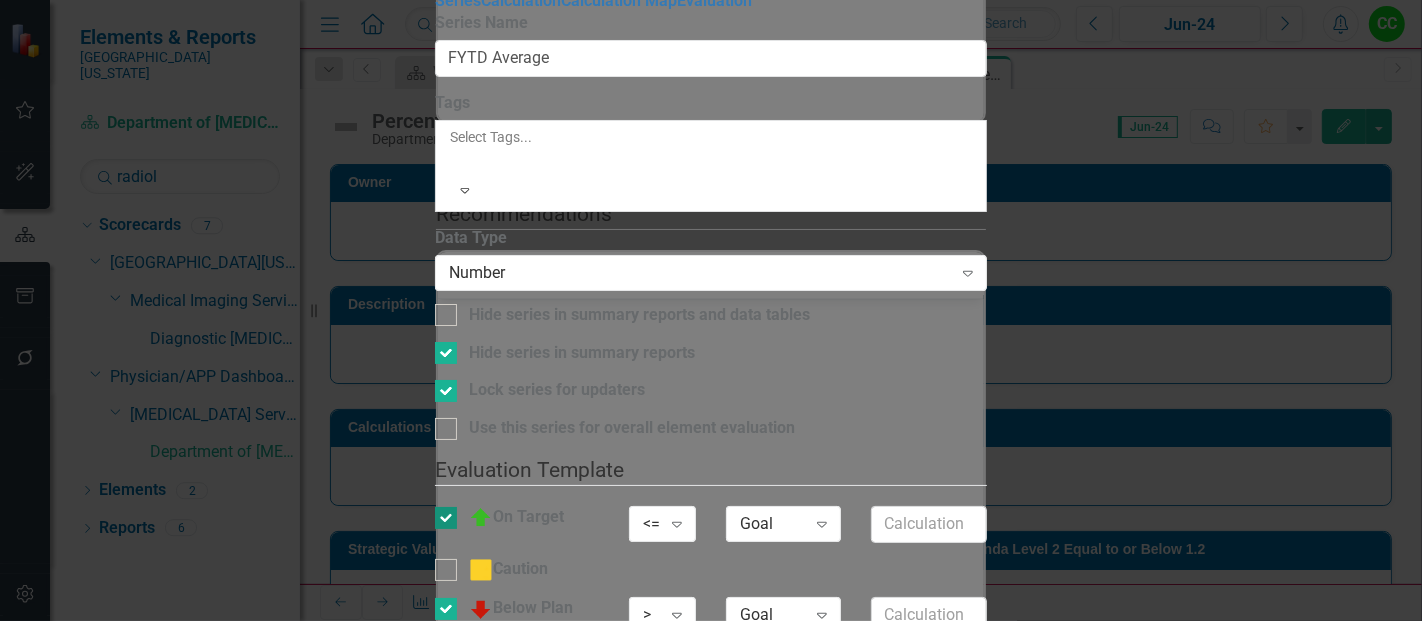 click at bounding box center (446, 518) 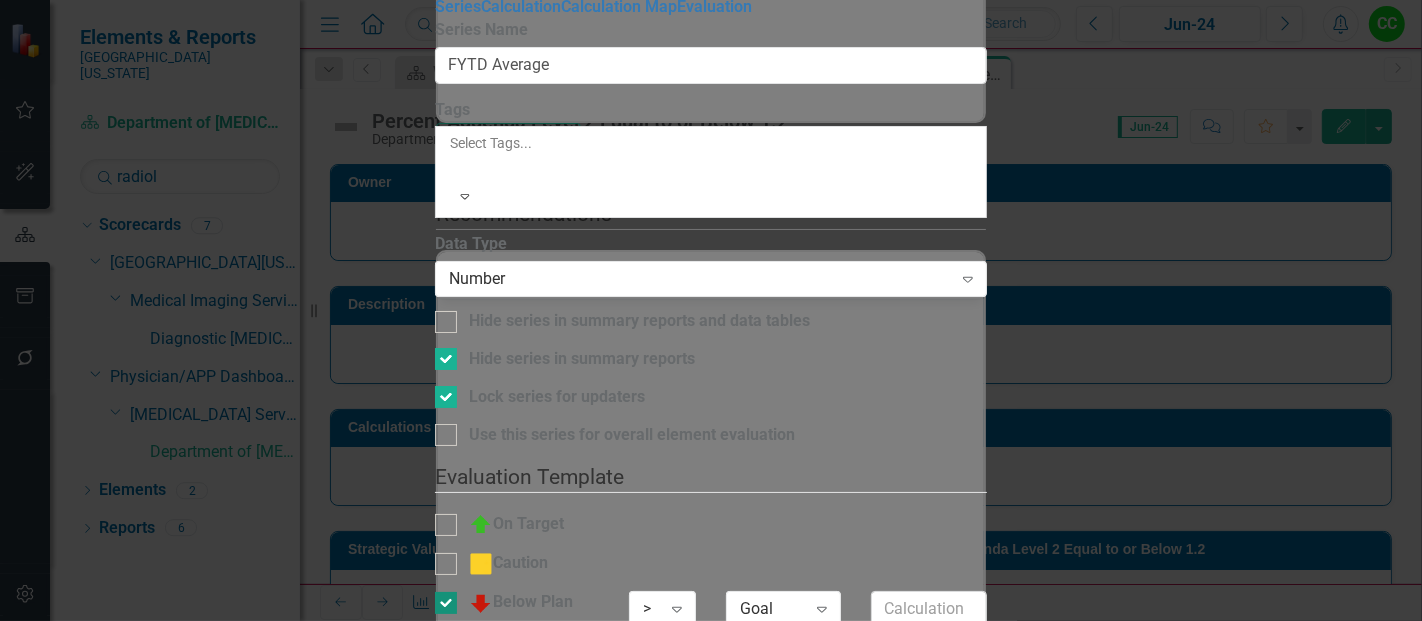click on "Below Plan" at bounding box center [441, 598] 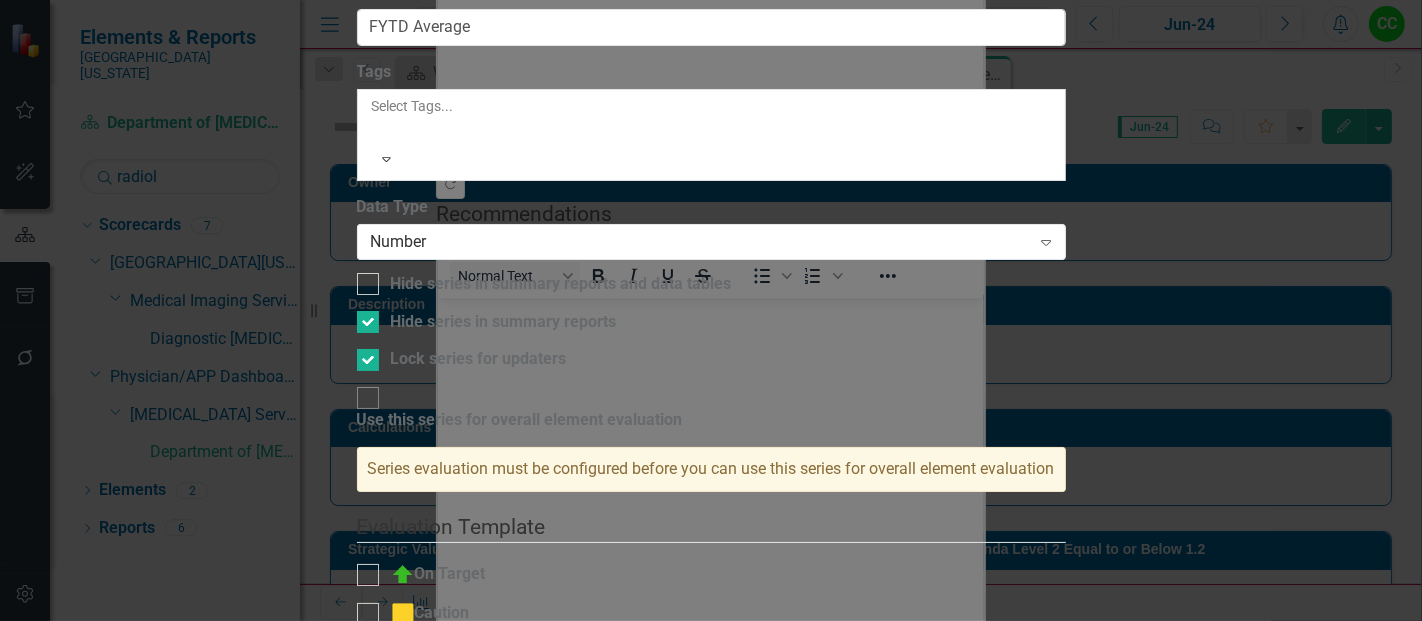 click on "Save" at bounding box center [453, 736] 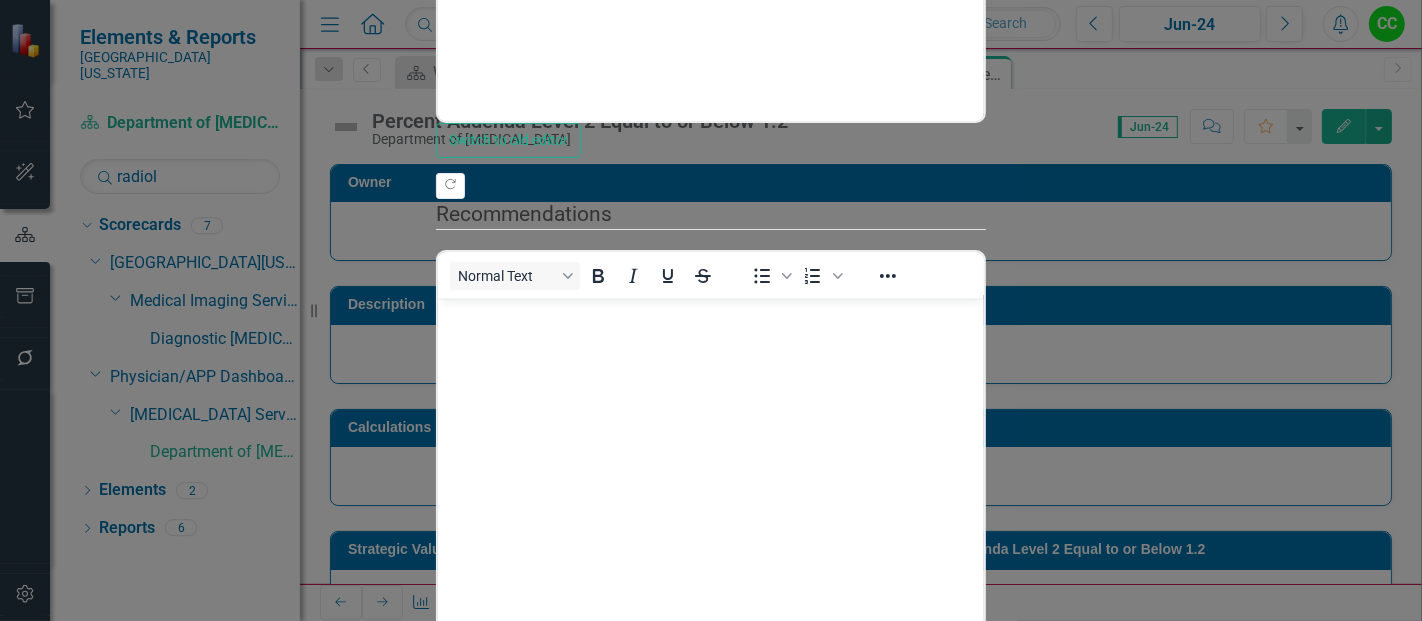 click on "Save" at bounding box center (532, 1159) 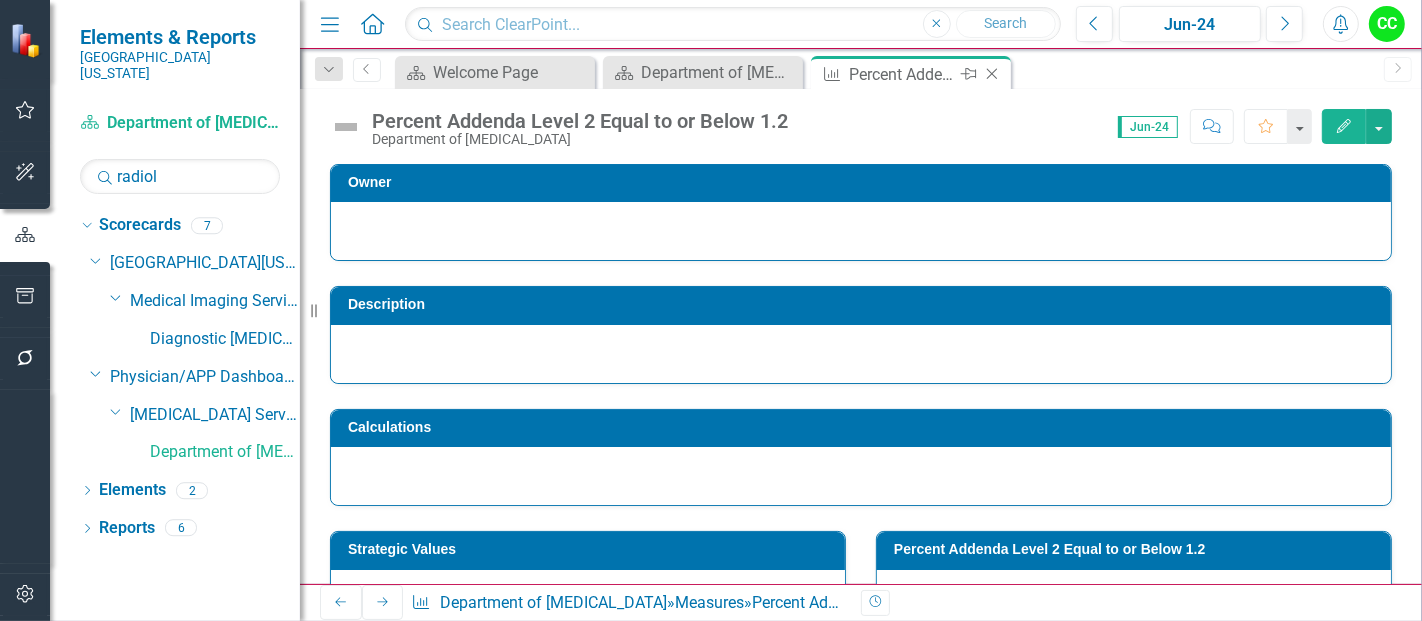 click on "Close" 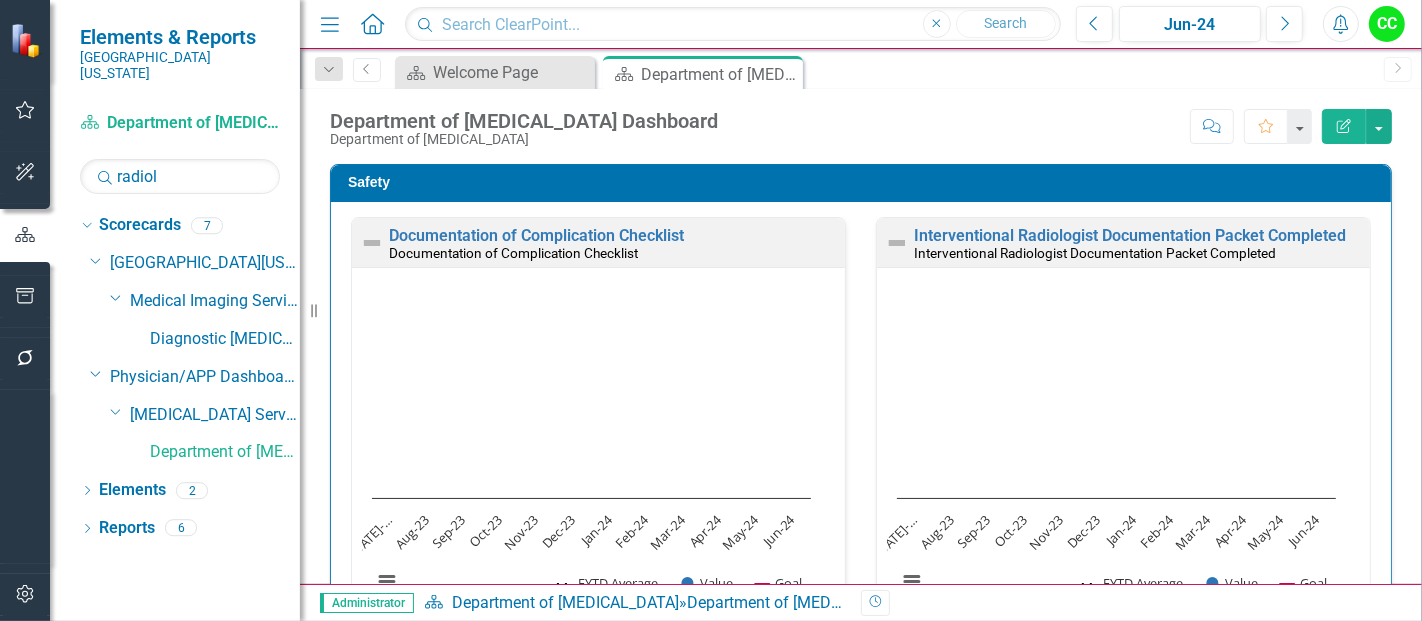 scroll, scrollTop: 1328, scrollLeft: 0, axis: vertical 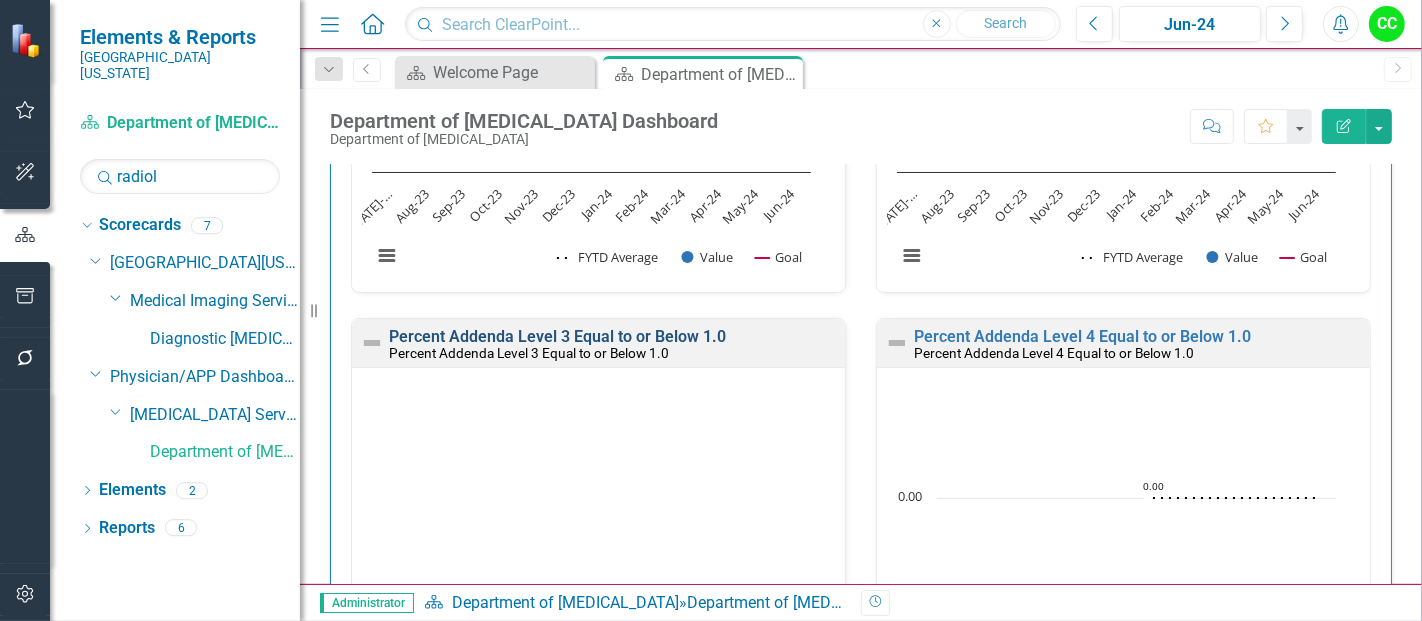 click on "Percent Addenda Level 3 Equal to or Below 1.0" at bounding box center [557, 336] 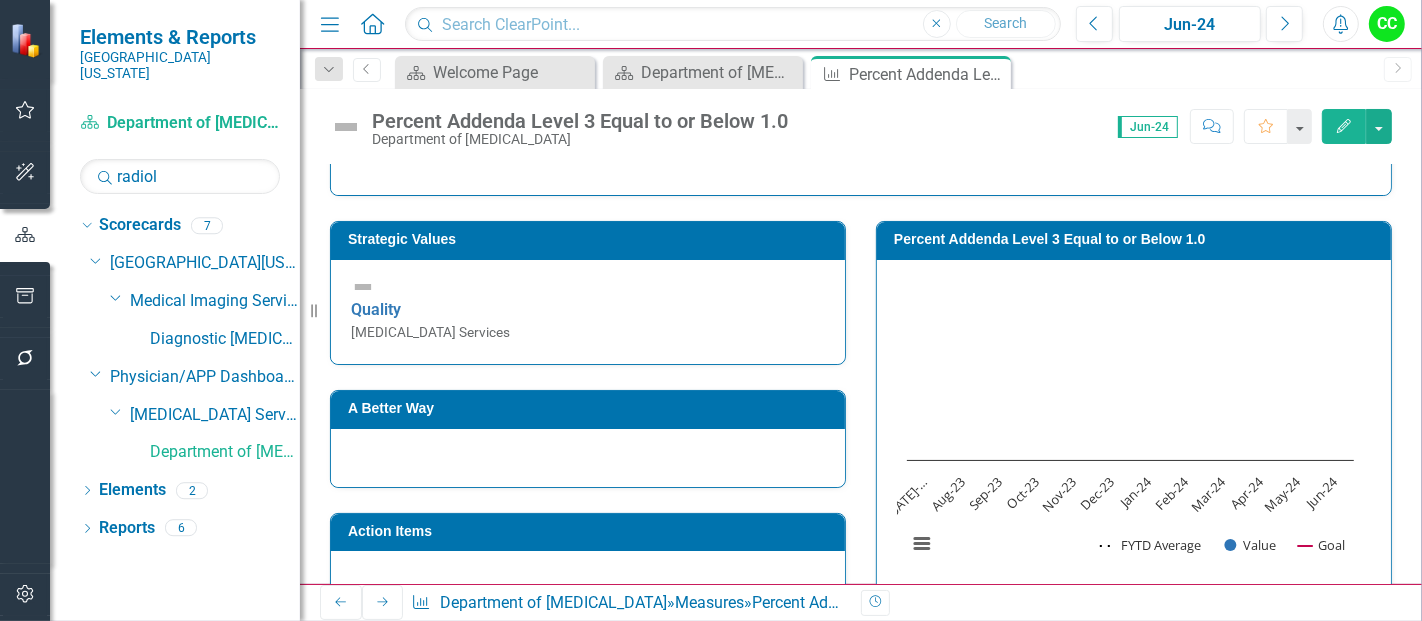 scroll, scrollTop: 311, scrollLeft: 0, axis: vertical 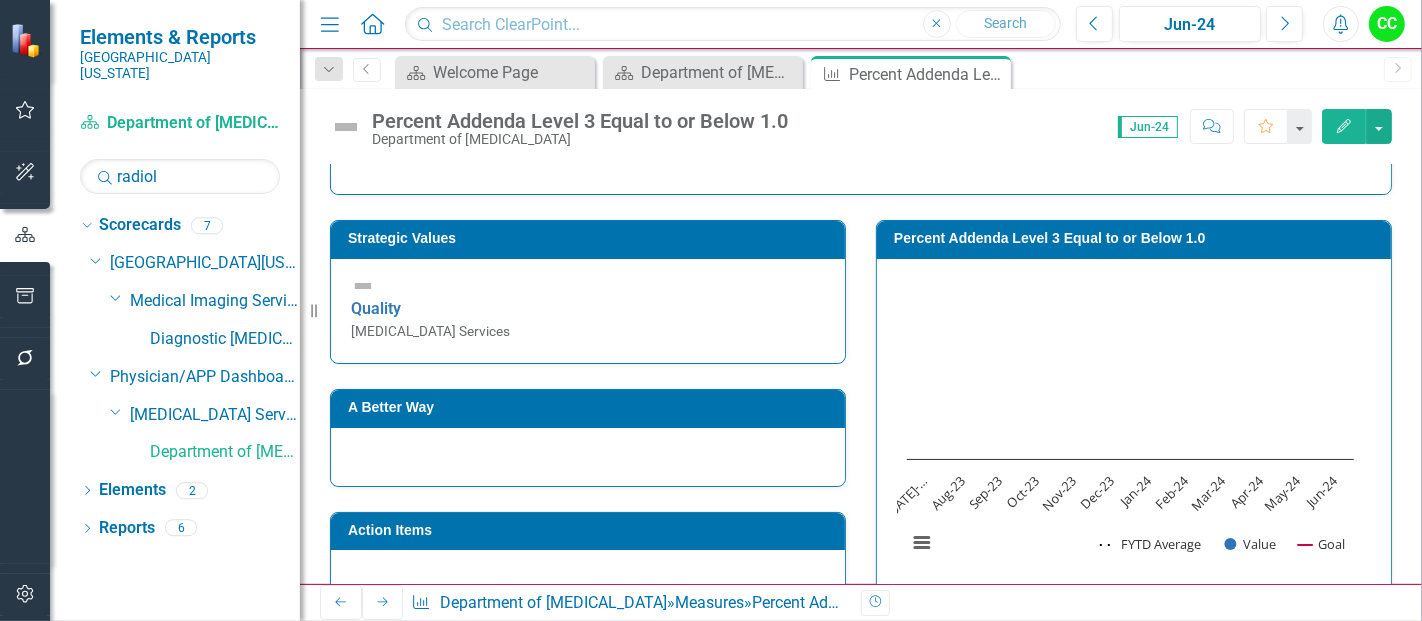 click on "Edit" at bounding box center [1344, 126] 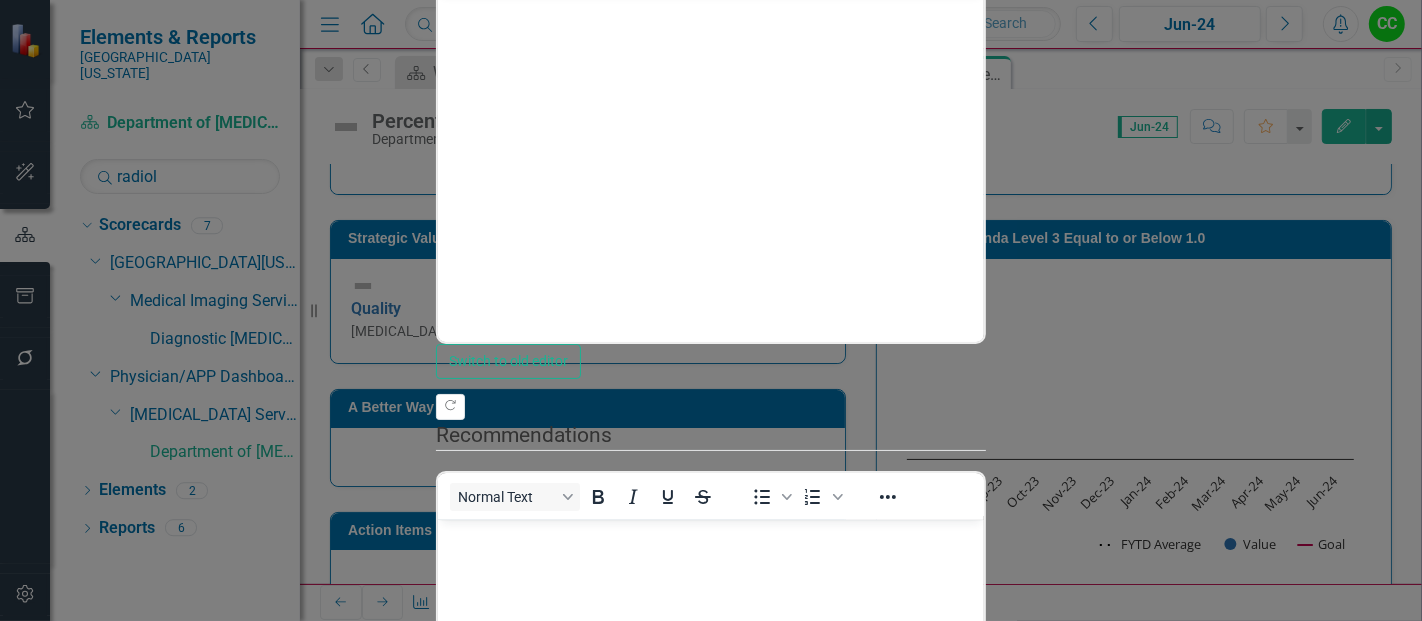 scroll, scrollTop: 0, scrollLeft: 0, axis: both 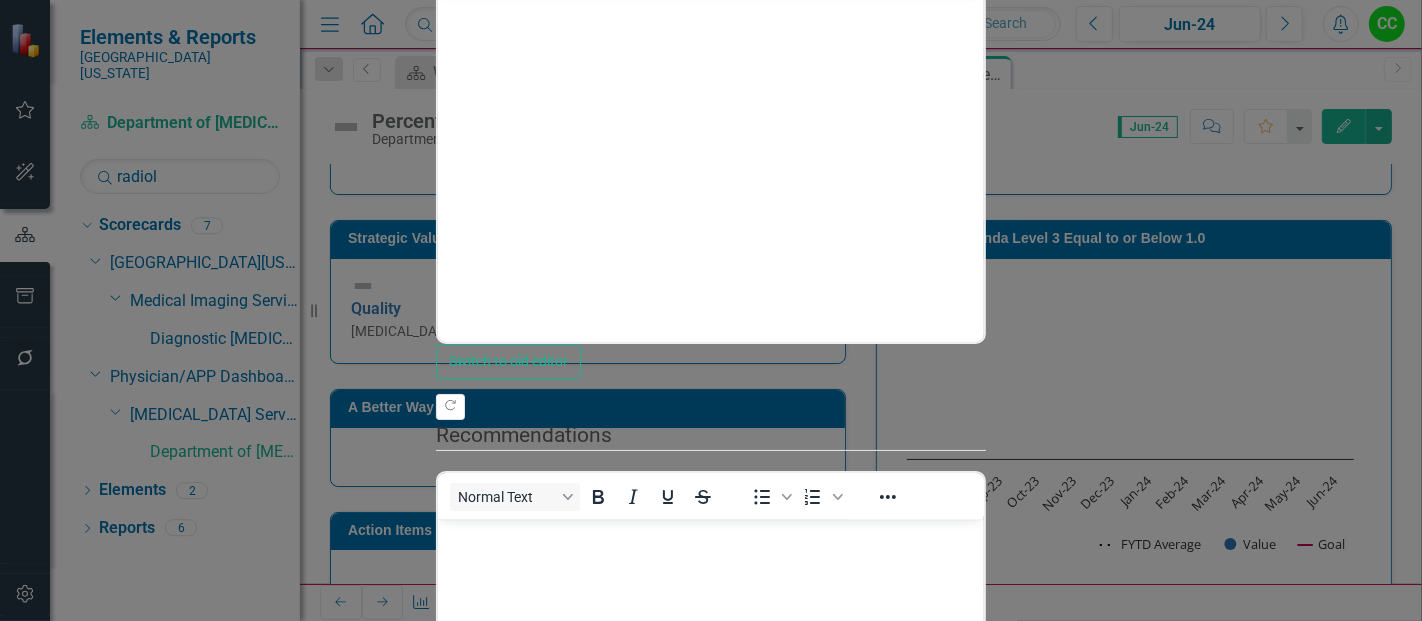 click on "Series" at bounding box center (721, -234) 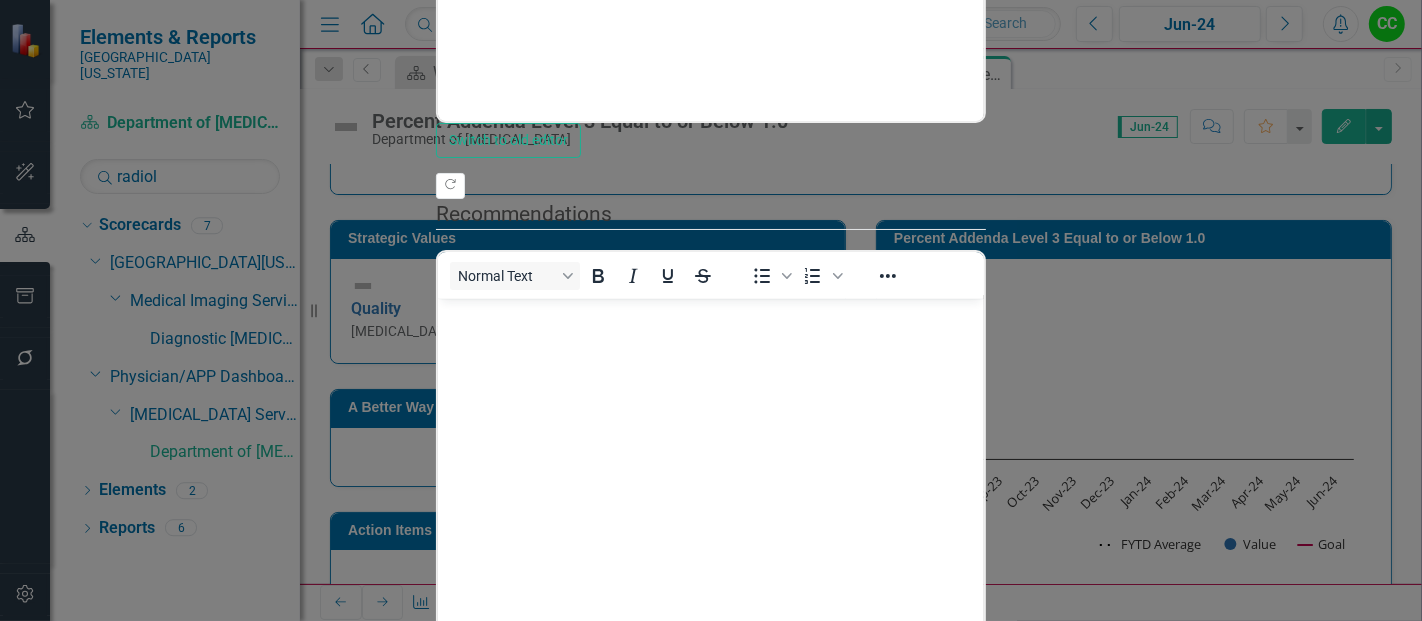 click on "Dropdown Menu" 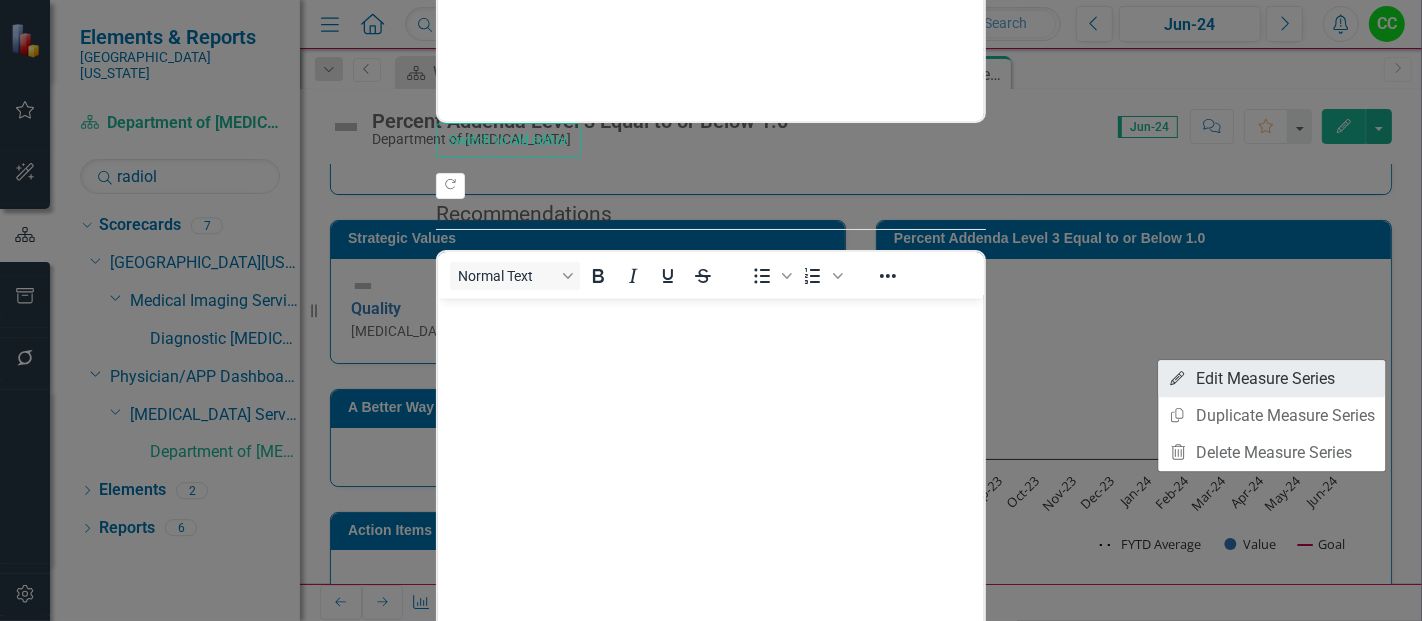 click on "Edit Edit Measure Series" at bounding box center (1271, 378) 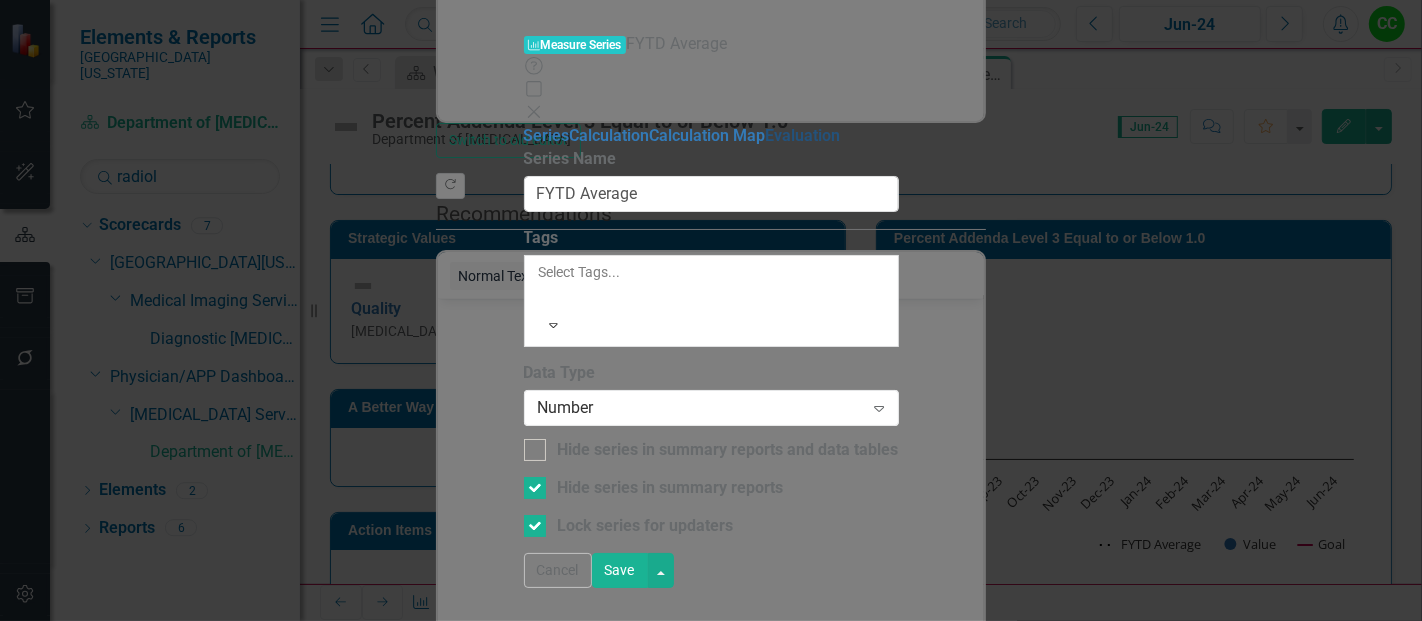 click on "Evaluation" at bounding box center [803, 135] 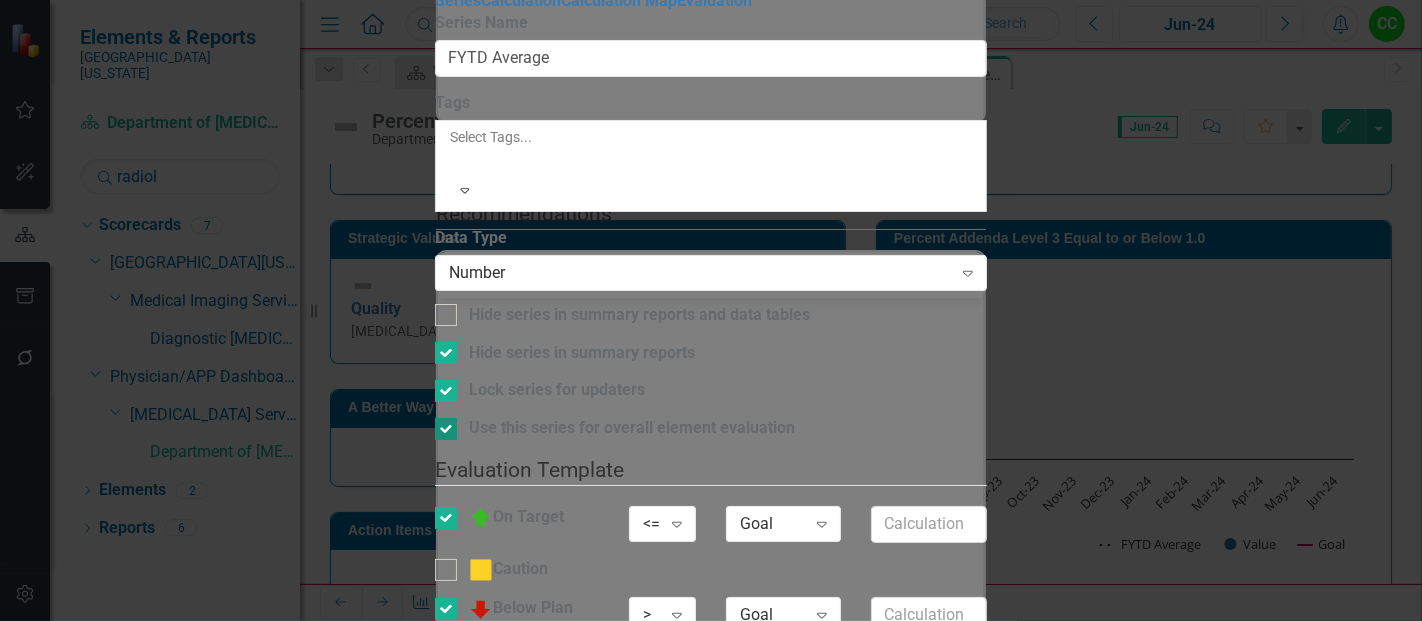 click at bounding box center [446, 429] 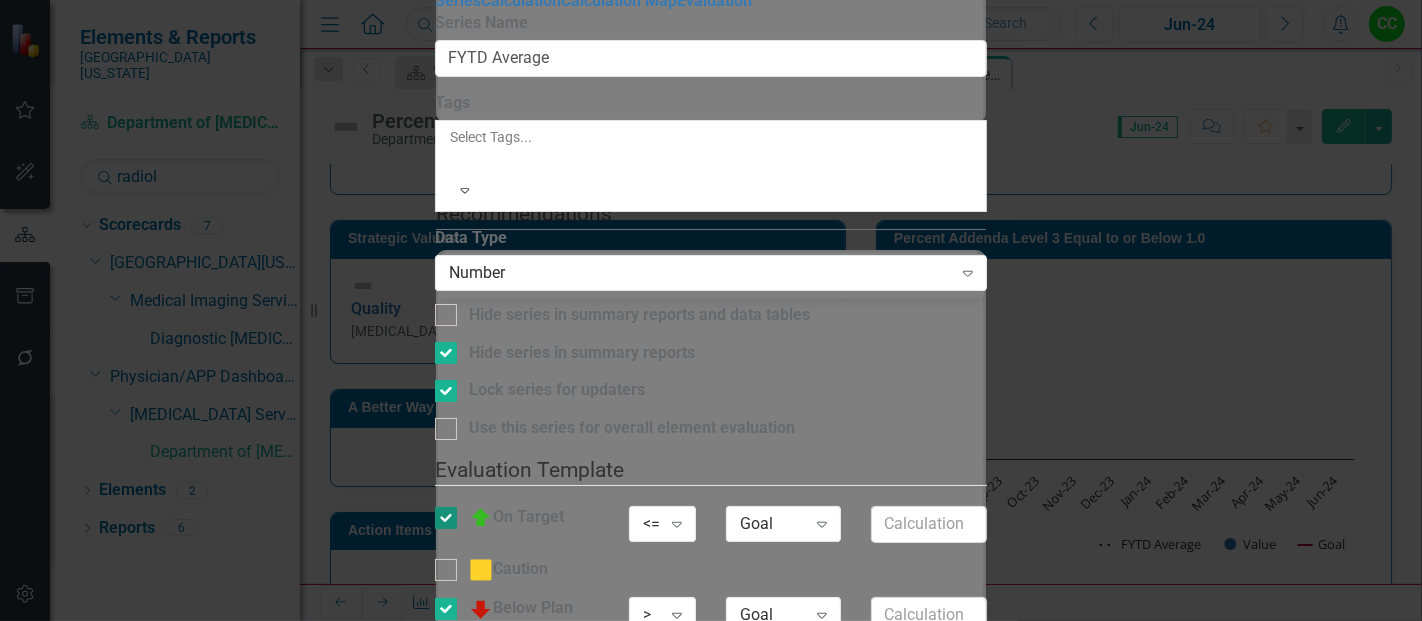 click on "On Target" at bounding box center [441, 513] 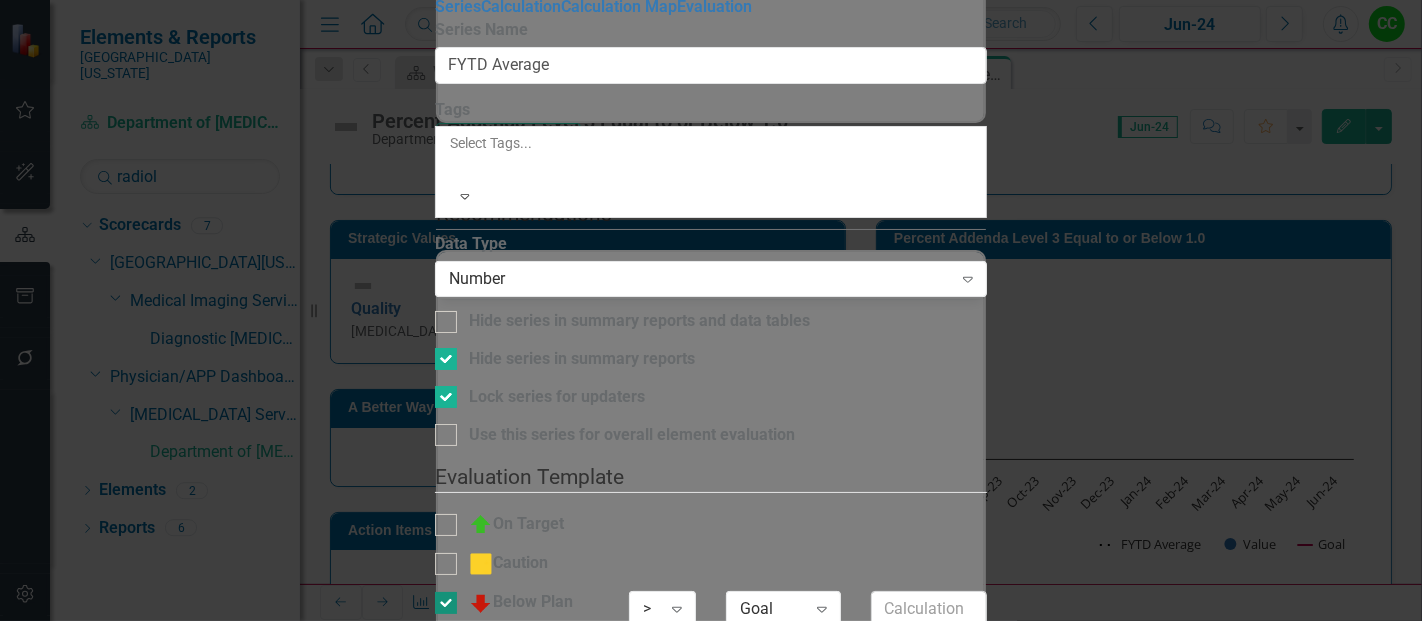 click at bounding box center (446, 603) 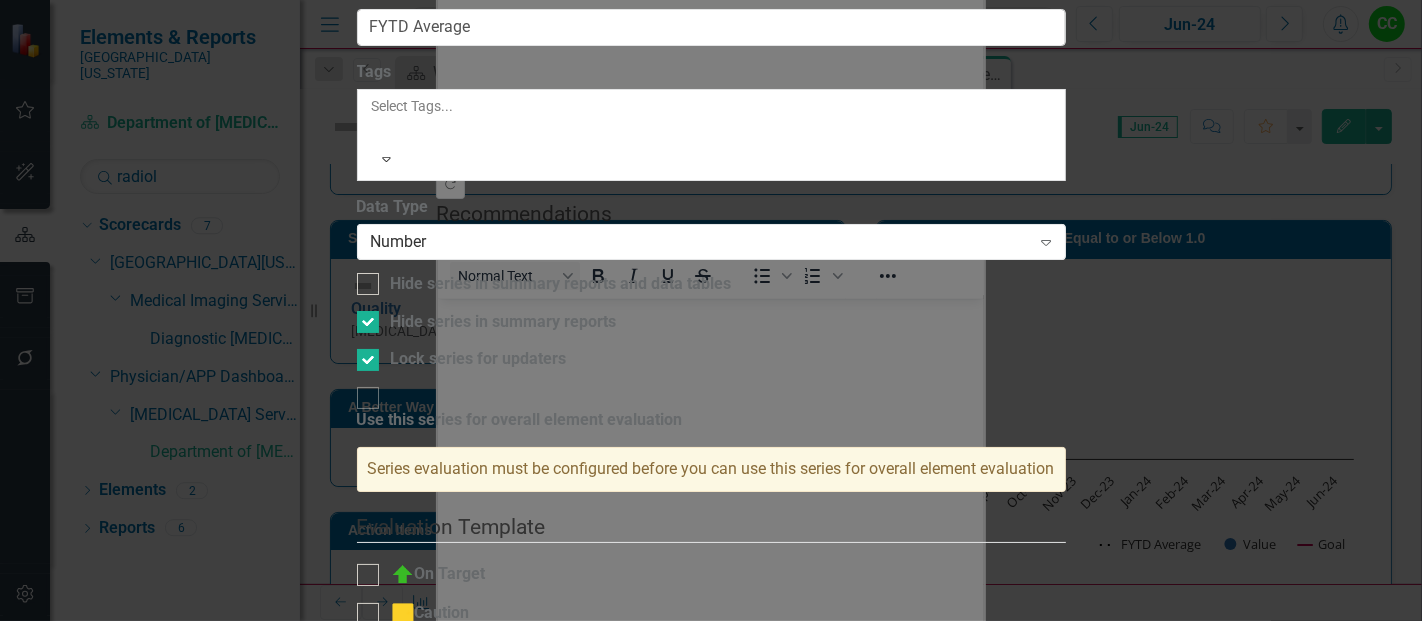 click on "Save" at bounding box center (453, 736) 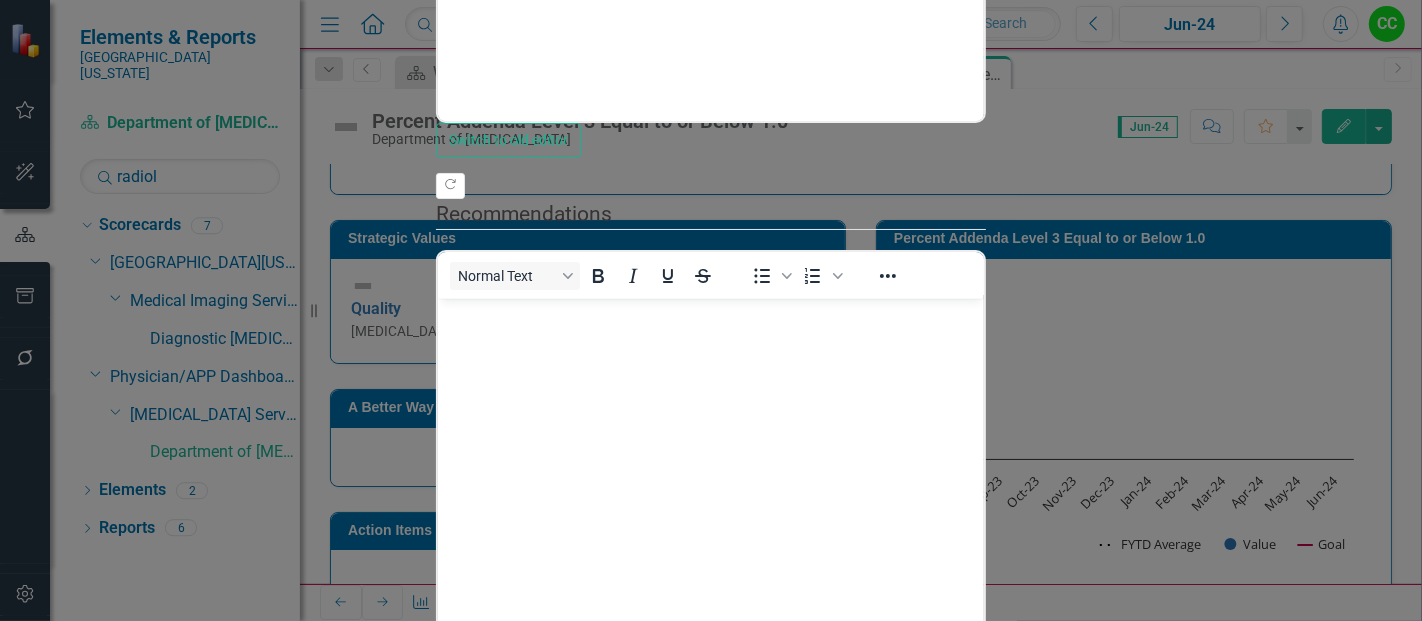click on "Save" at bounding box center (532, 1159) 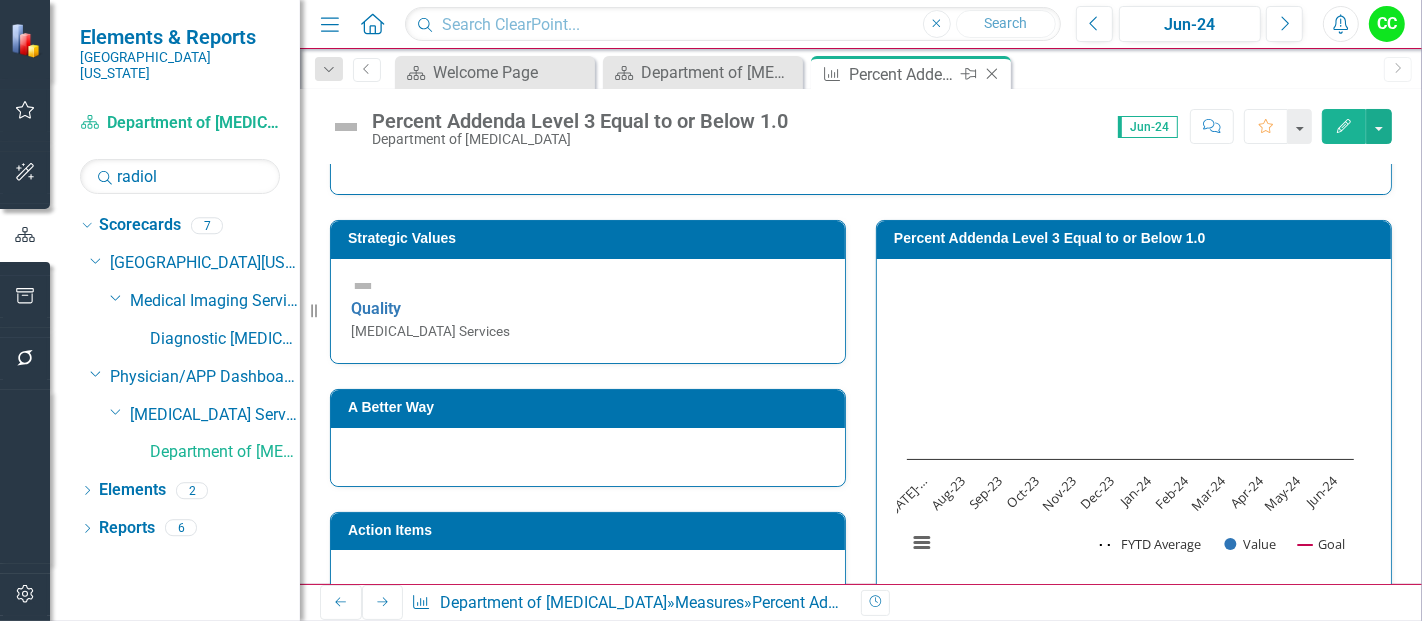 click on "Close" 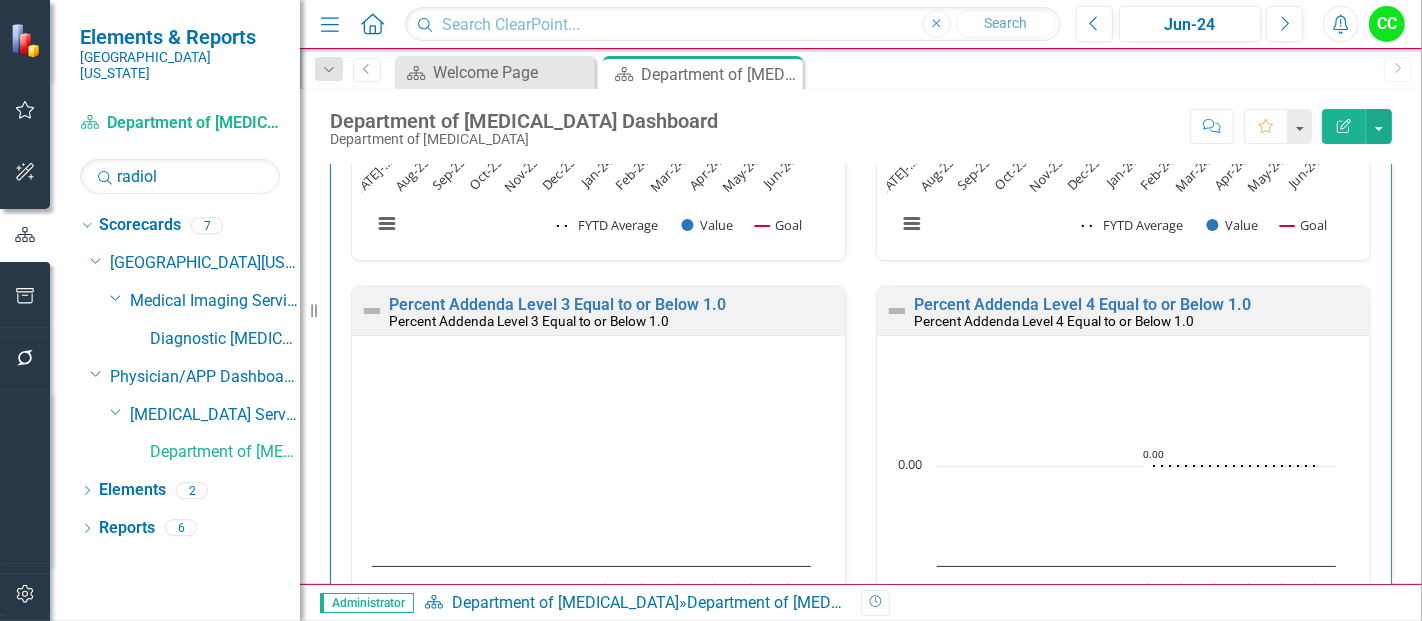 scroll, scrollTop: 1362, scrollLeft: 0, axis: vertical 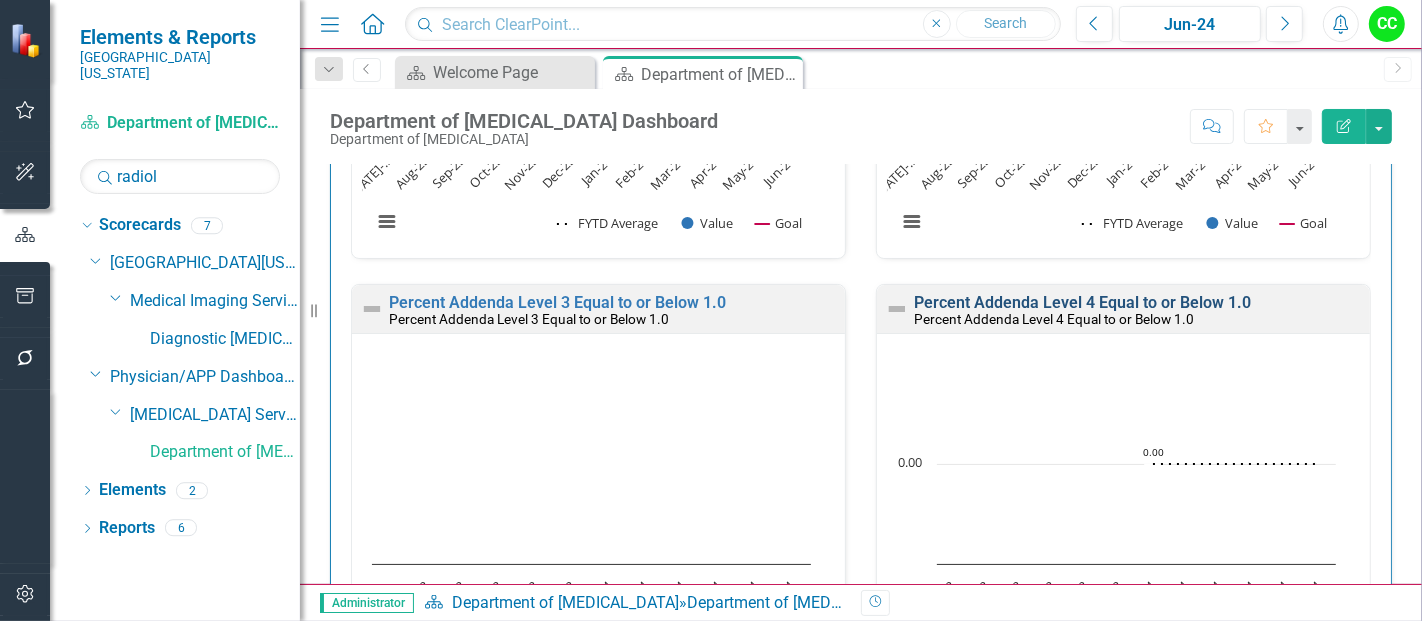 click on "Percent Addenda Level 4 Equal to or Below 1.0" at bounding box center [1082, 302] 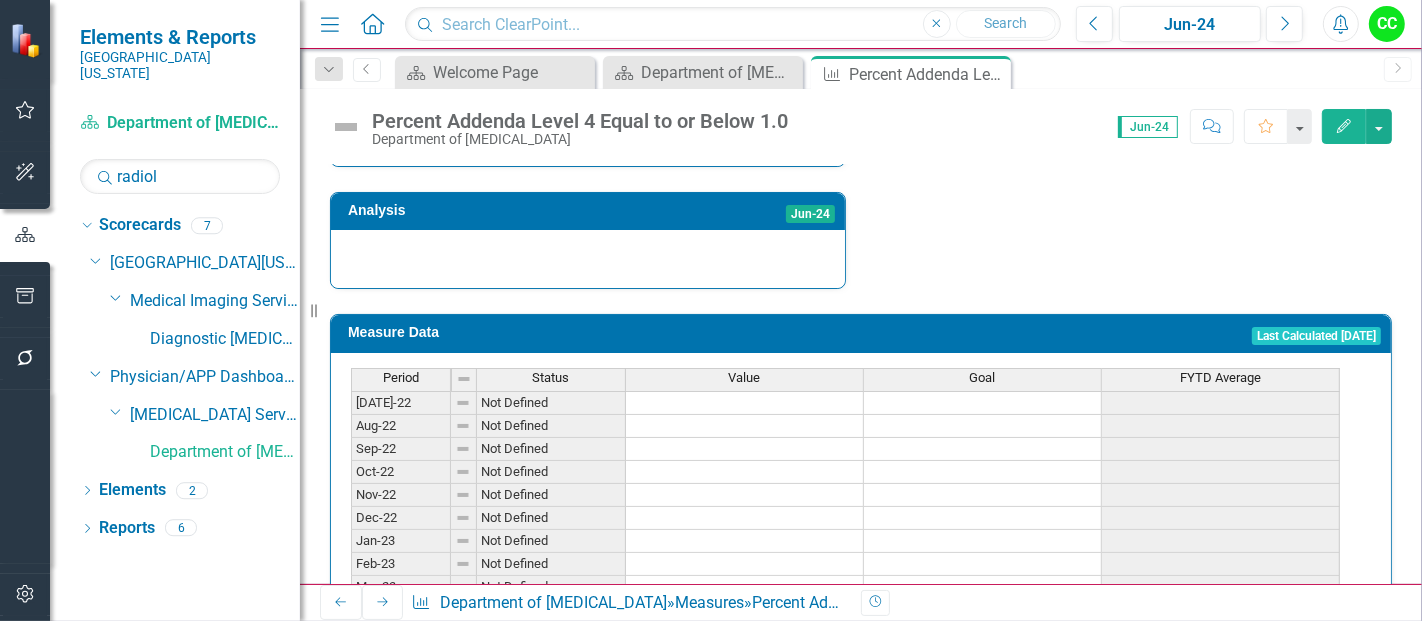 scroll, scrollTop: 765, scrollLeft: 0, axis: vertical 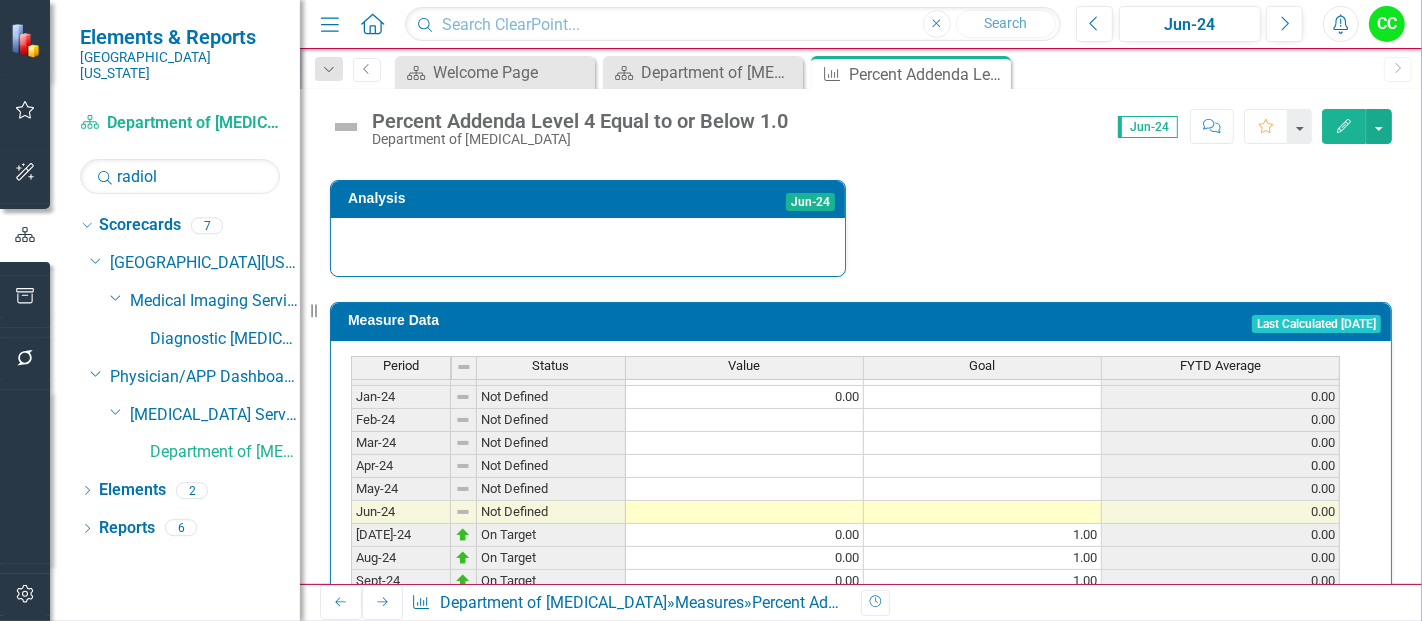 click on "Edit" 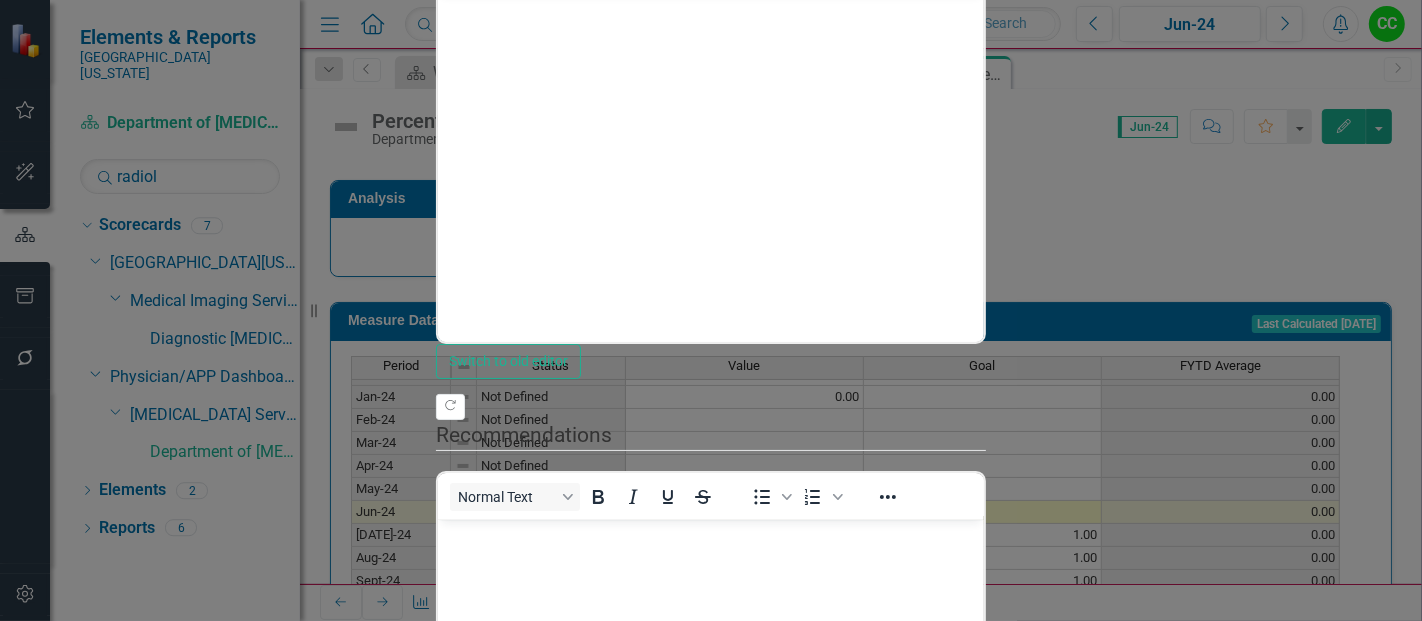scroll, scrollTop: 0, scrollLeft: 0, axis: both 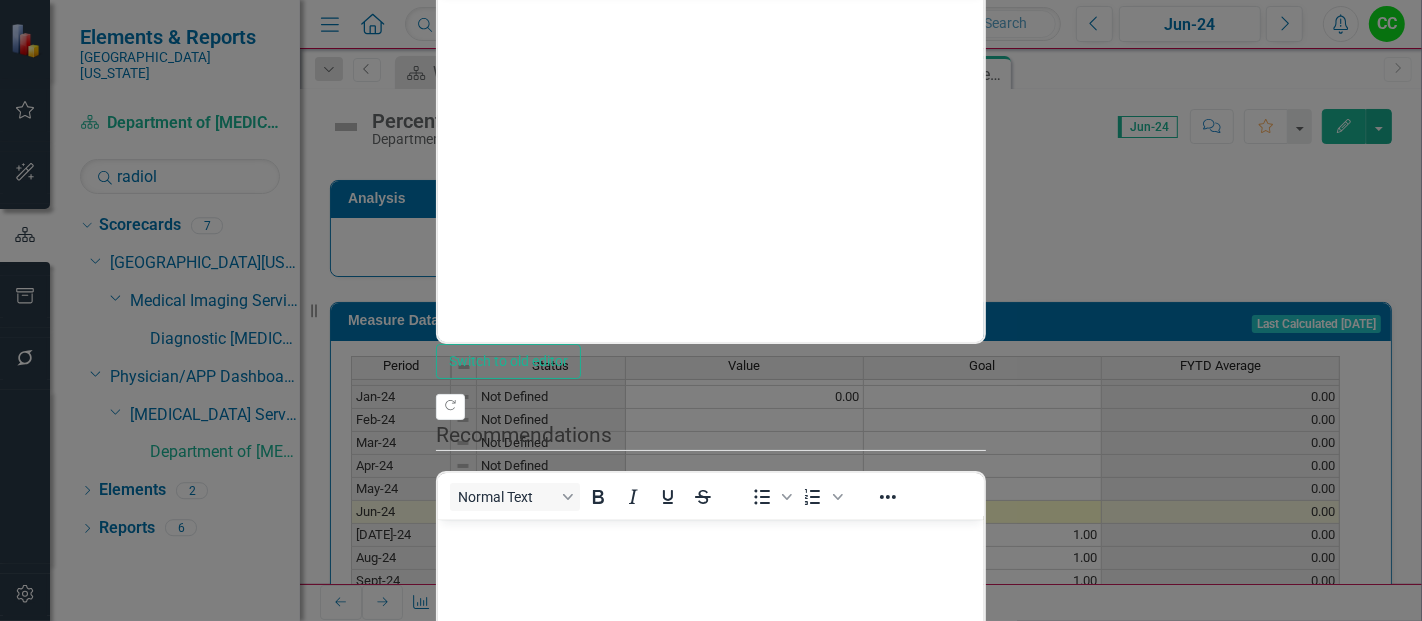 click on "Series" at bounding box center [721, -234] 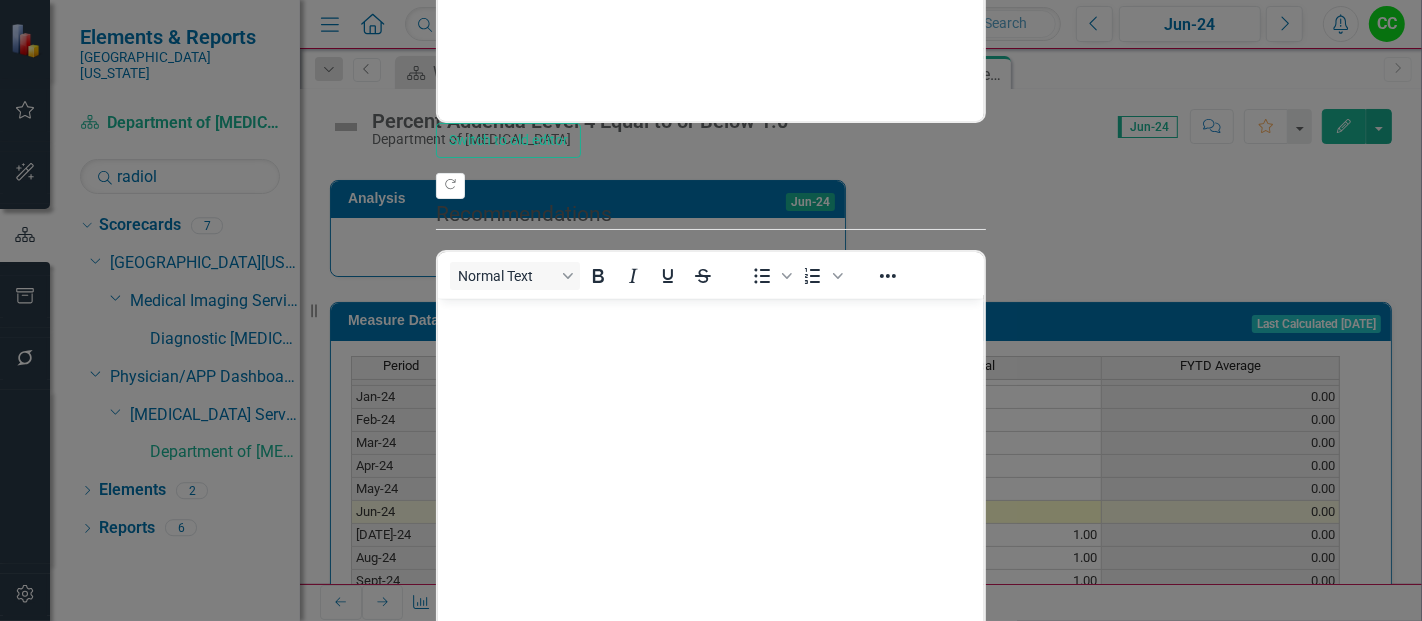 click on "Dropdown Menu" at bounding box center (481, 1129) 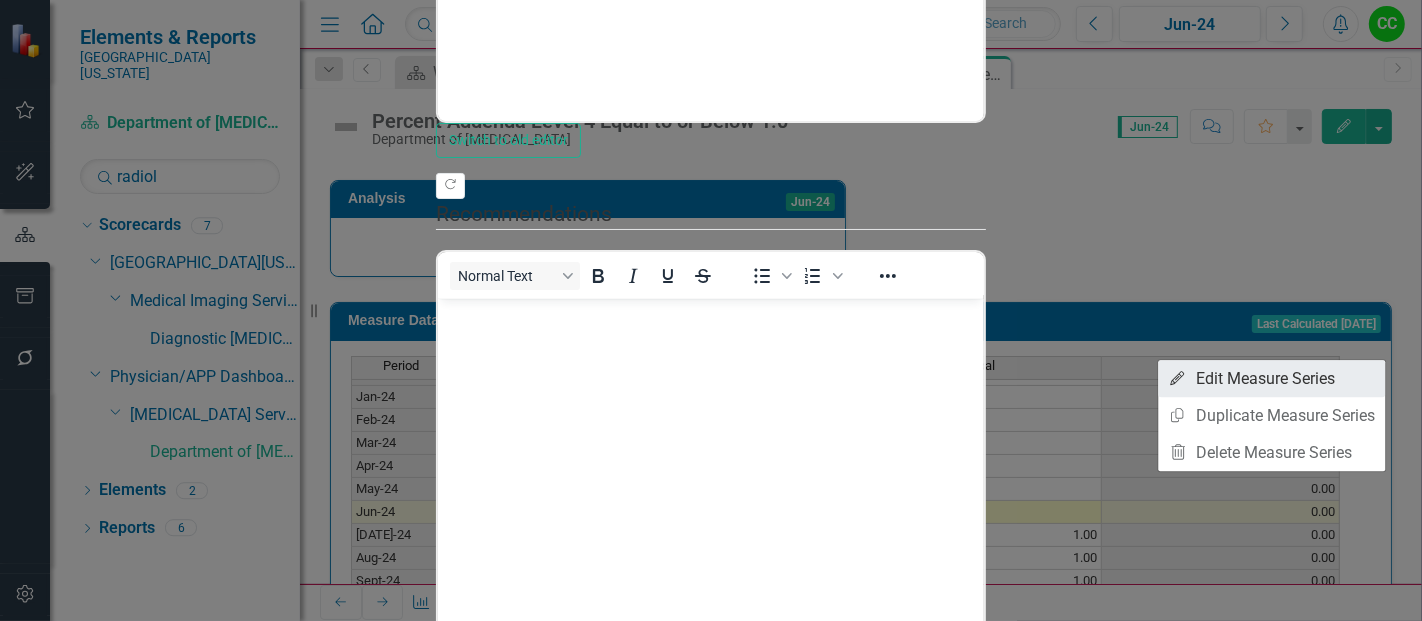 click on "Edit Edit Measure Series" at bounding box center (1271, 378) 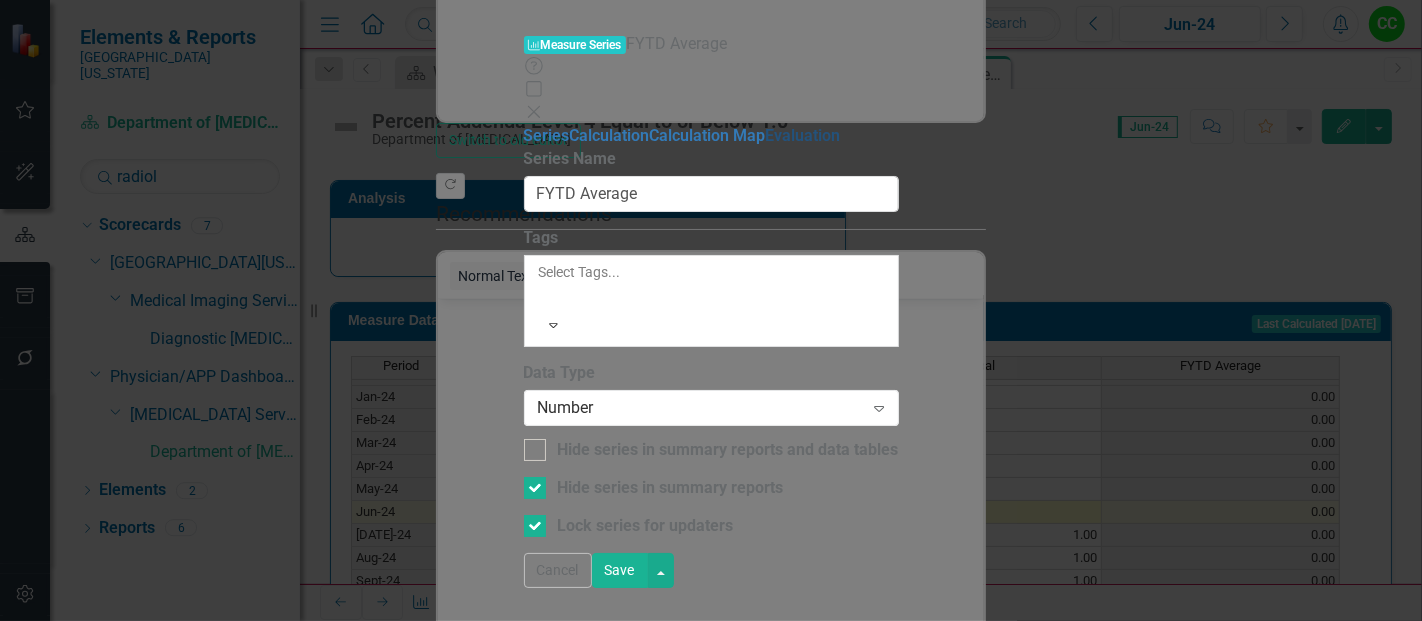 click on "Evaluation" at bounding box center [803, 135] 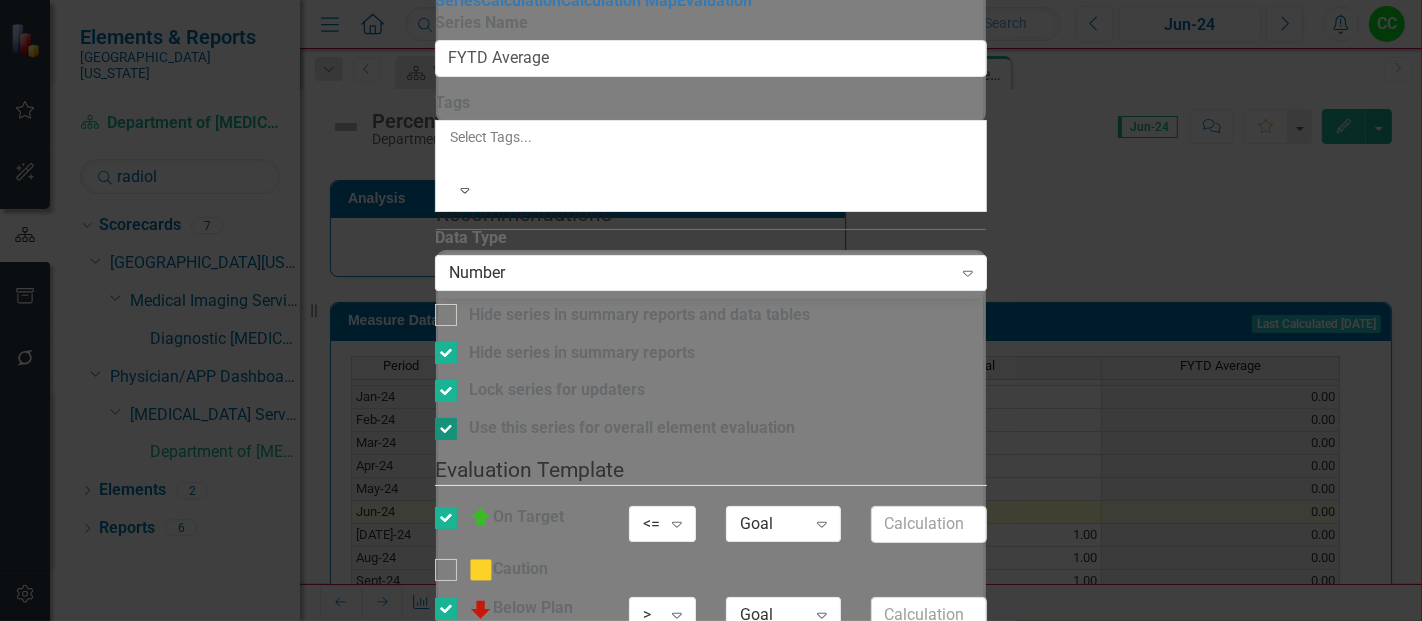 click at bounding box center (446, 429) 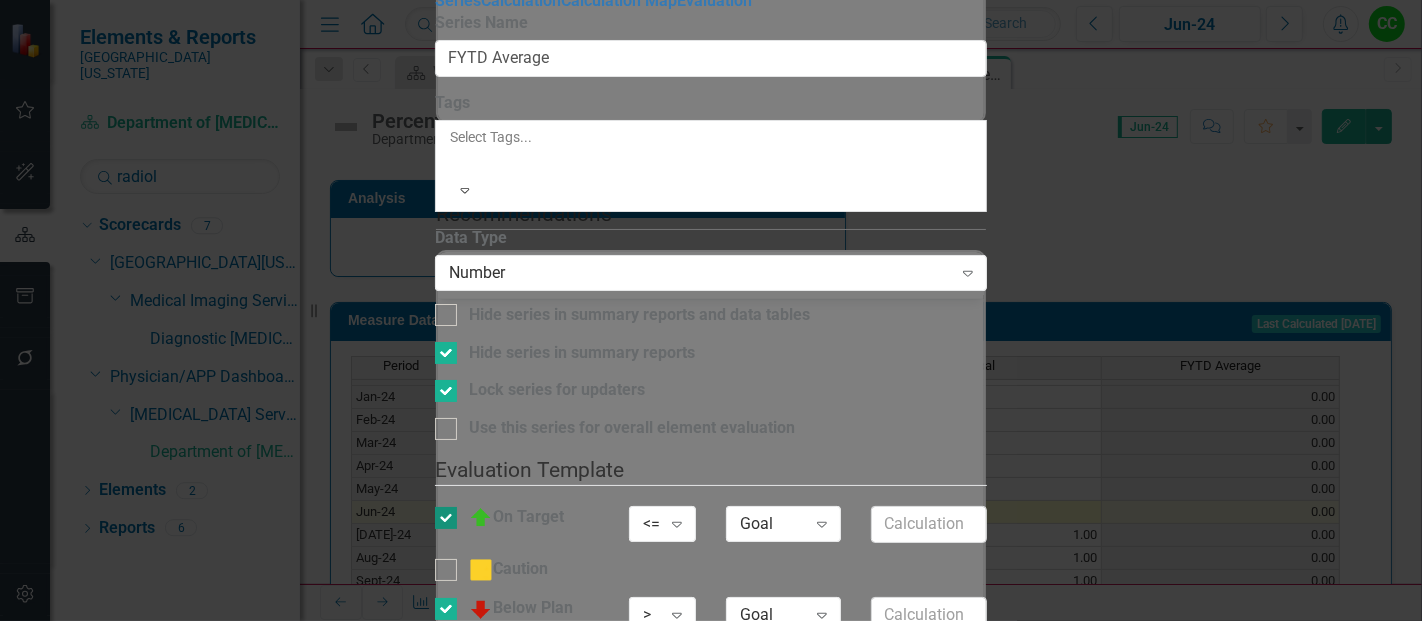 click at bounding box center (446, 518) 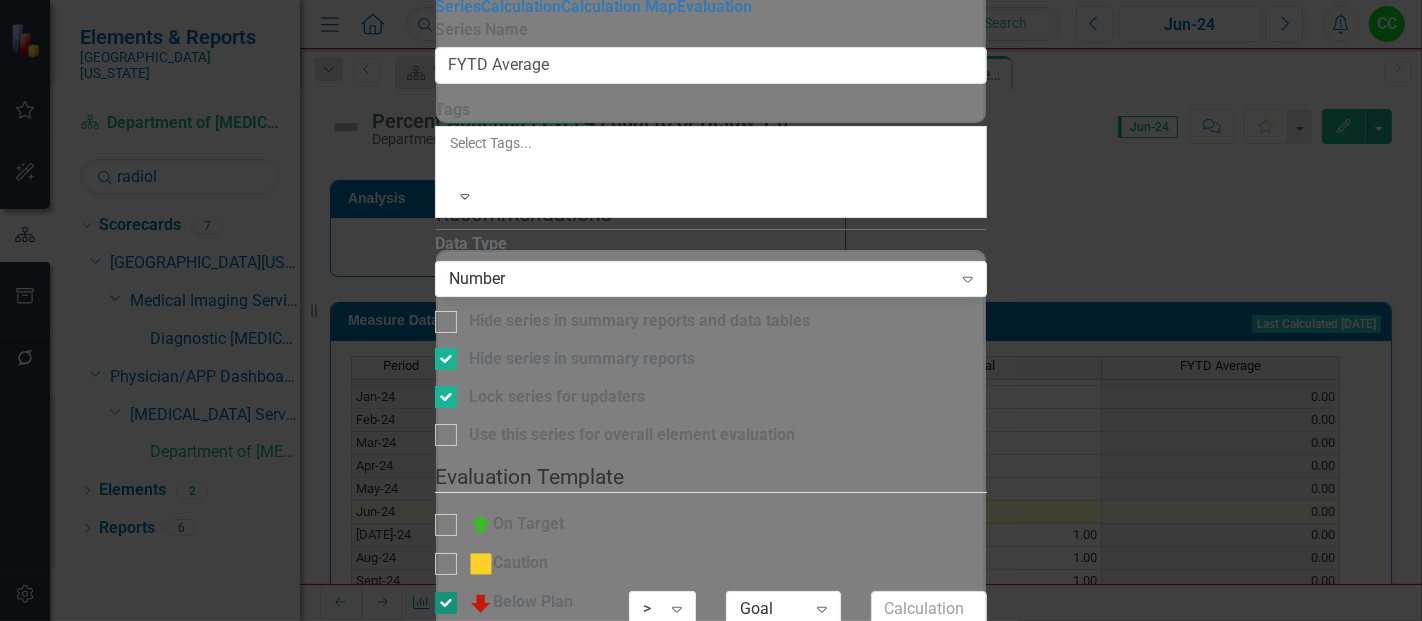 click on "Below Plan" at bounding box center (441, 598) 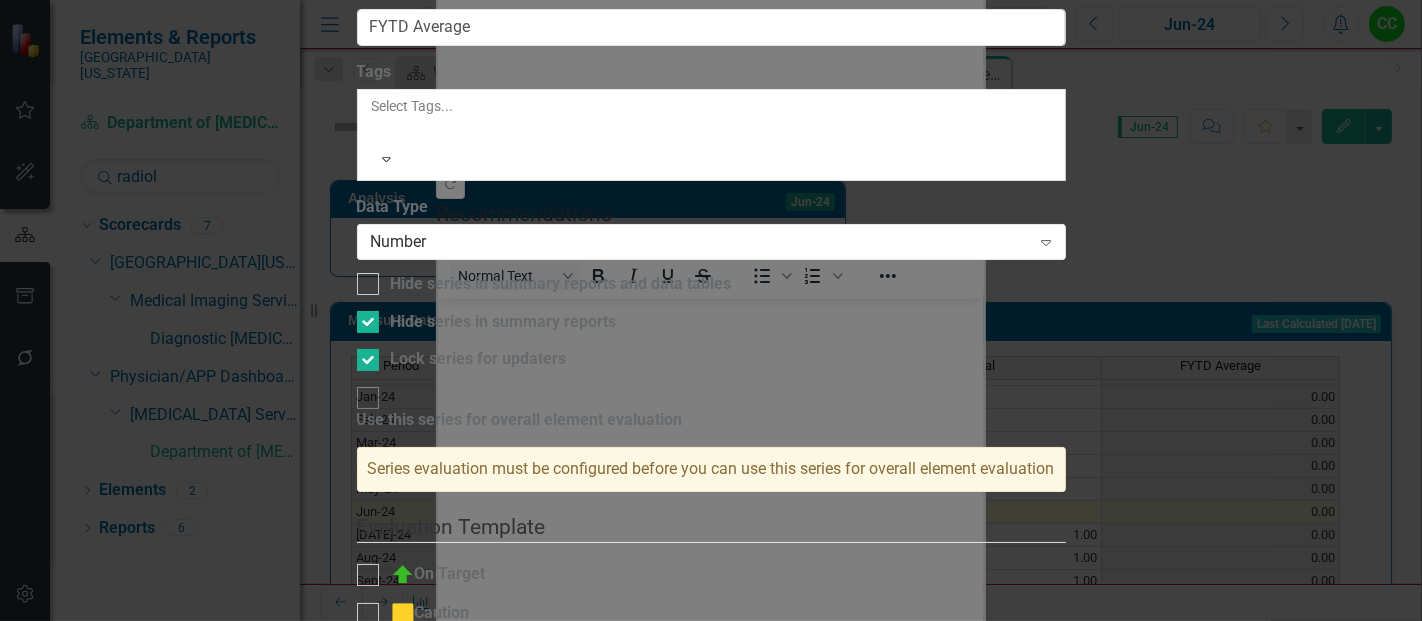 click on "Save" at bounding box center (453, 736) 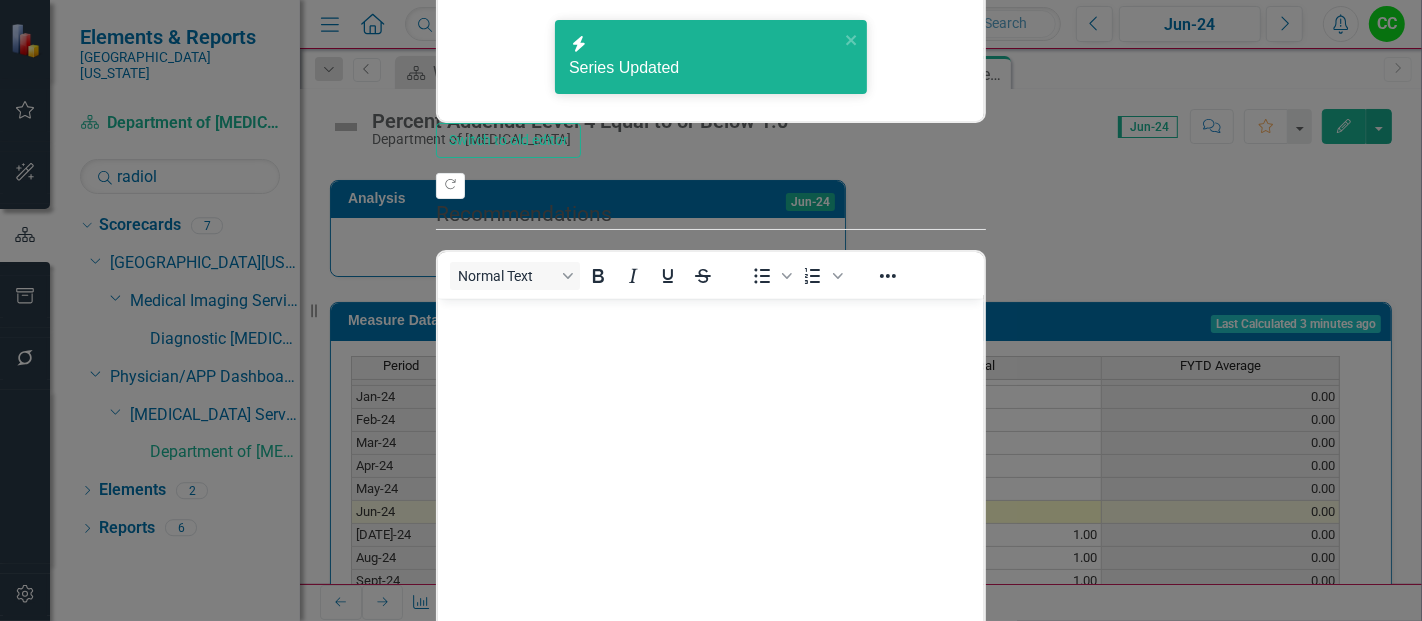 click on "Save" at bounding box center [532, 1159] 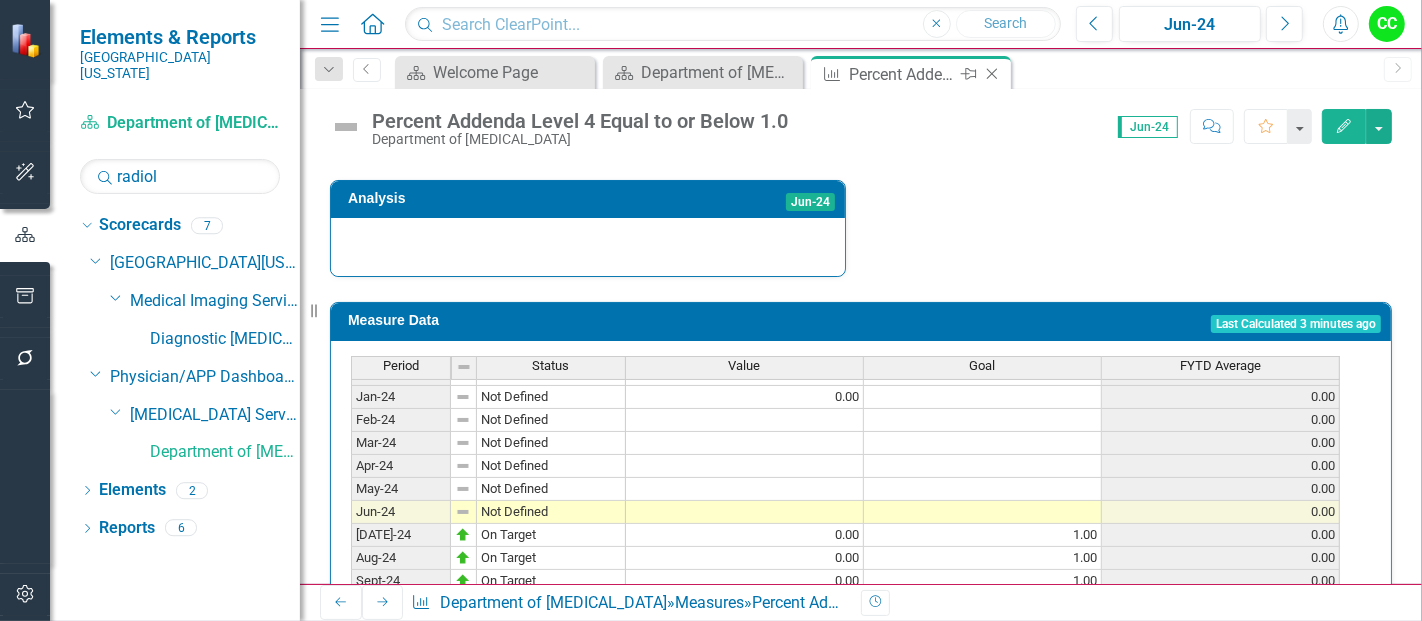 click on "Close" 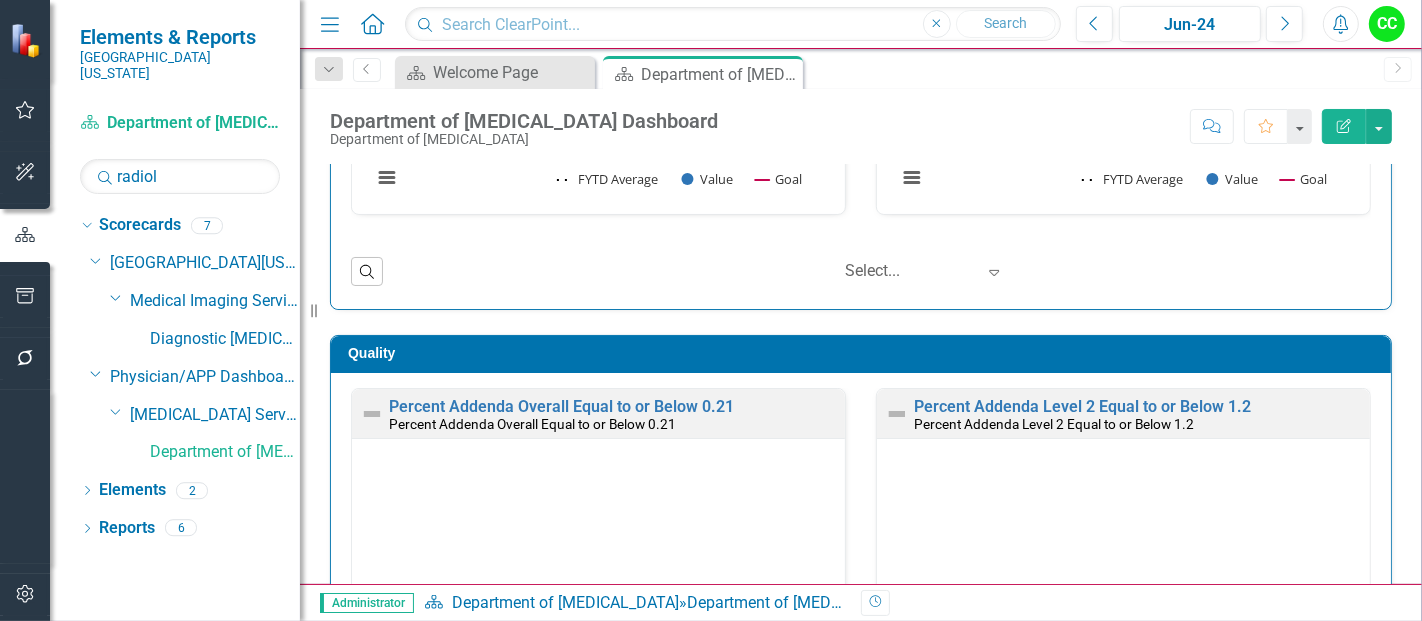 scroll, scrollTop: 820, scrollLeft: 0, axis: vertical 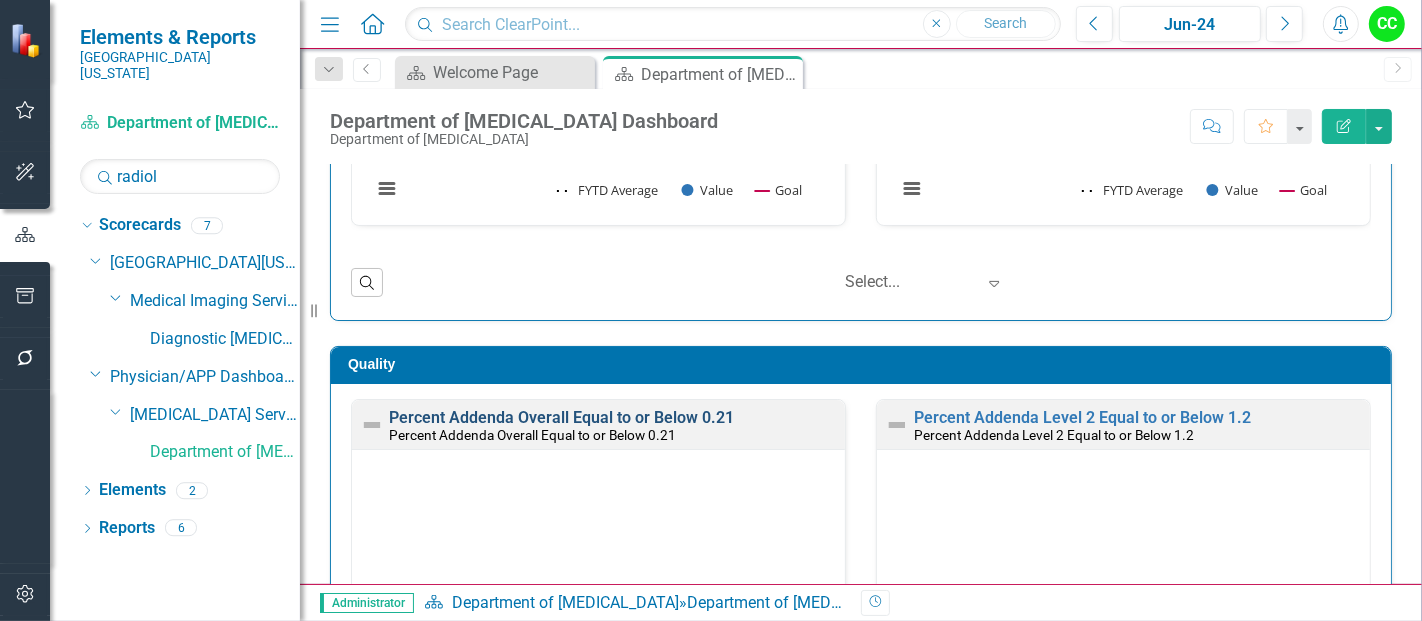 click on "Percent Addenda Overall Equal to or Below 0.21" at bounding box center [561, 417] 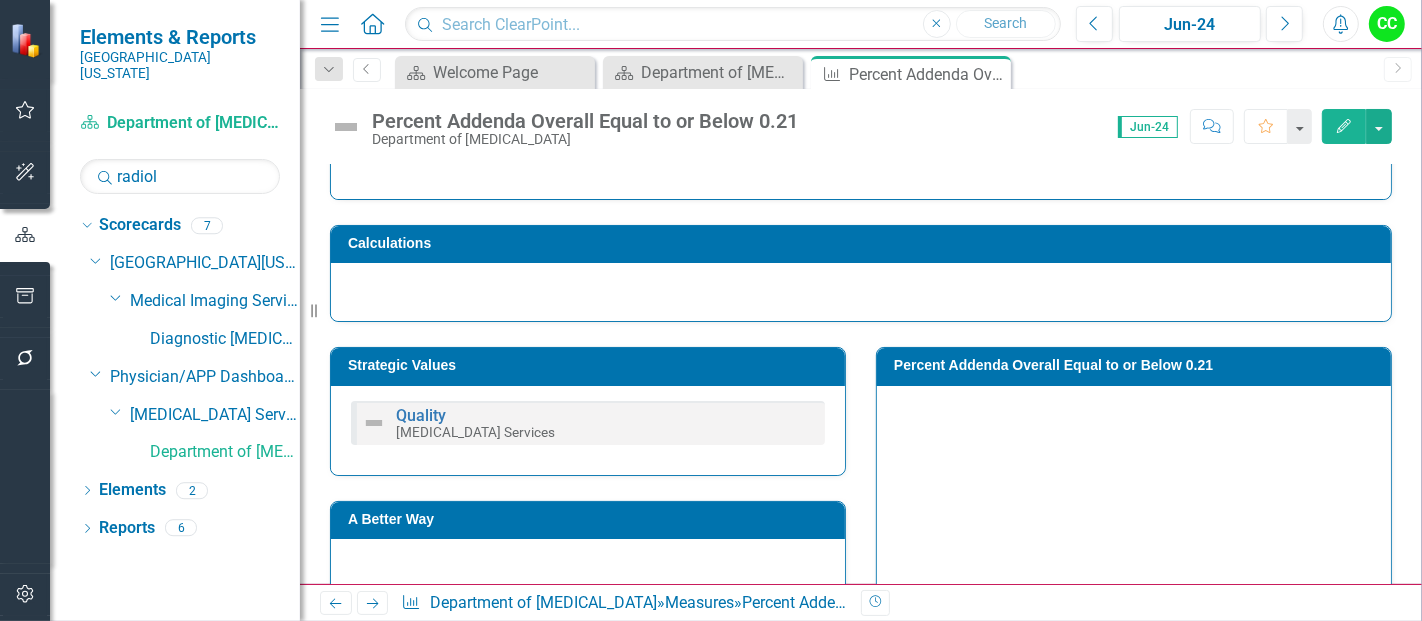 scroll, scrollTop: 188, scrollLeft: 0, axis: vertical 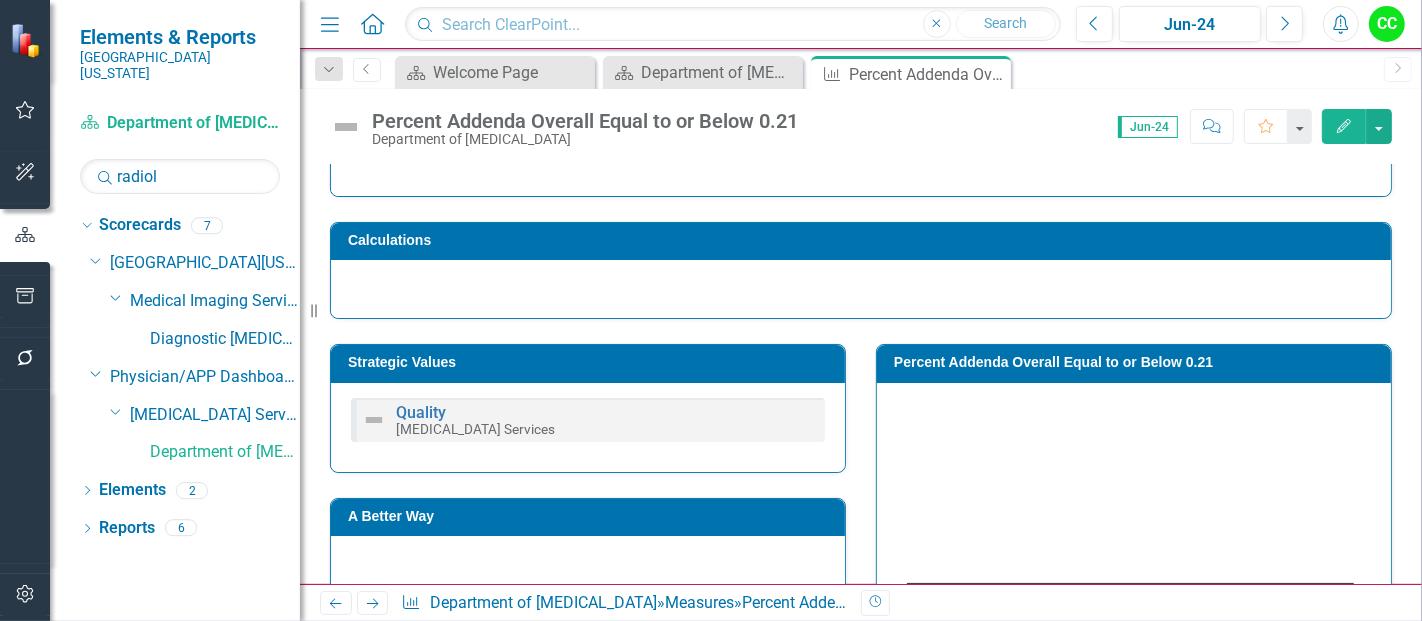 click on "Percent Addenda Overall Equal to or Below 0.21" at bounding box center (1137, 362) 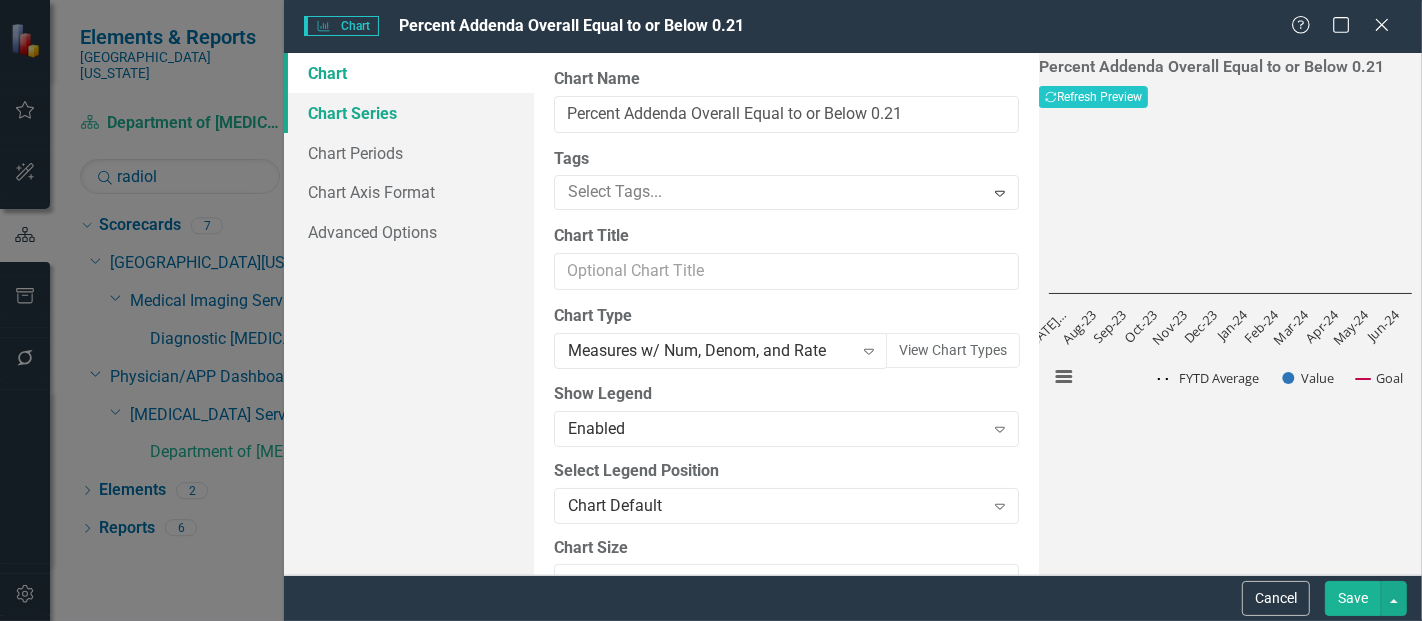 click on "Chart Series" at bounding box center (409, 113) 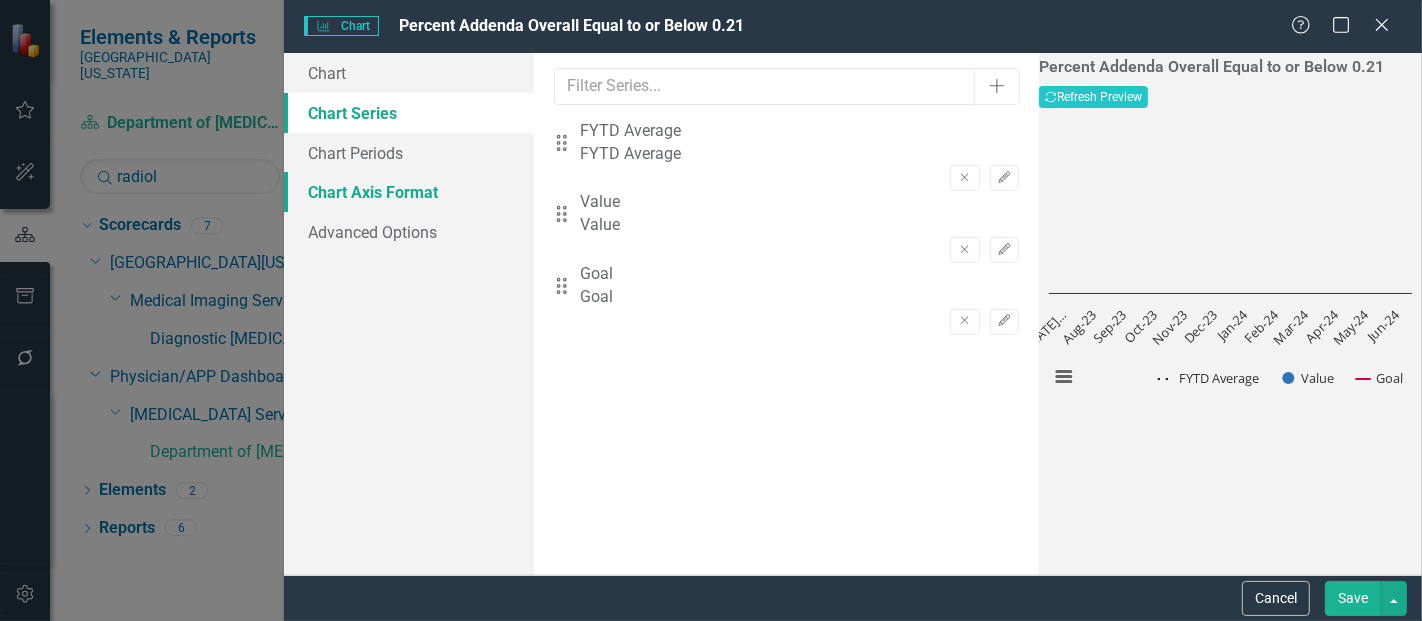 click on "Chart Axis Format" at bounding box center (409, 192) 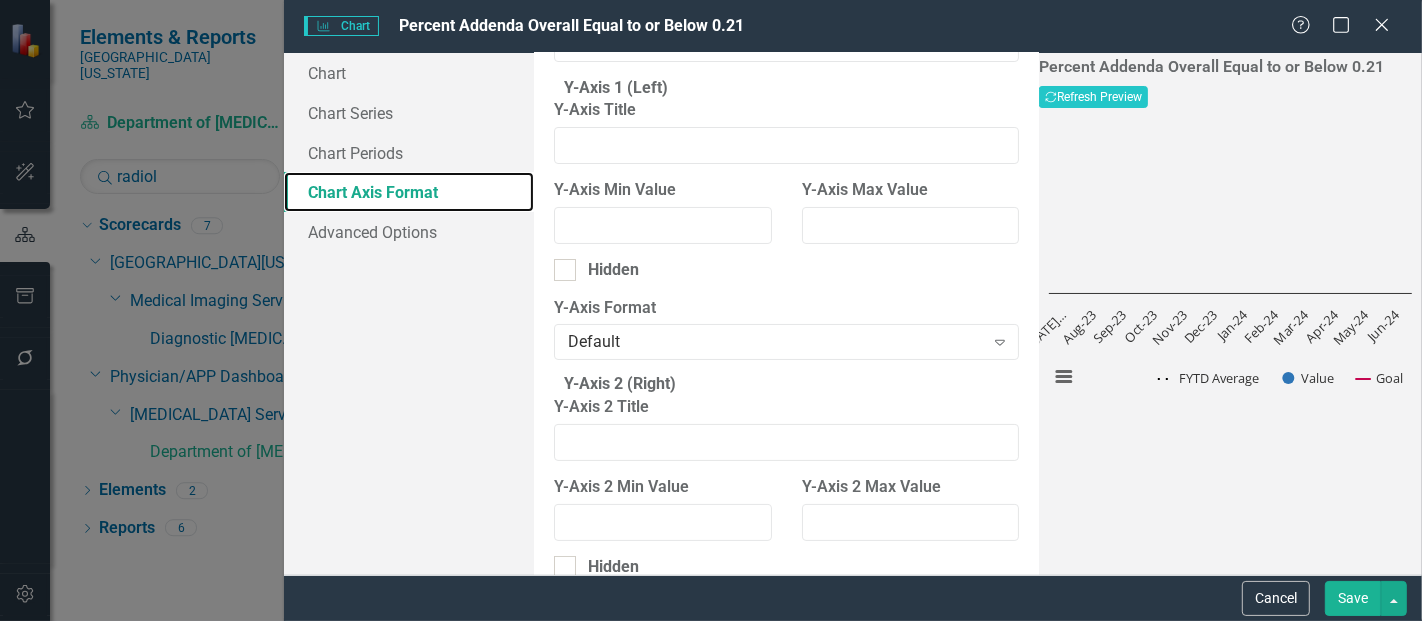 scroll, scrollTop: 0, scrollLeft: 0, axis: both 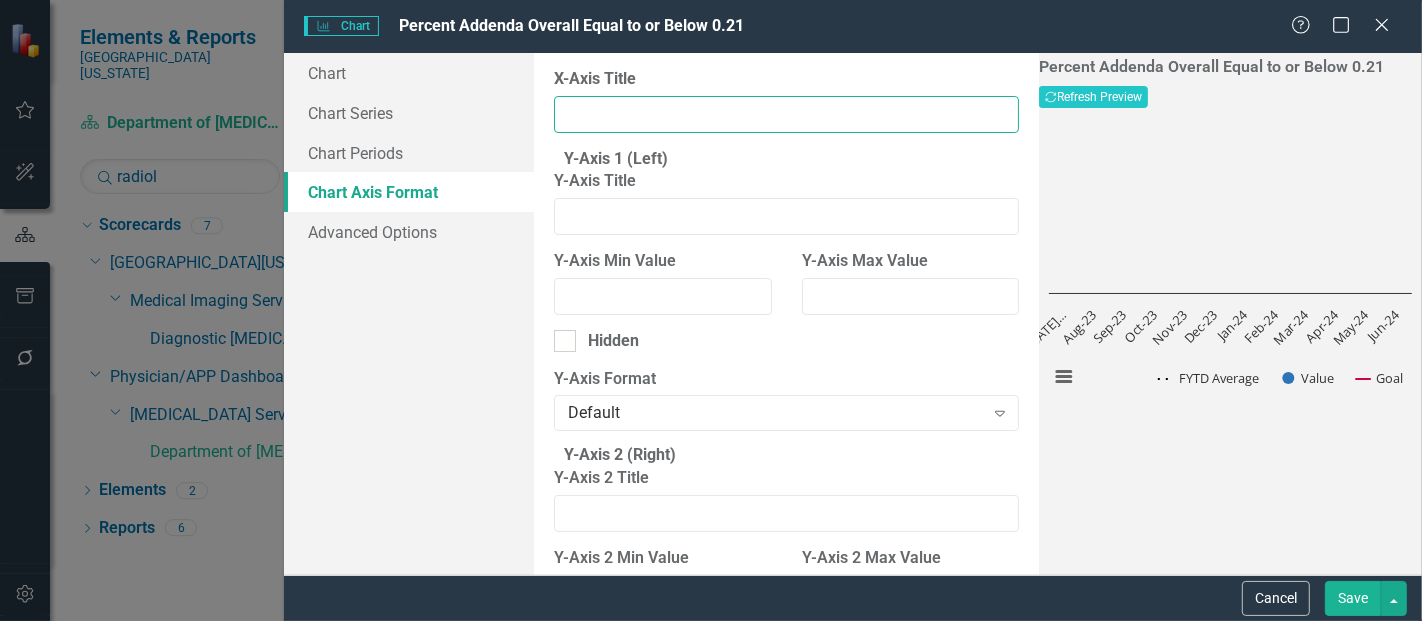 click on "X-Axis Title" at bounding box center (786, 114) 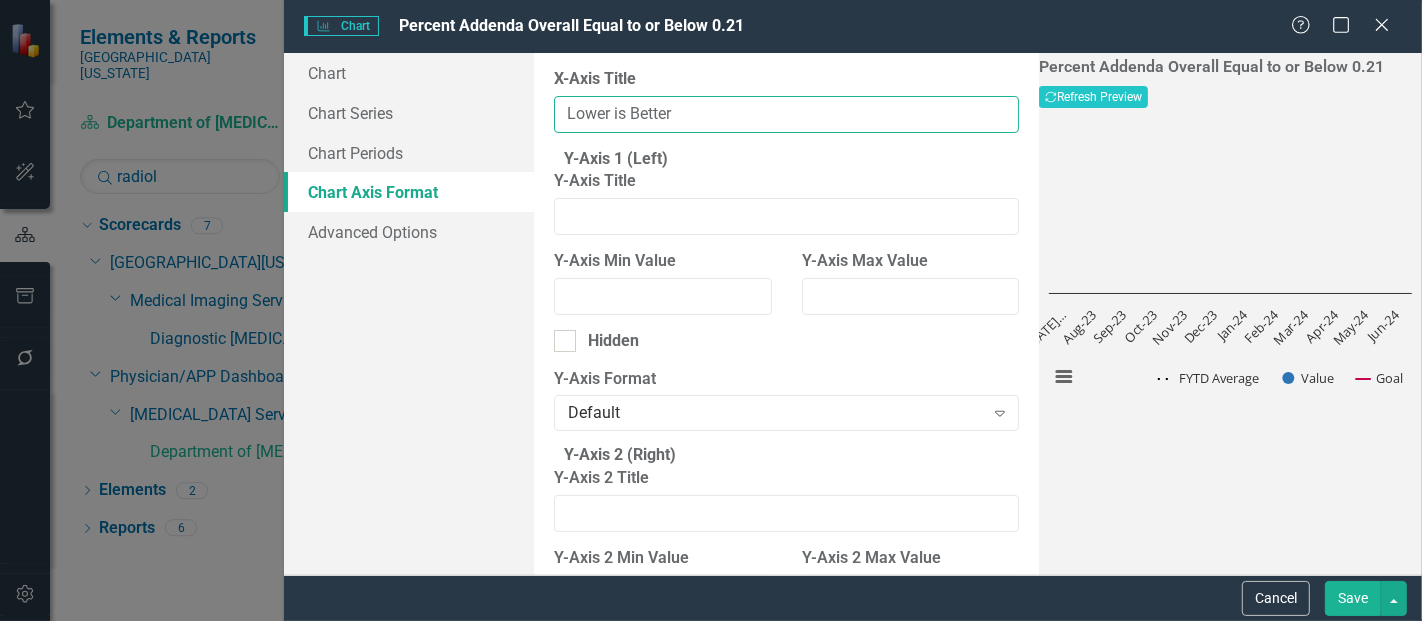 click on "Lower is Better" at bounding box center (786, 114) 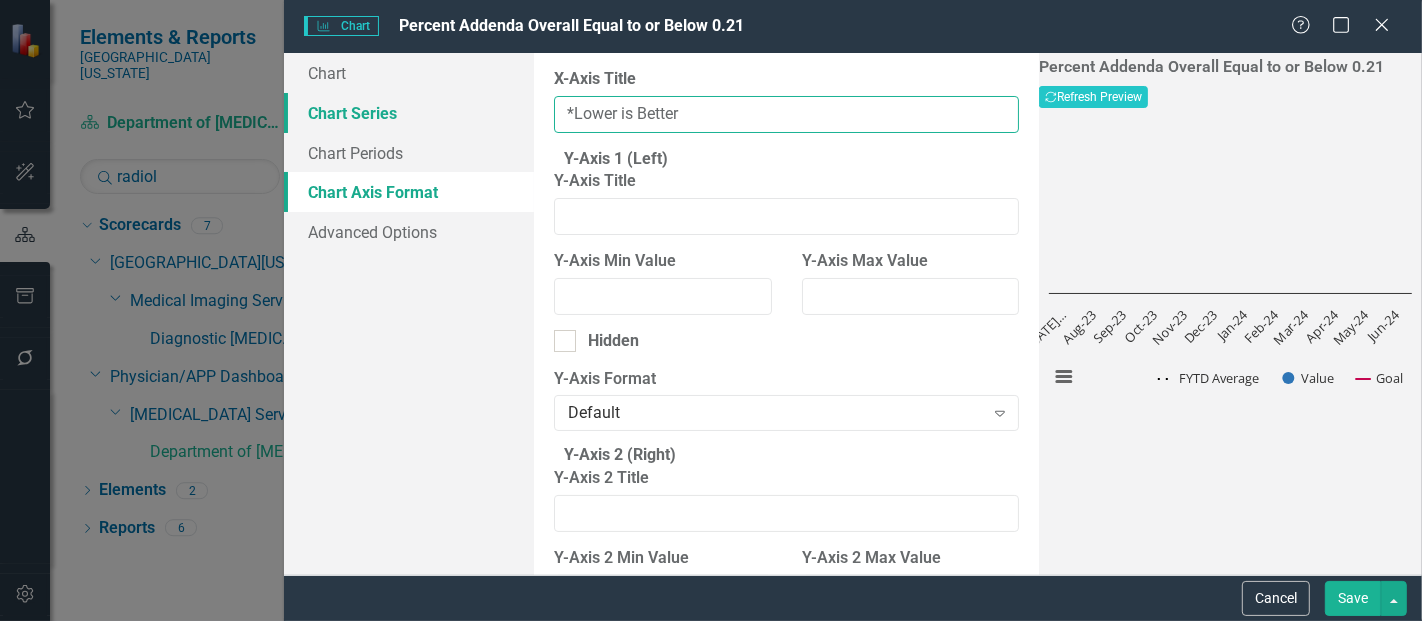 drag, startPoint x: 698, startPoint y: 101, endPoint x: 474, endPoint y: 128, distance: 225.62137 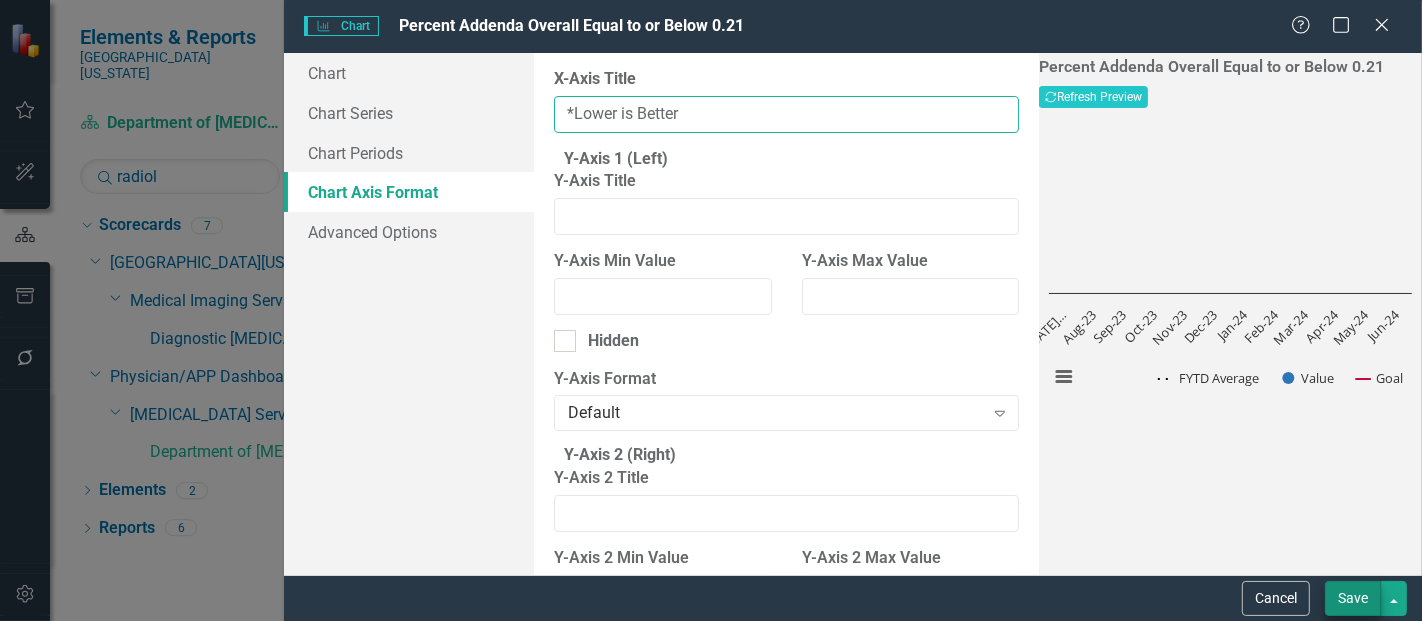 type on "*Lower is Better" 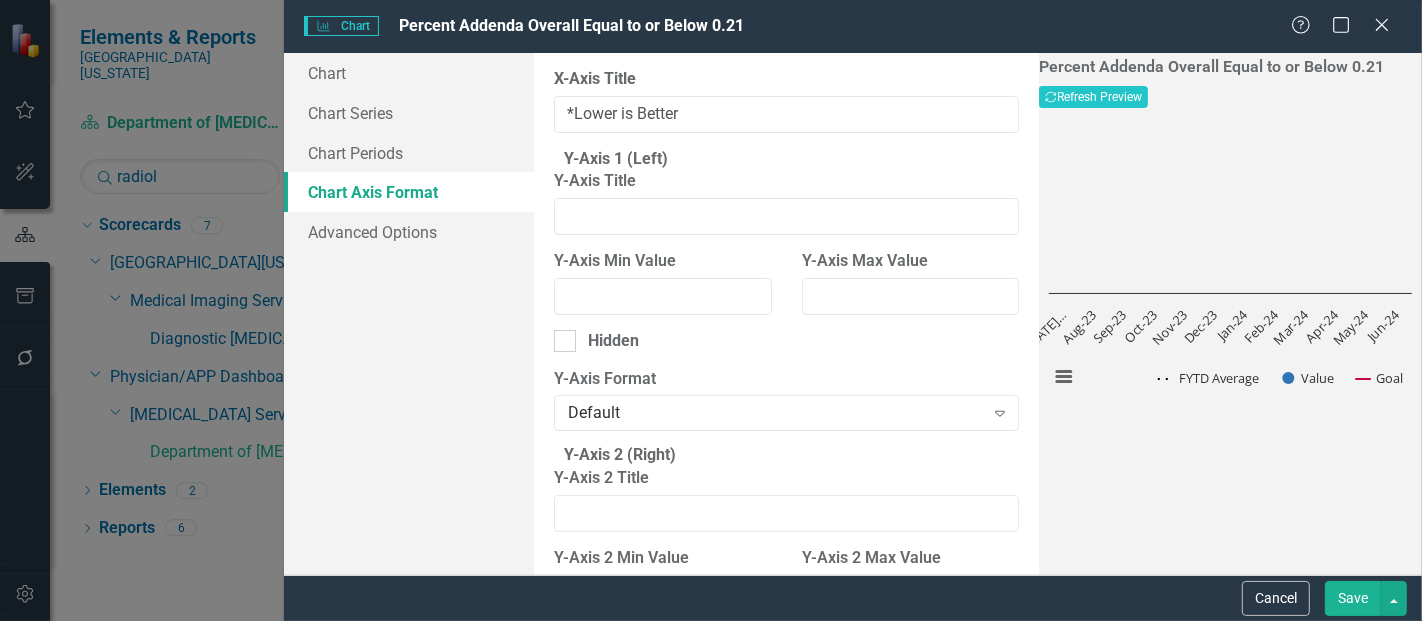 click on "Save" at bounding box center [1353, 598] 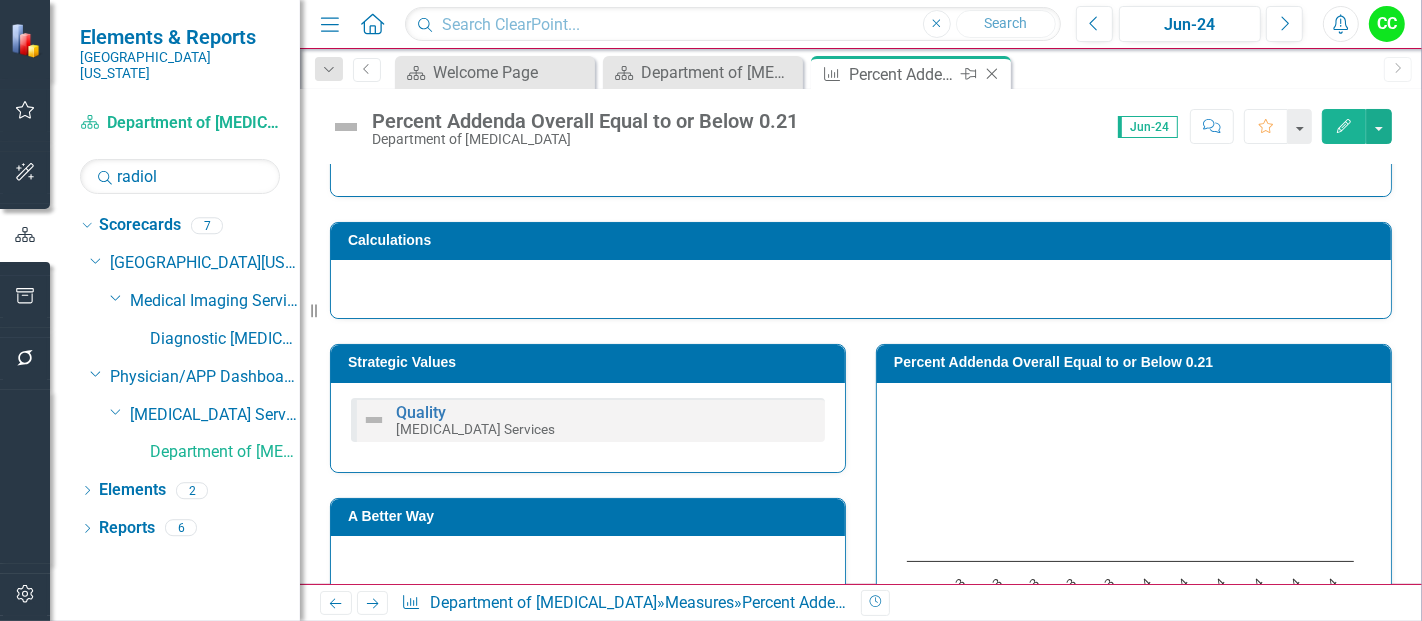 click 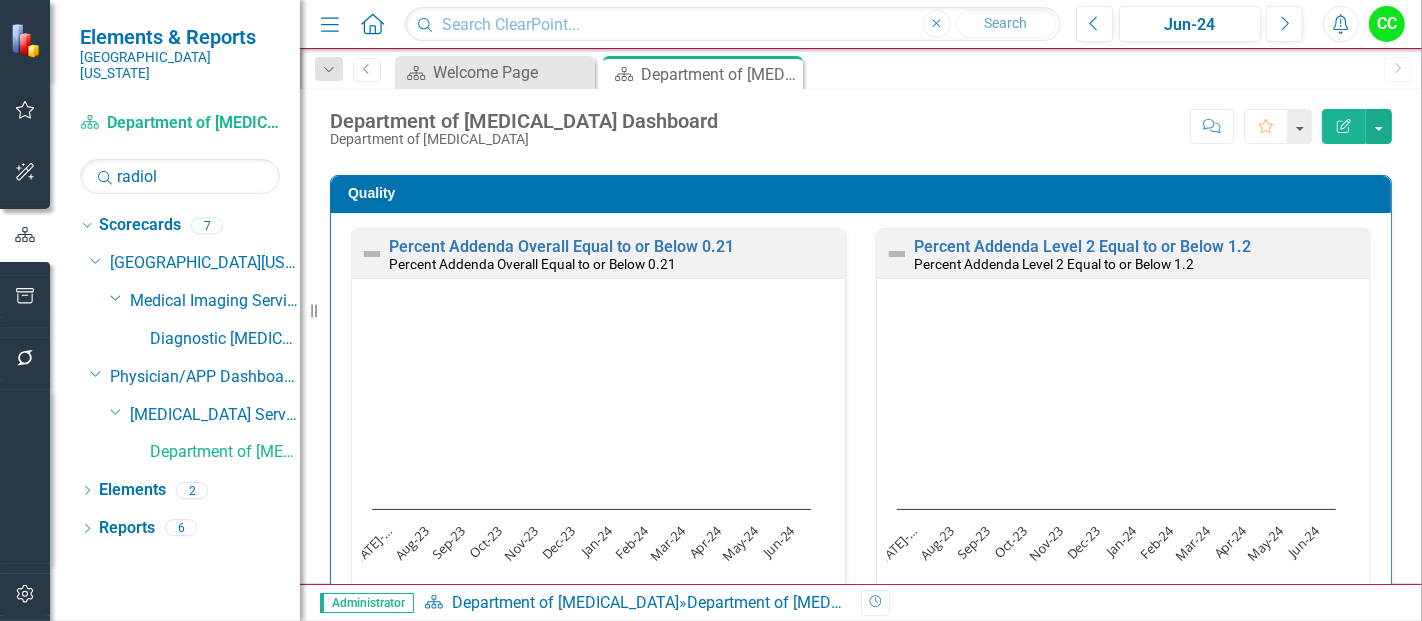 scroll, scrollTop: 964, scrollLeft: 0, axis: vertical 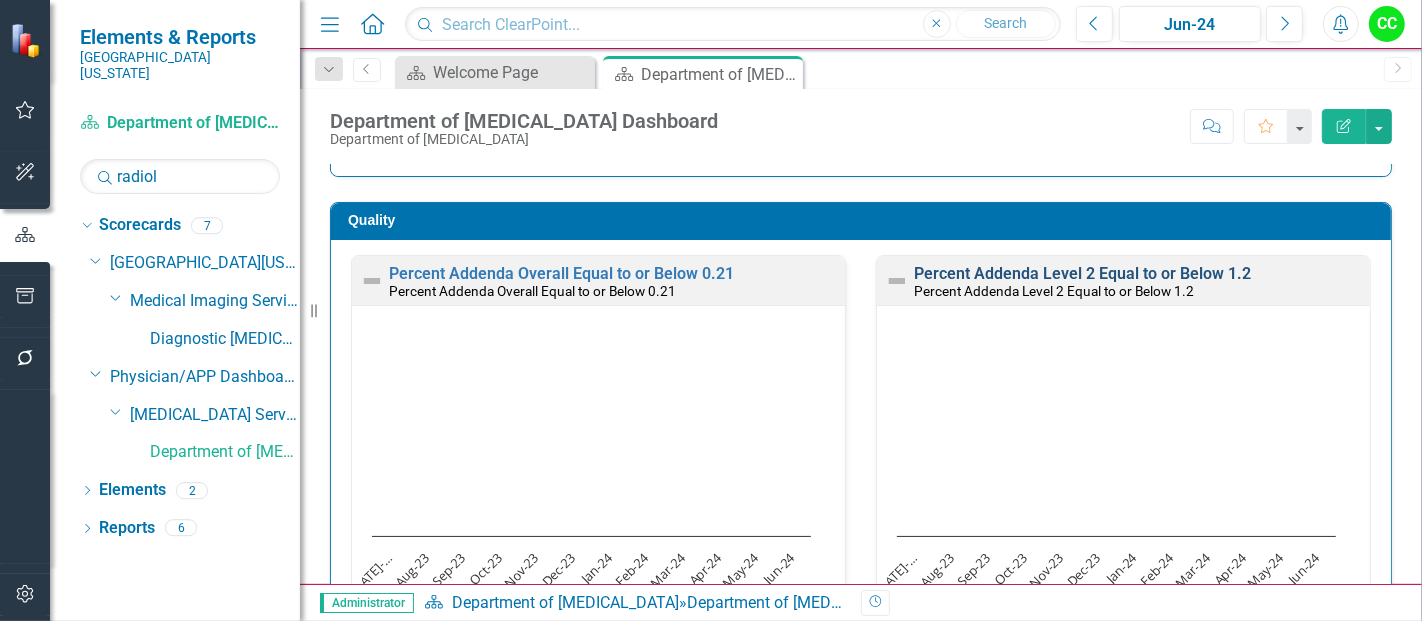 click on "Percent Addenda Level 2 Equal to or Below 1.2" at bounding box center [1082, 273] 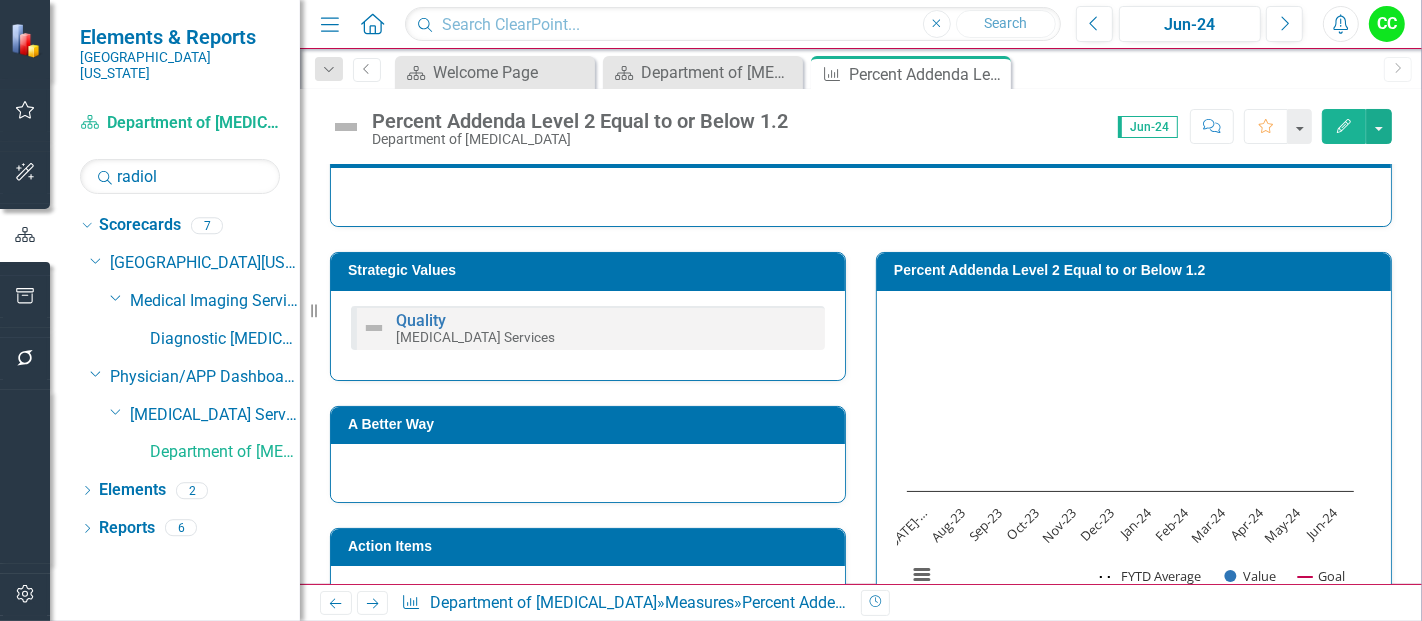 scroll, scrollTop: 282, scrollLeft: 0, axis: vertical 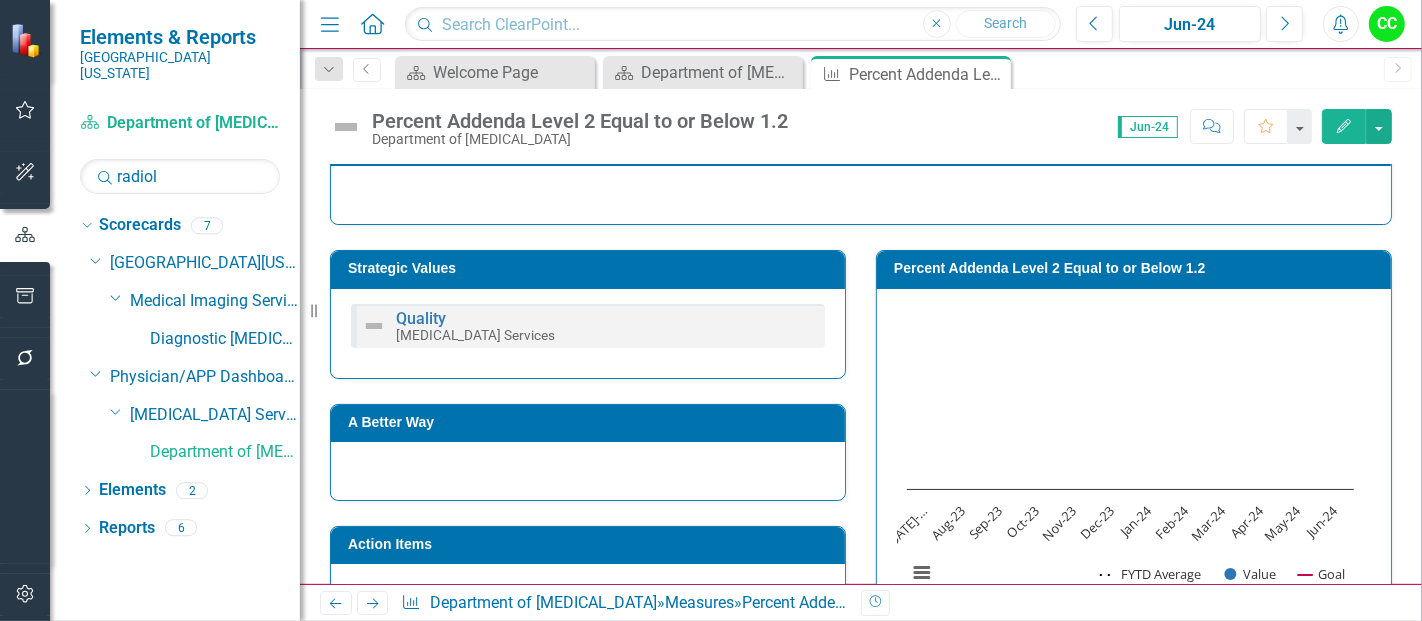 click on "Percent Addenda Level 2 Equal to or Below 1.2" at bounding box center [1137, 268] 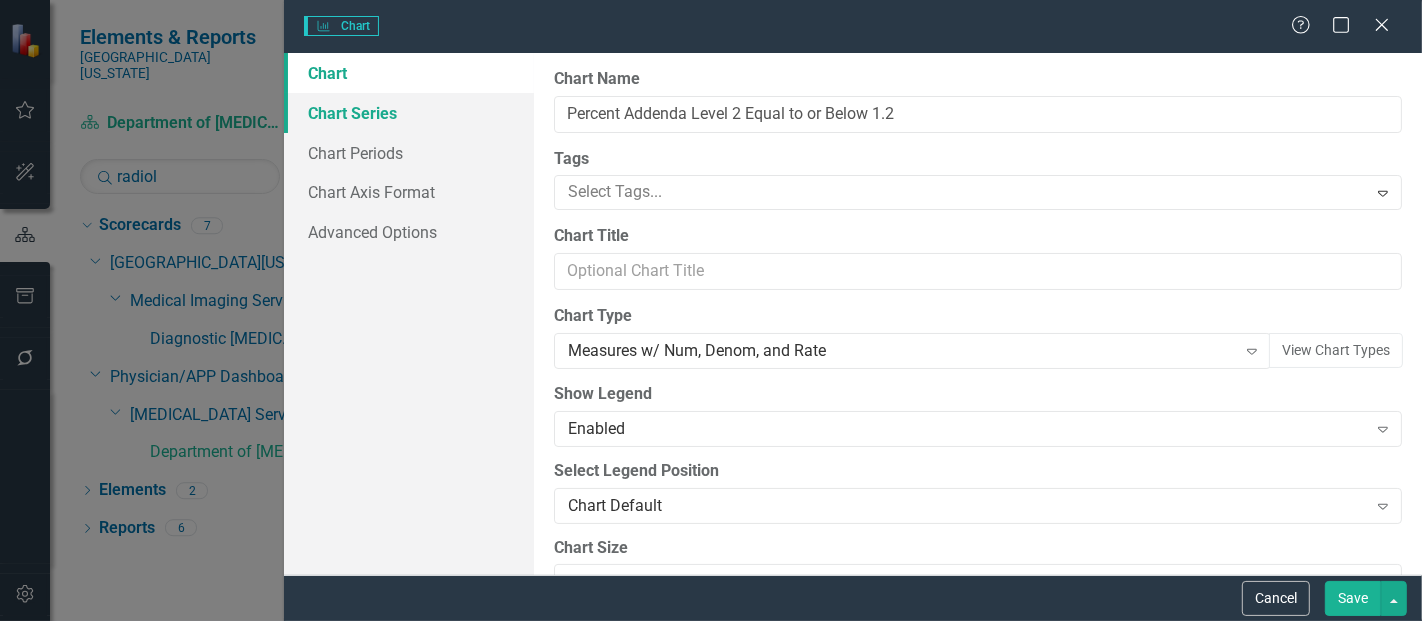 click on "Chart Series" at bounding box center [409, 113] 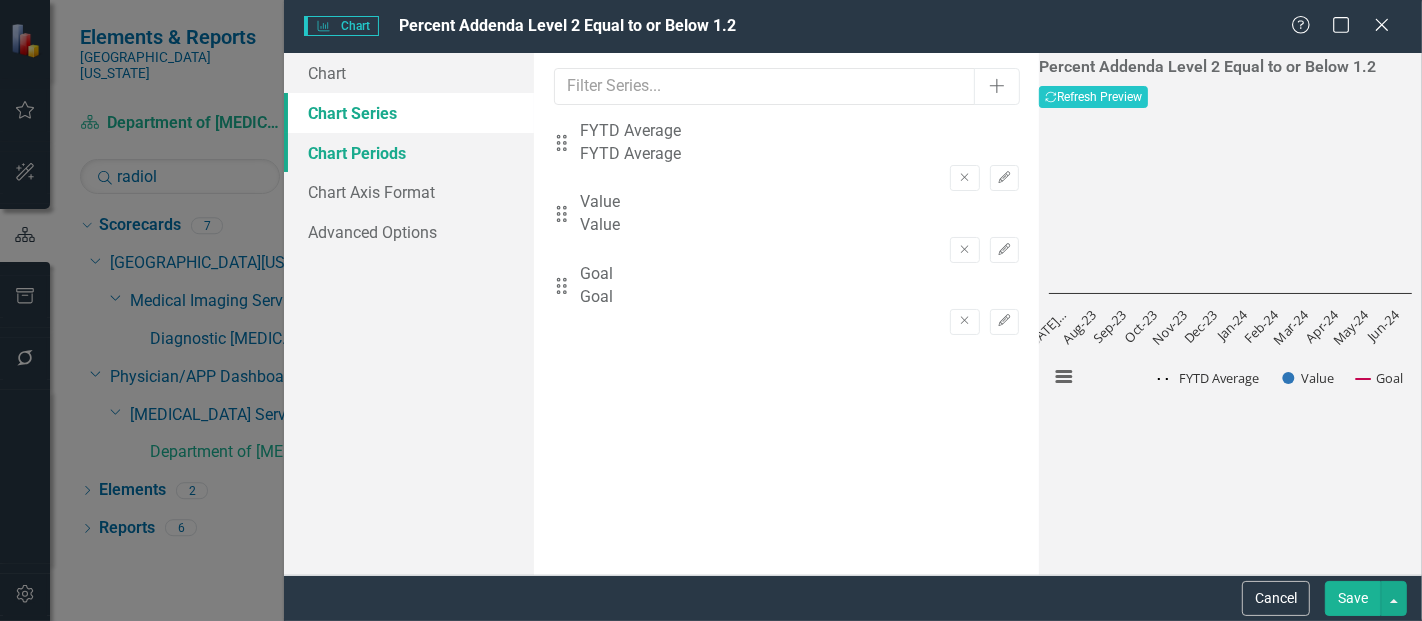 click on "Chart Periods" at bounding box center [409, 153] 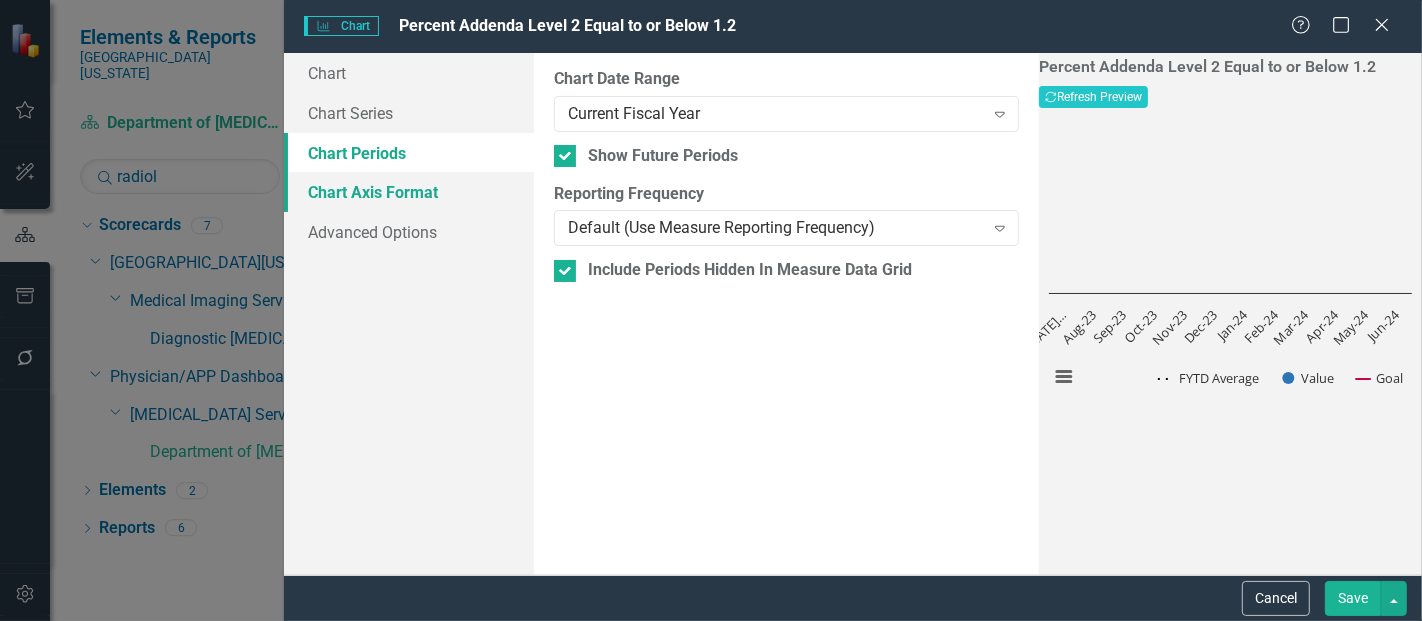click on "Chart Axis Format" at bounding box center [409, 192] 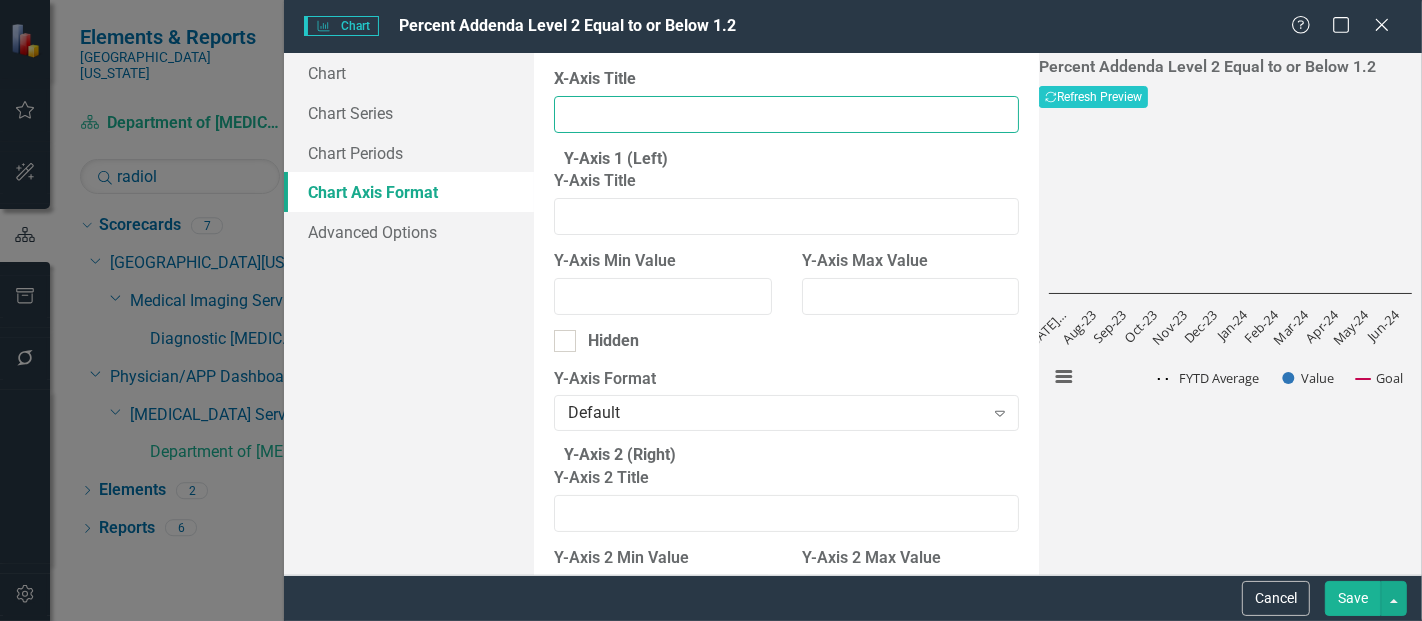 click on "X-Axis Title" at bounding box center [786, 114] 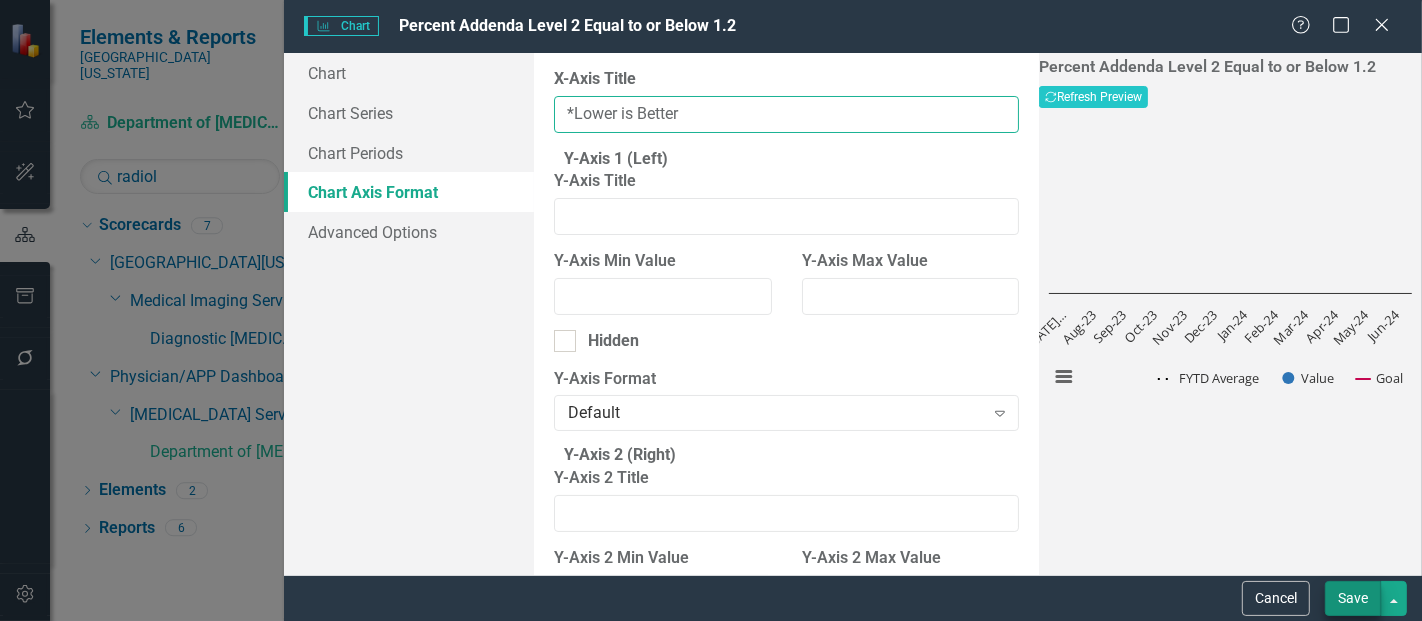 type on "*Lower is Better" 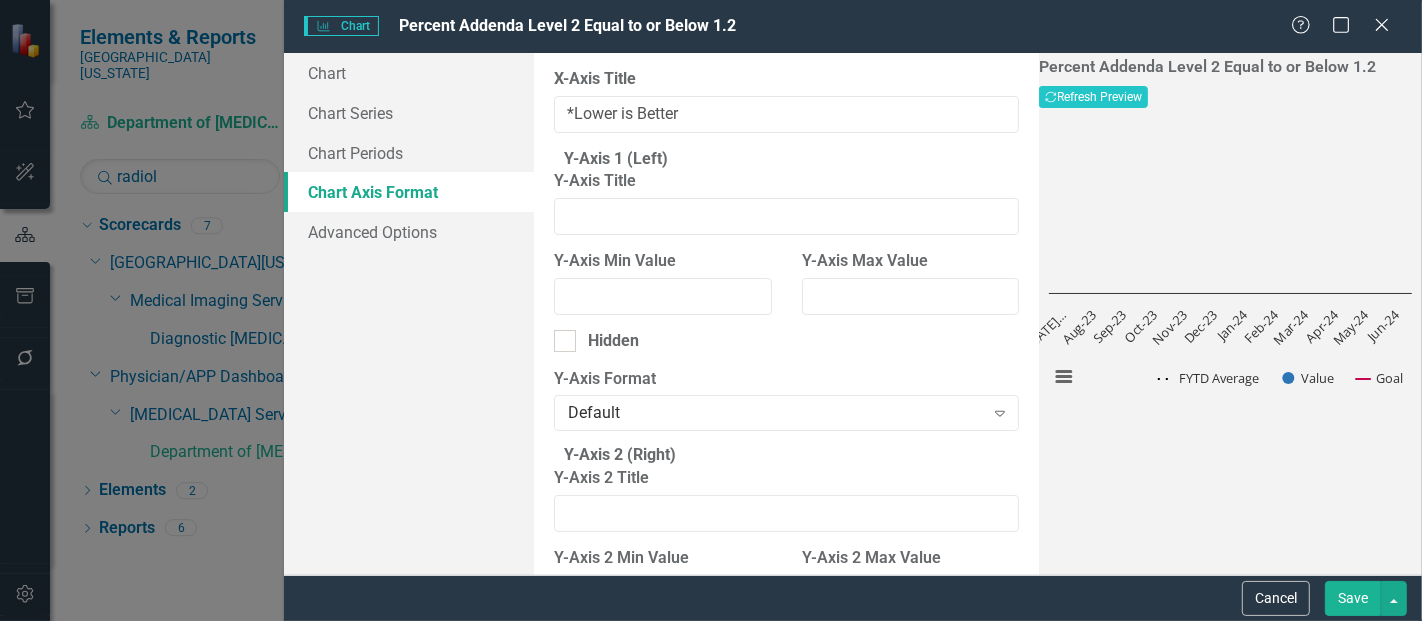 click on "Save" at bounding box center (1353, 598) 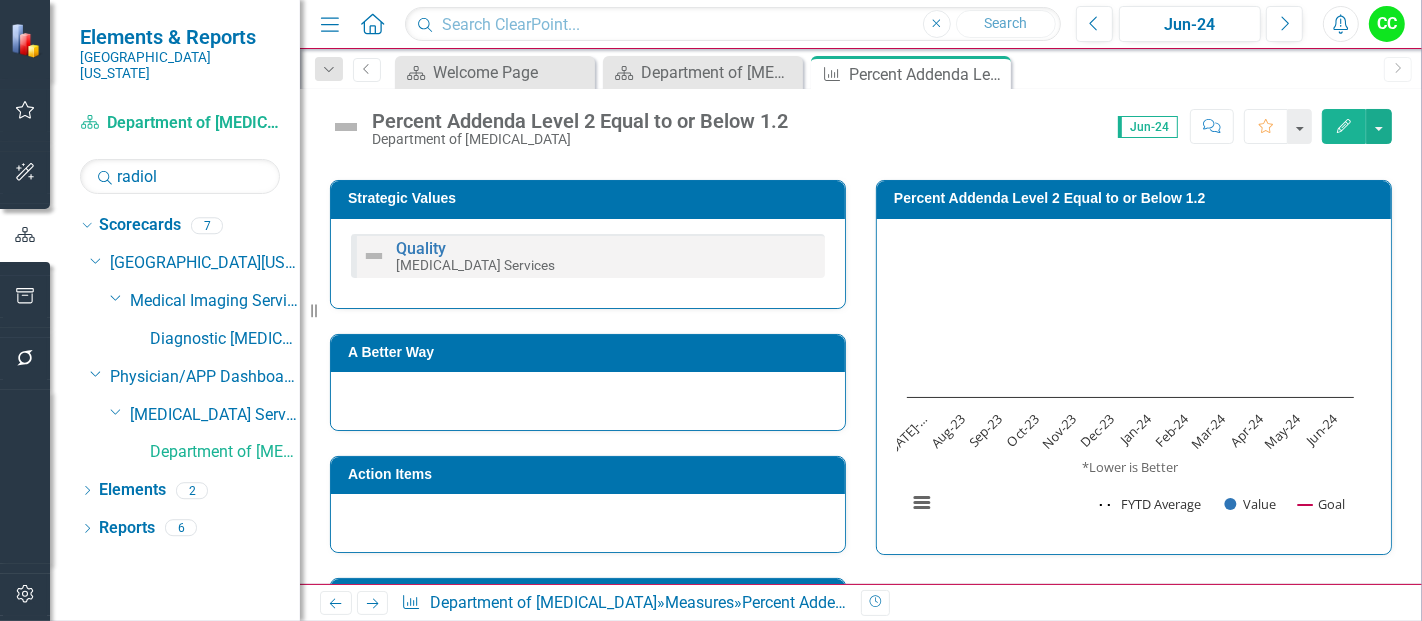 scroll, scrollTop: 351, scrollLeft: 0, axis: vertical 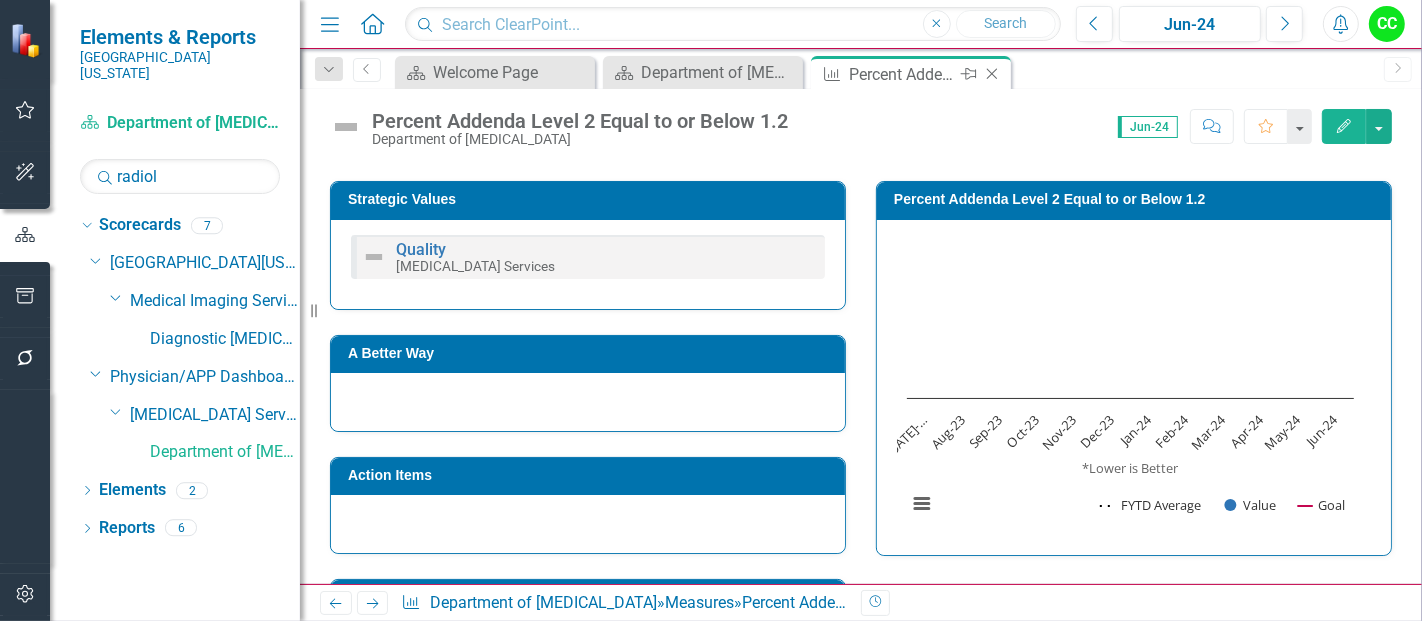 click on "Close" 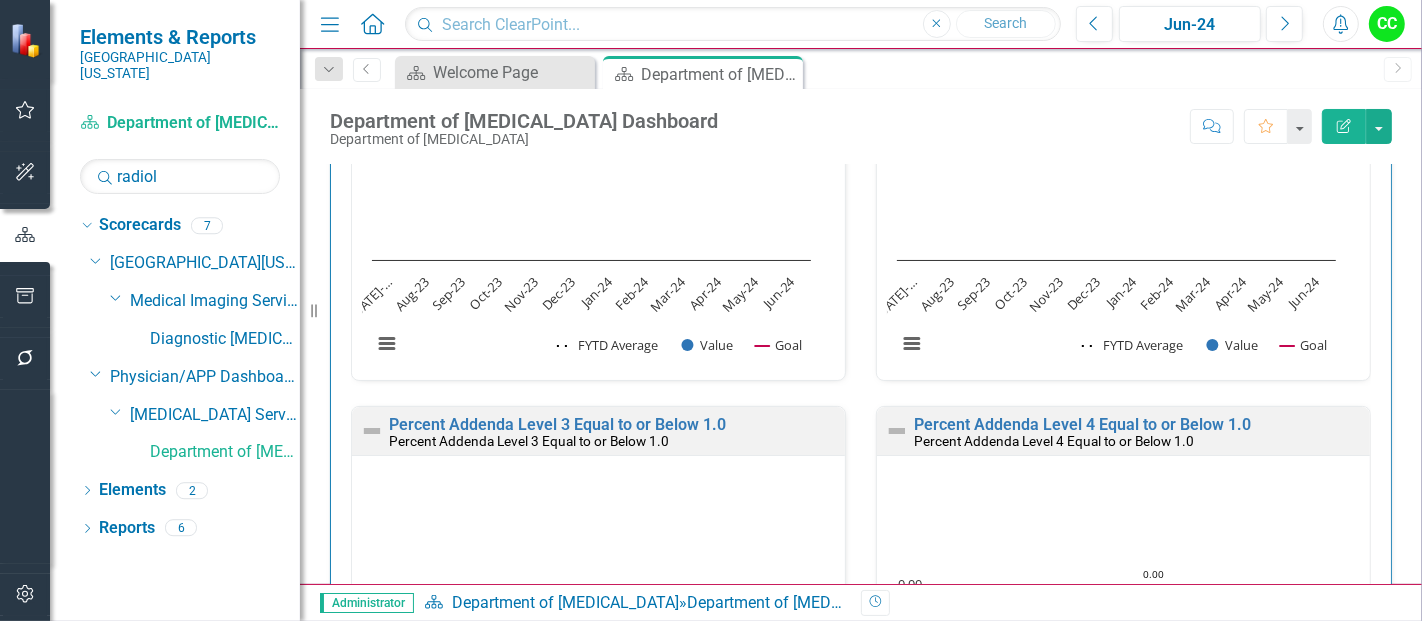 scroll, scrollTop: 1452, scrollLeft: 0, axis: vertical 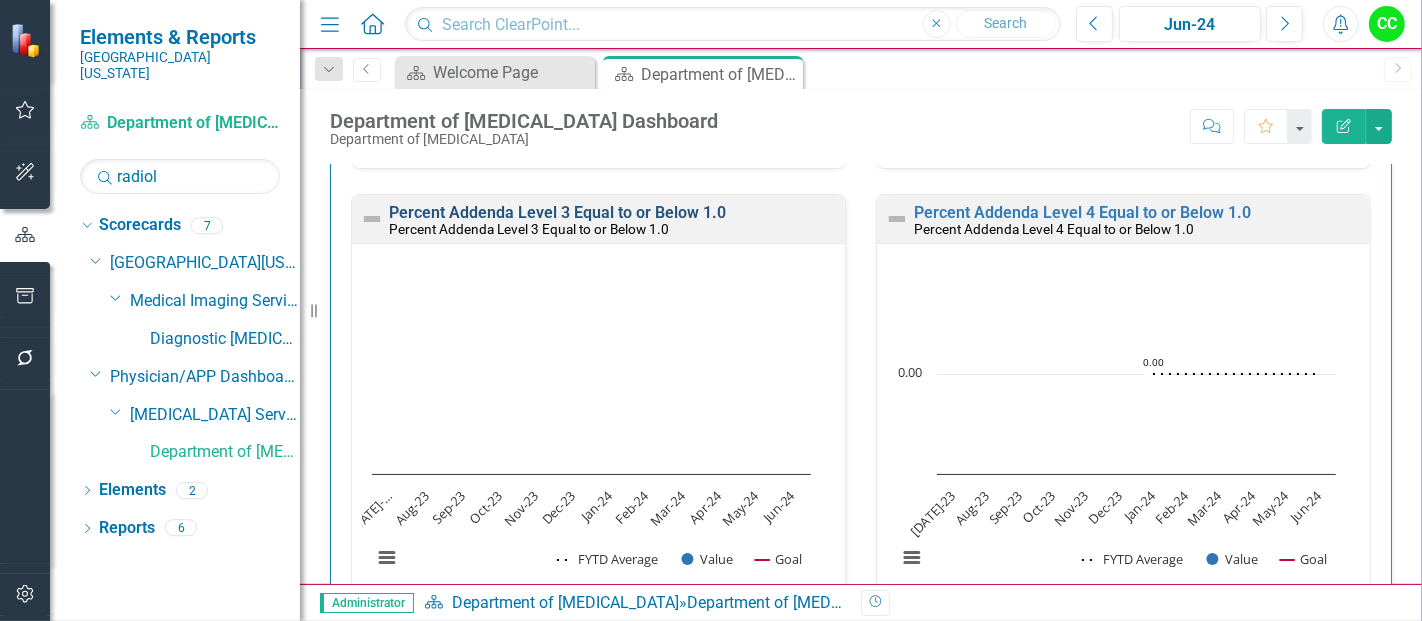 click on "Percent Addenda Level 3 Equal to or Below 1.0" at bounding box center (557, 212) 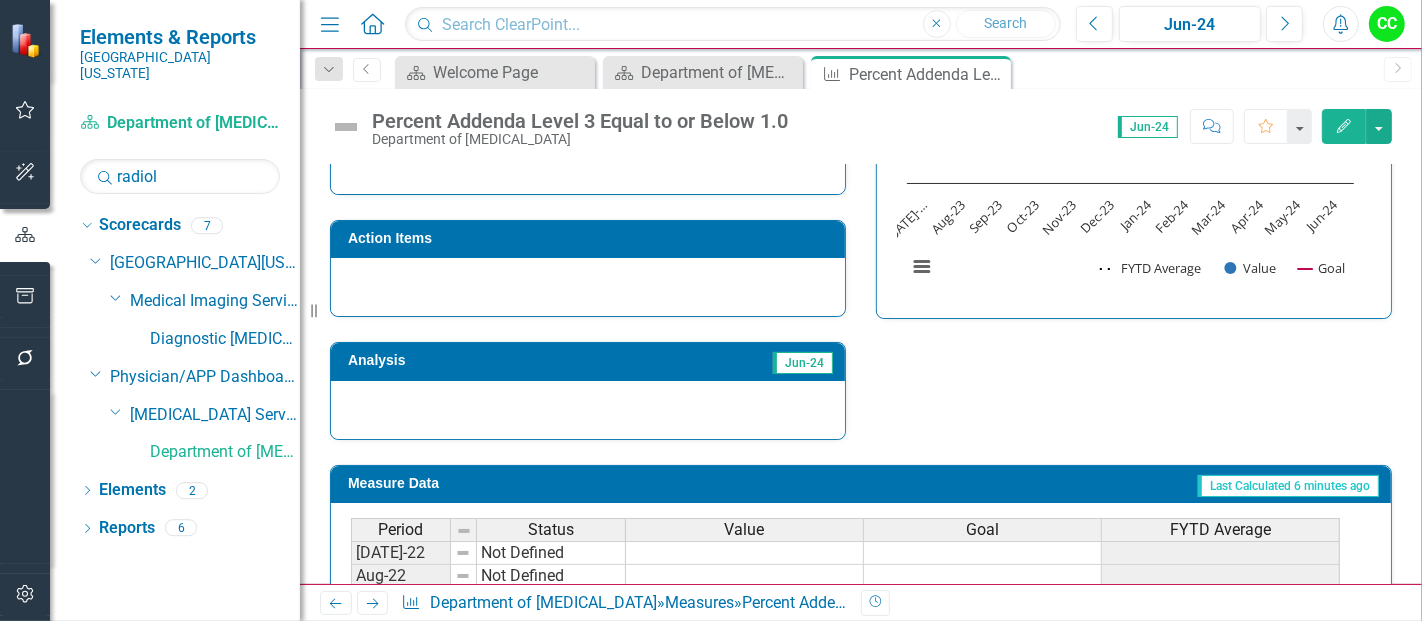 scroll, scrollTop: 866, scrollLeft: 0, axis: vertical 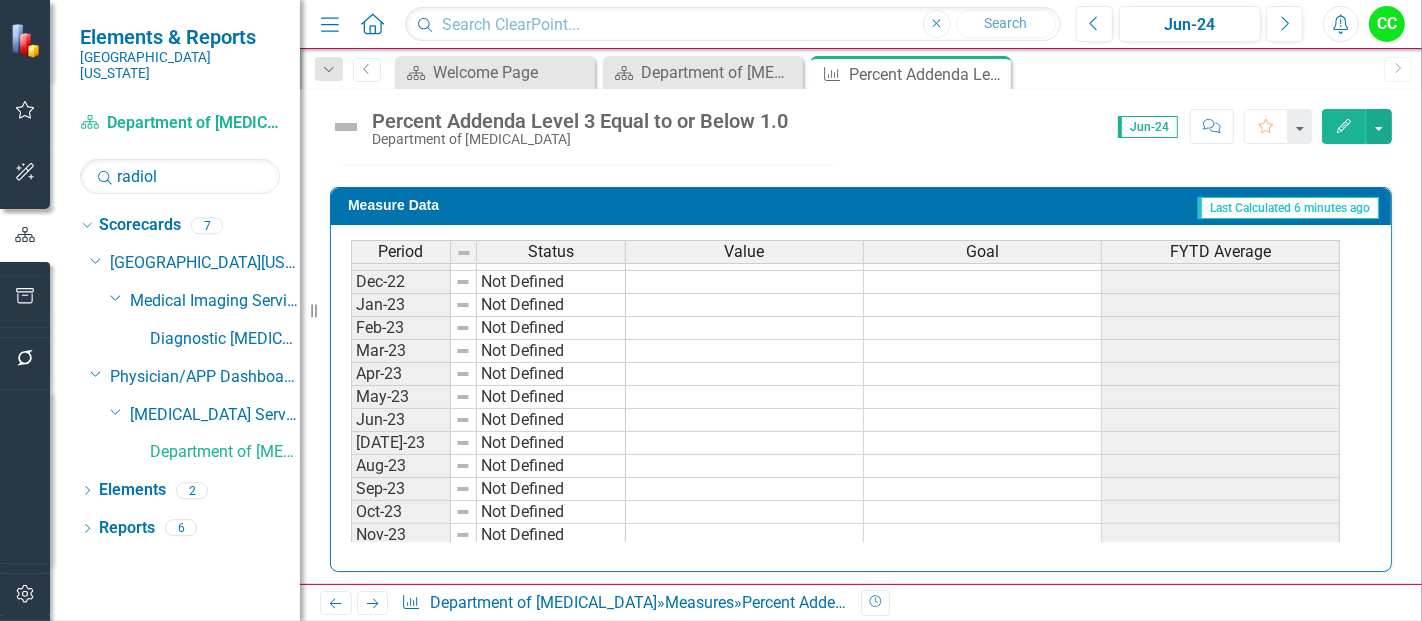 click on "Edit" at bounding box center [1344, 126] 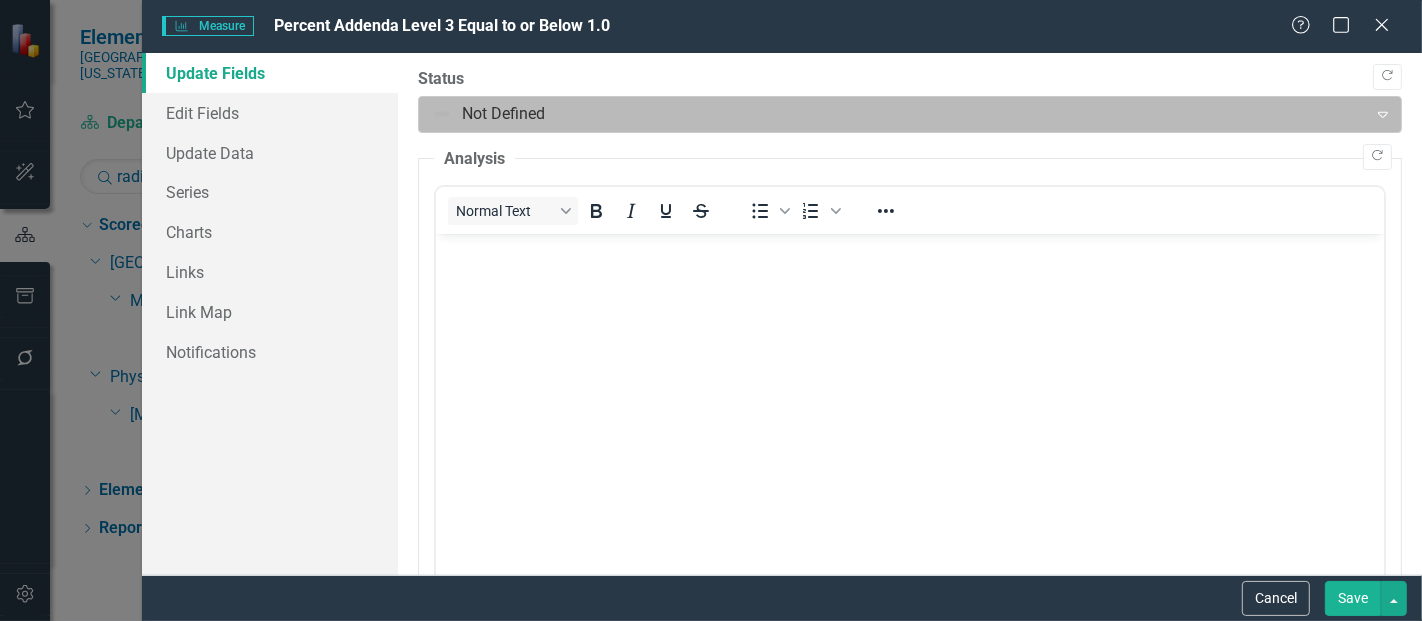 scroll, scrollTop: 0, scrollLeft: 0, axis: both 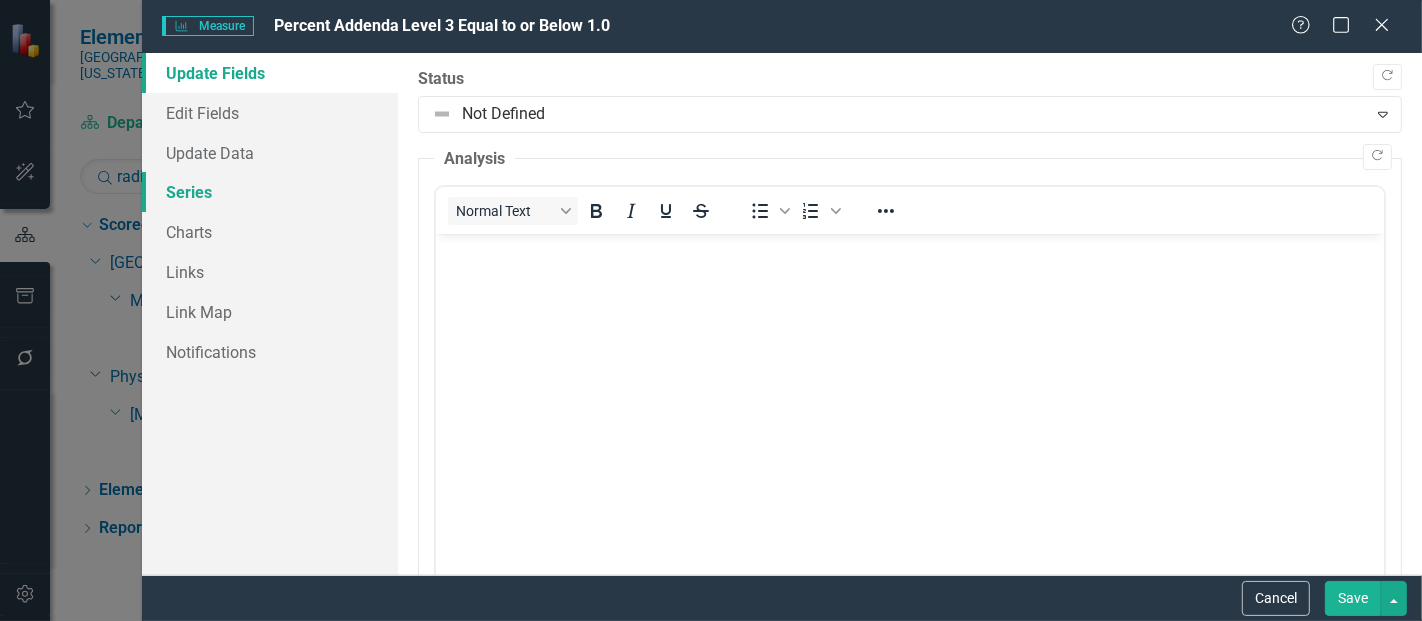 click on "Series" at bounding box center (270, 192) 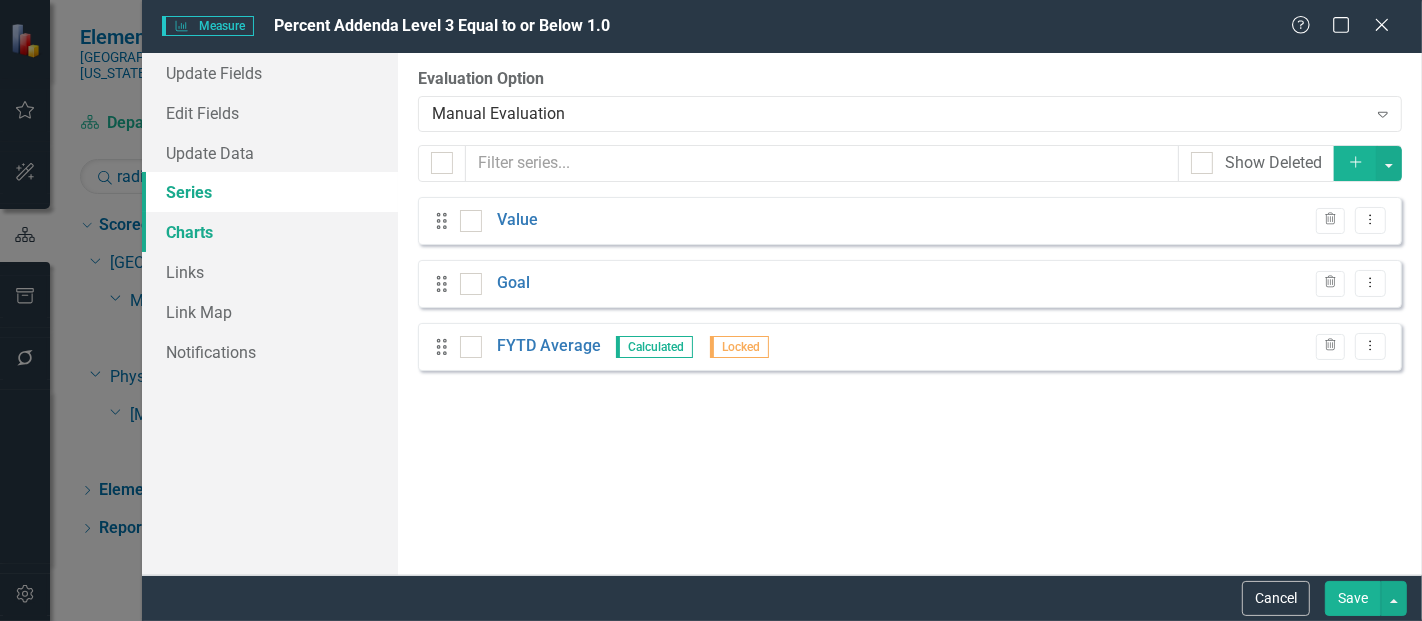 click on "Charts" at bounding box center (270, 232) 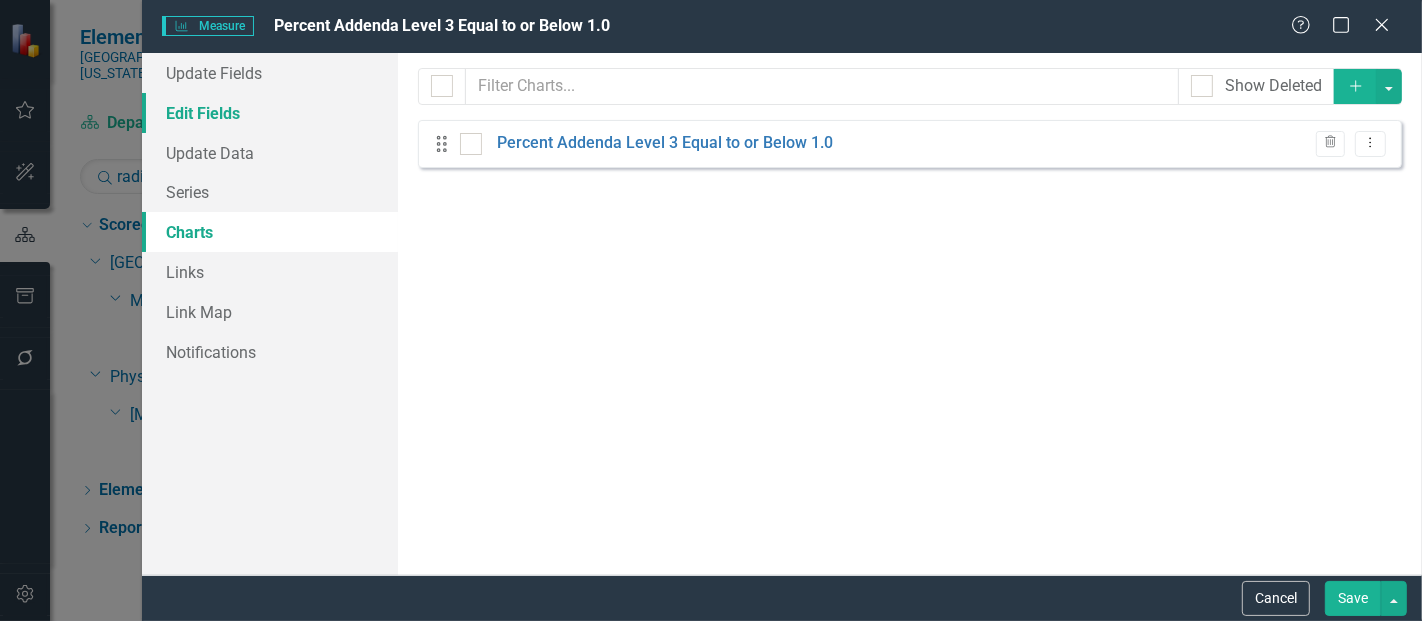 click on "Edit Fields" at bounding box center (270, 113) 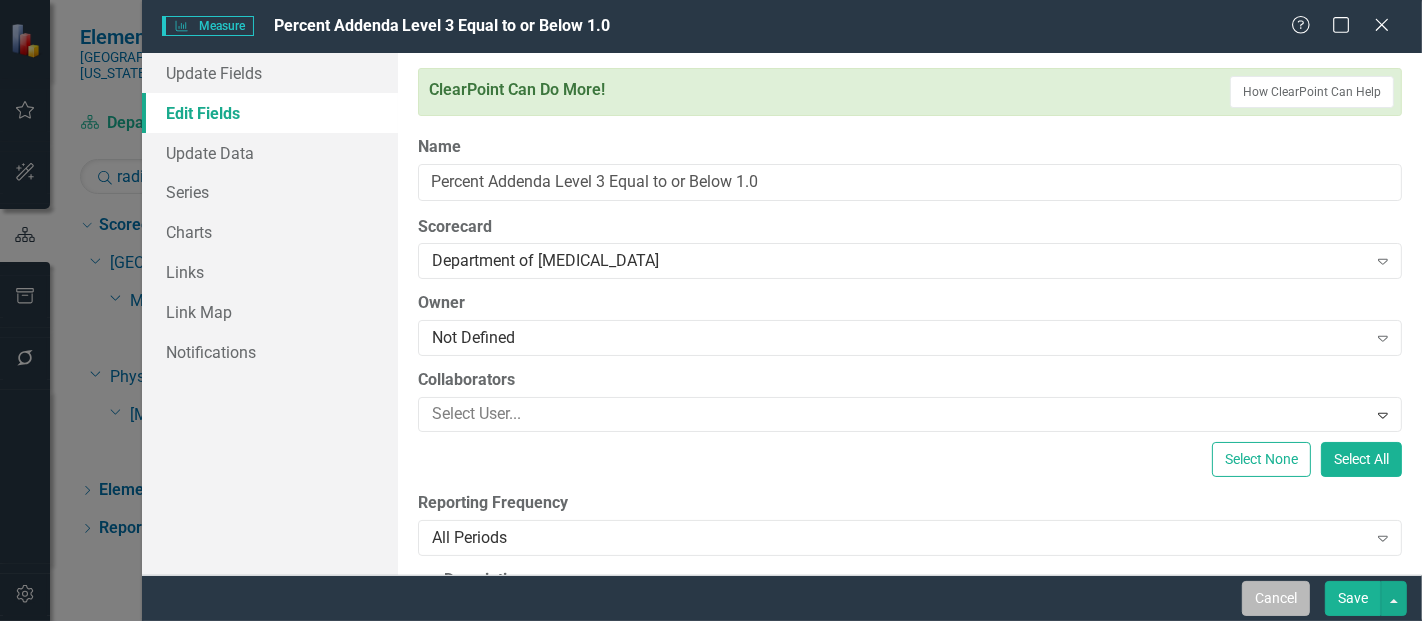 click on "Cancel" at bounding box center (1276, 598) 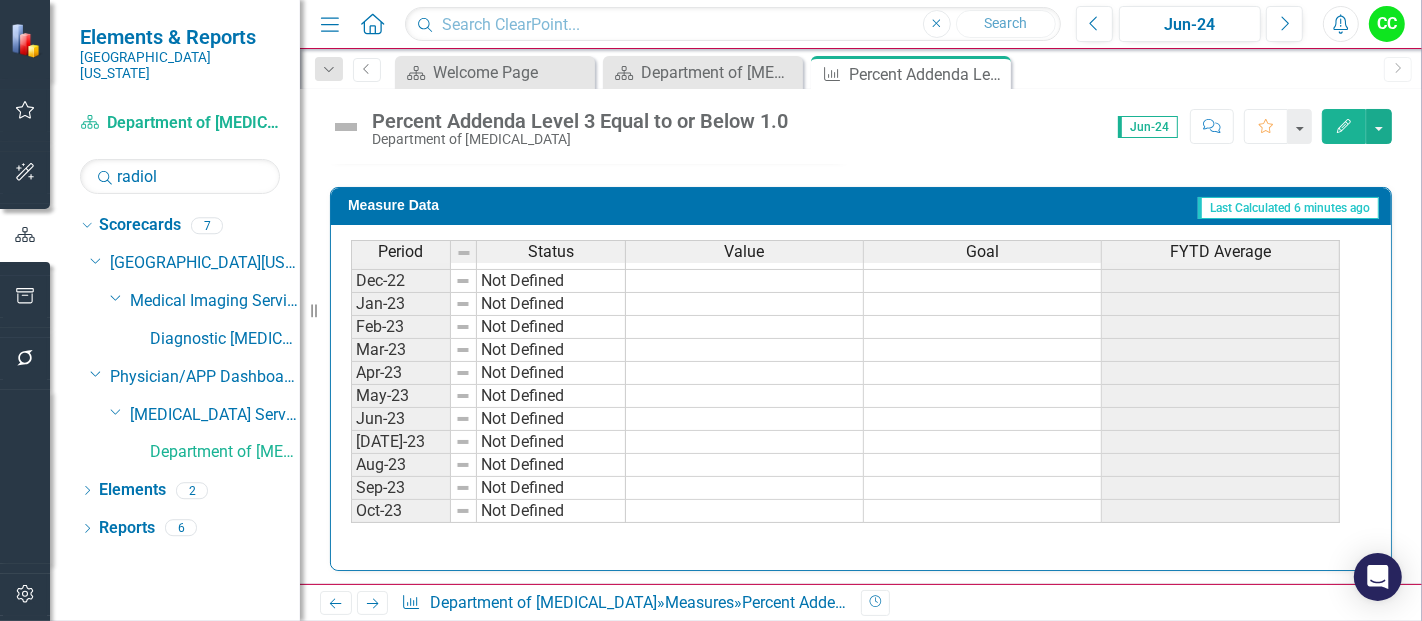 scroll, scrollTop: 0, scrollLeft: 0, axis: both 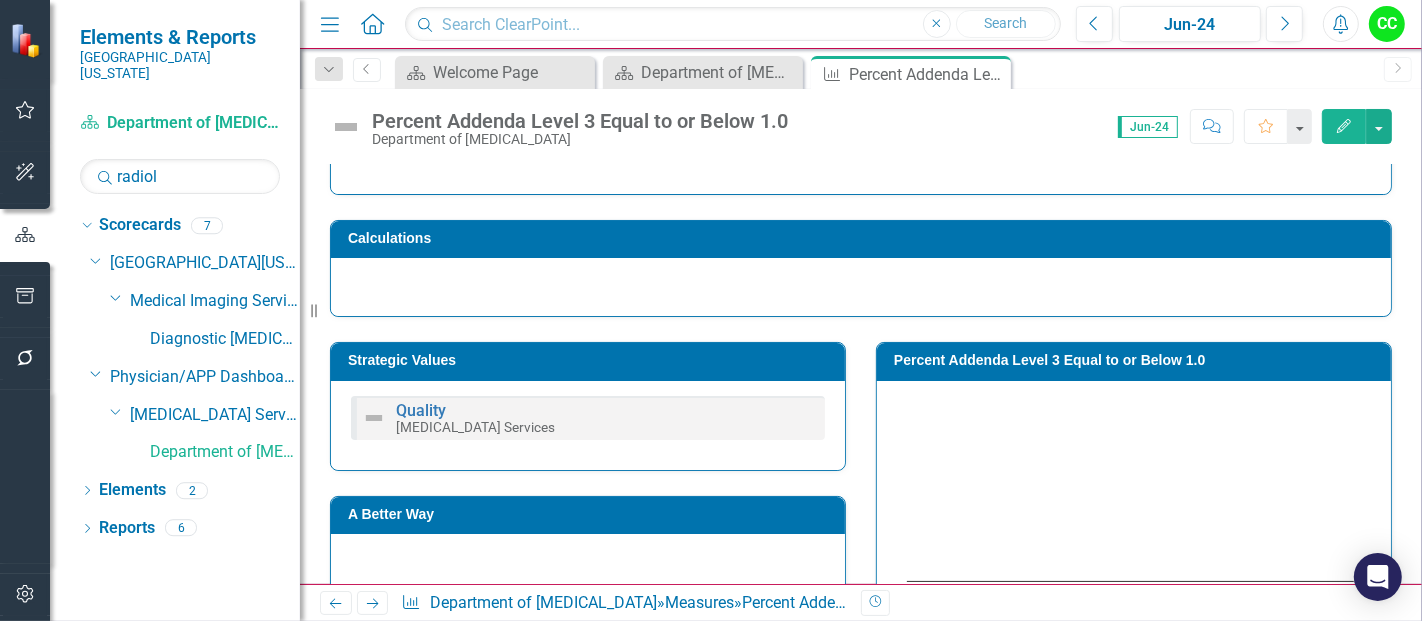click on "Percent Addenda Level 3 Equal to or Below 1.0" at bounding box center [1137, 360] 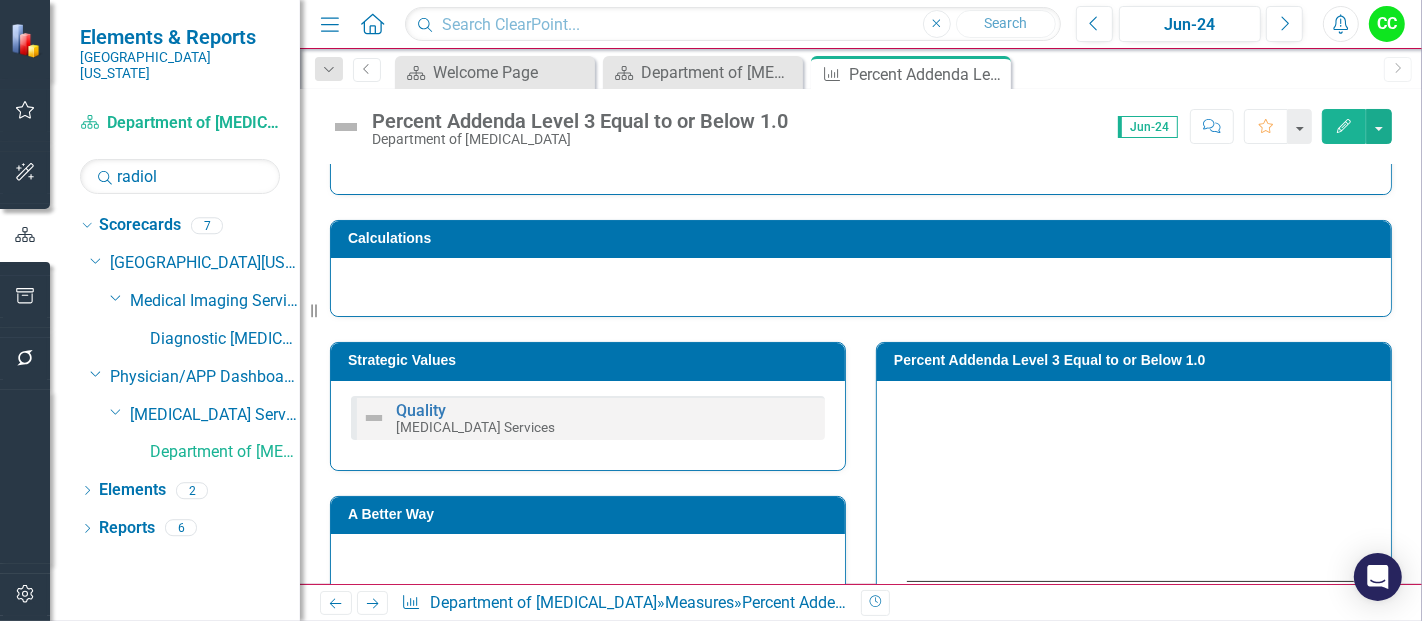 click on "Percent Addenda Level 3 Equal to or Below 1.0" at bounding box center [1137, 360] 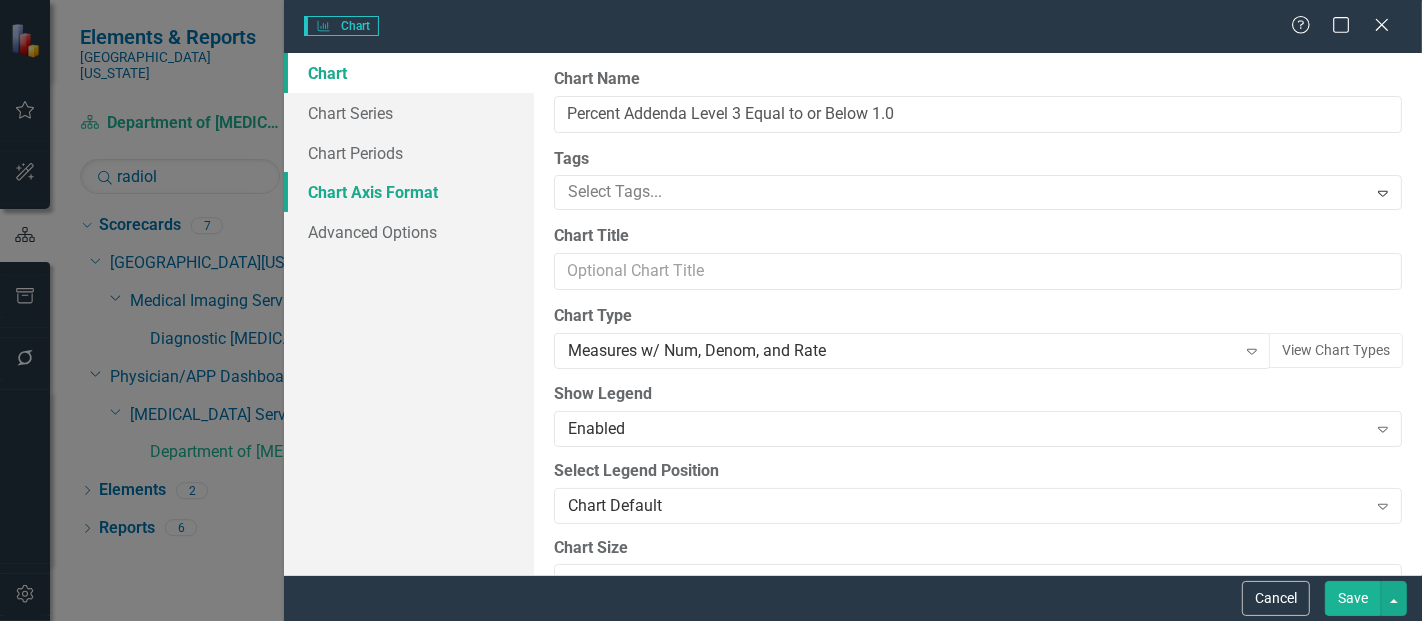 click on "Chart Axis Format" at bounding box center [409, 192] 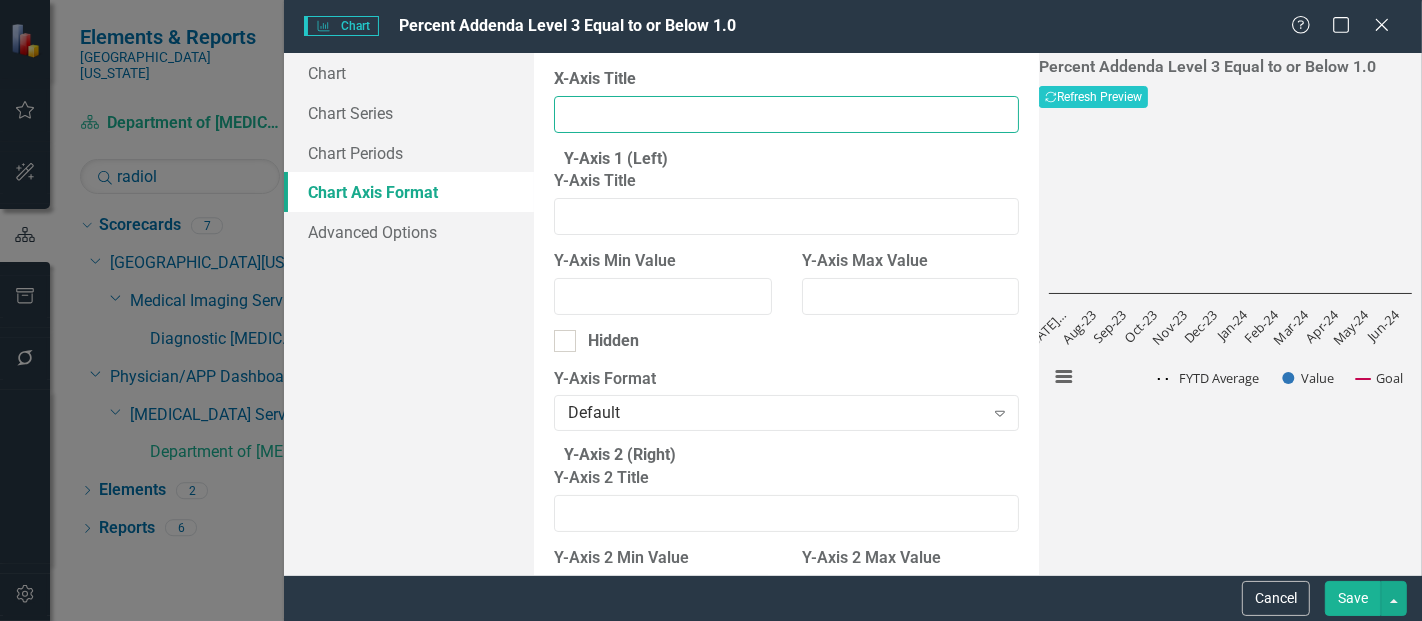 click on "X-Axis Title" at bounding box center [786, 114] 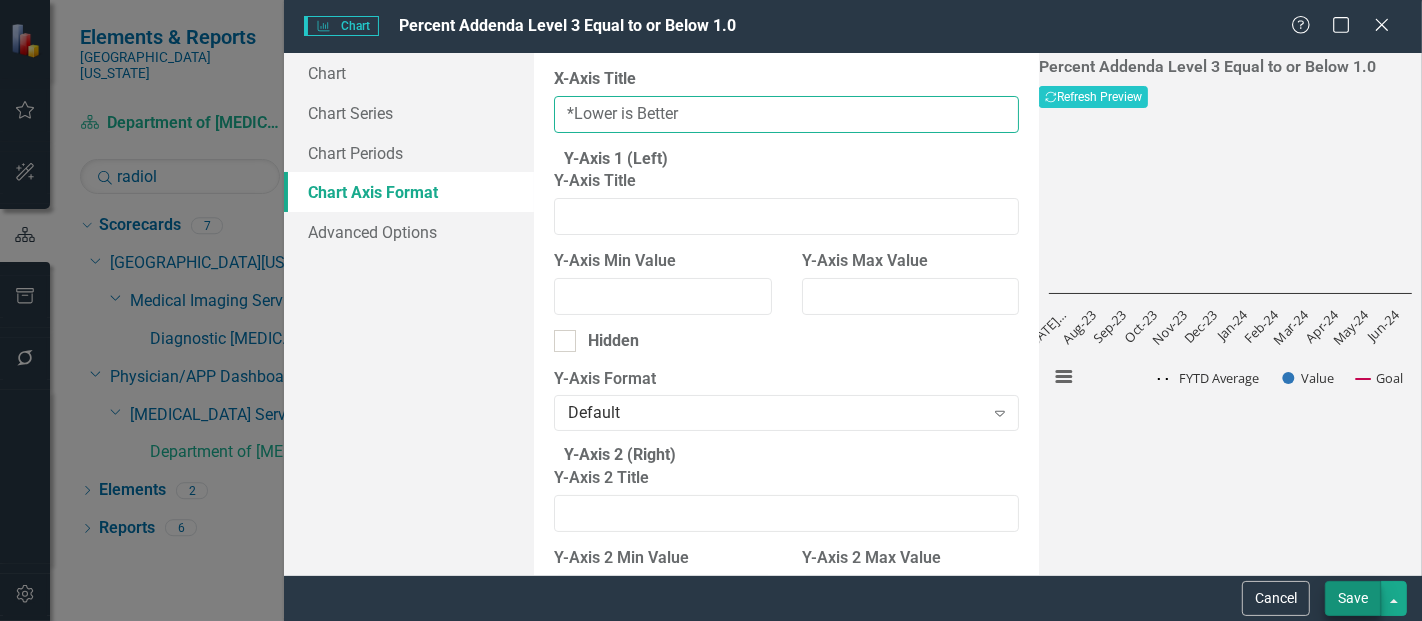 type on "*Lower is Better" 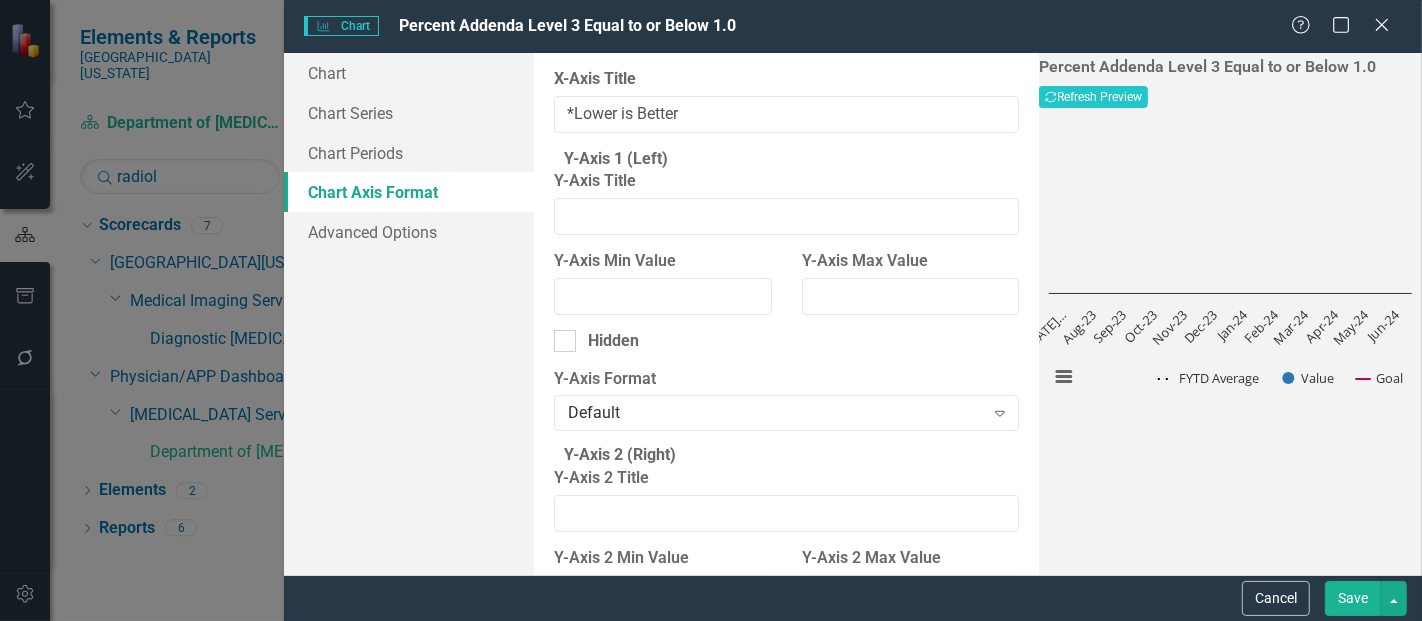 click on "Save" at bounding box center (1353, 598) 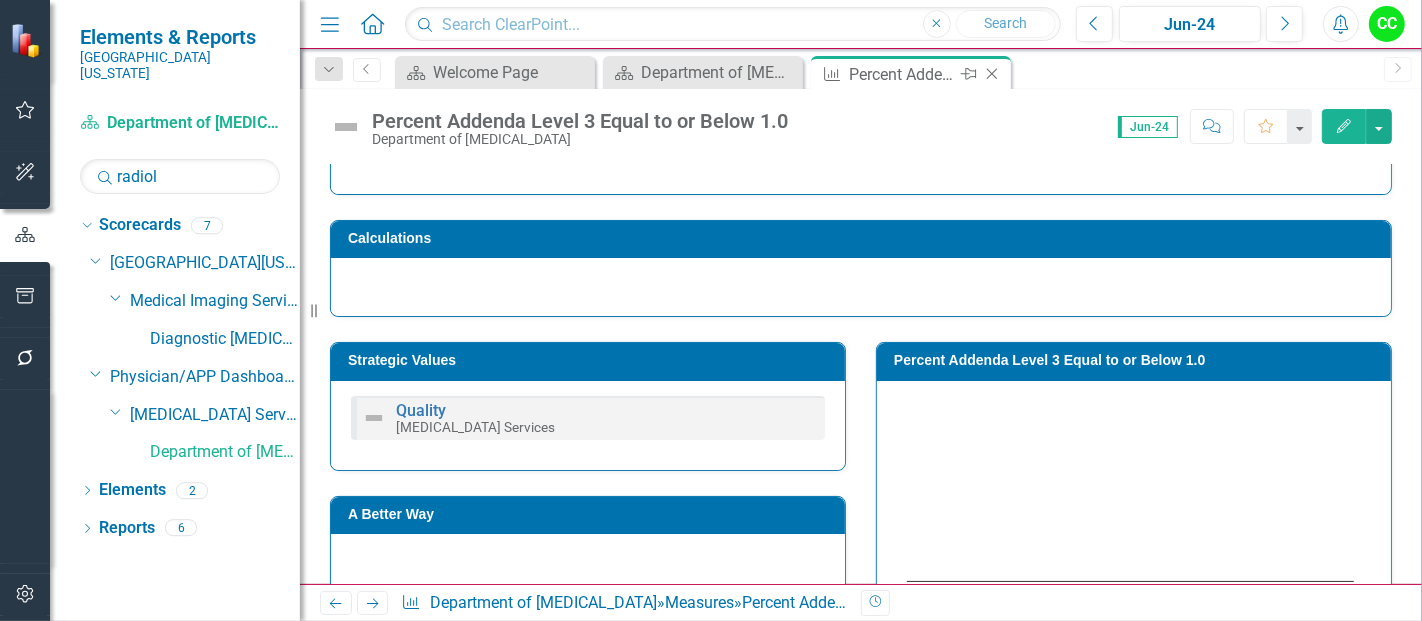 click 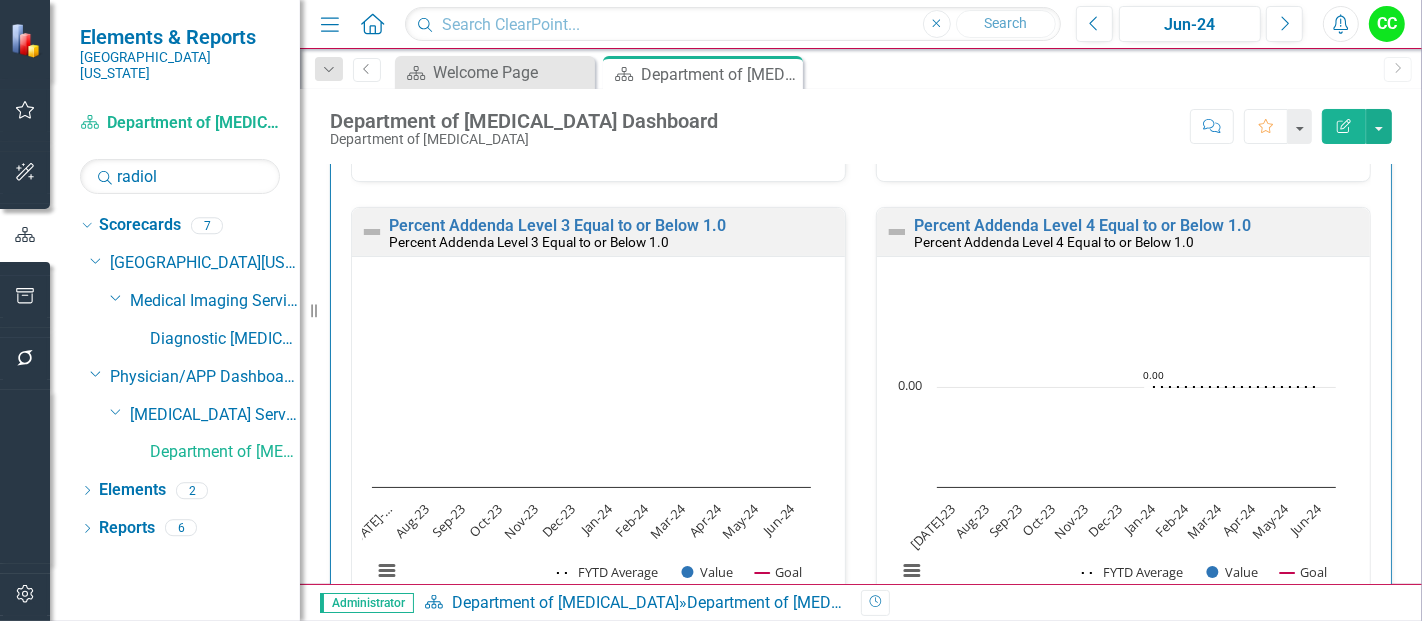 scroll, scrollTop: 1442, scrollLeft: 0, axis: vertical 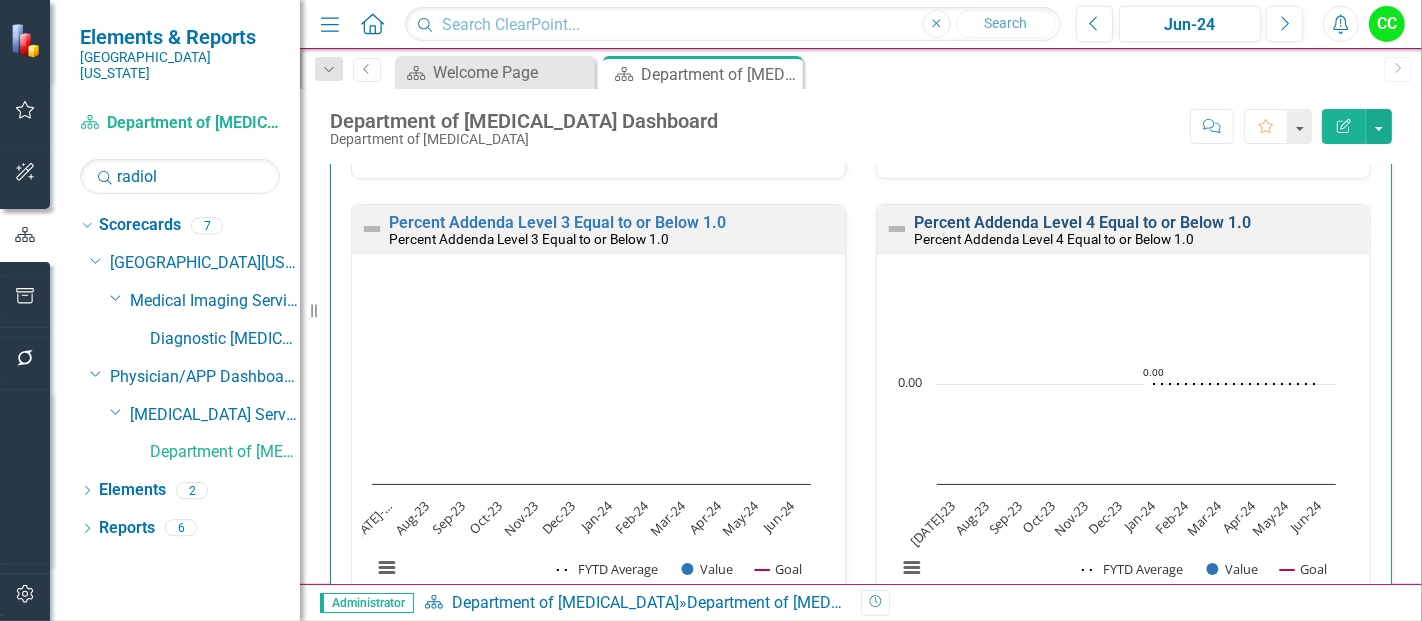 click on "Percent Addenda Level 4 Equal to or Below 1.0" at bounding box center [1082, 222] 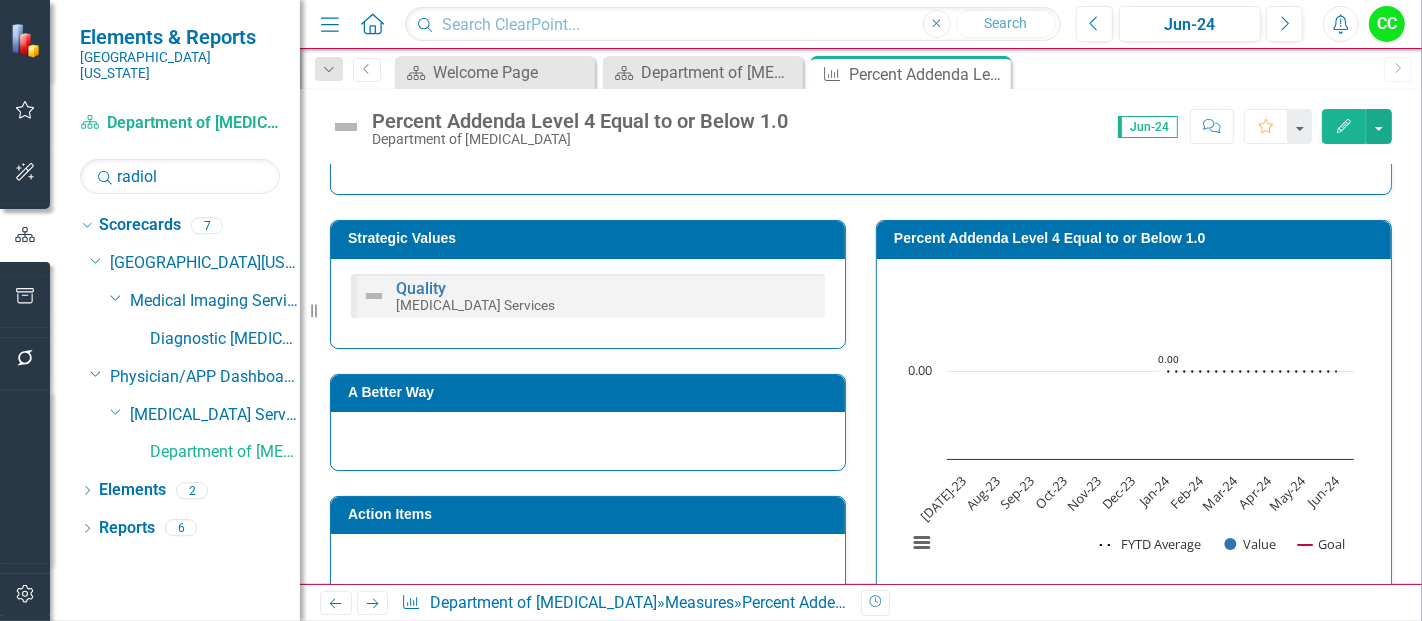 scroll, scrollTop: 313, scrollLeft: 0, axis: vertical 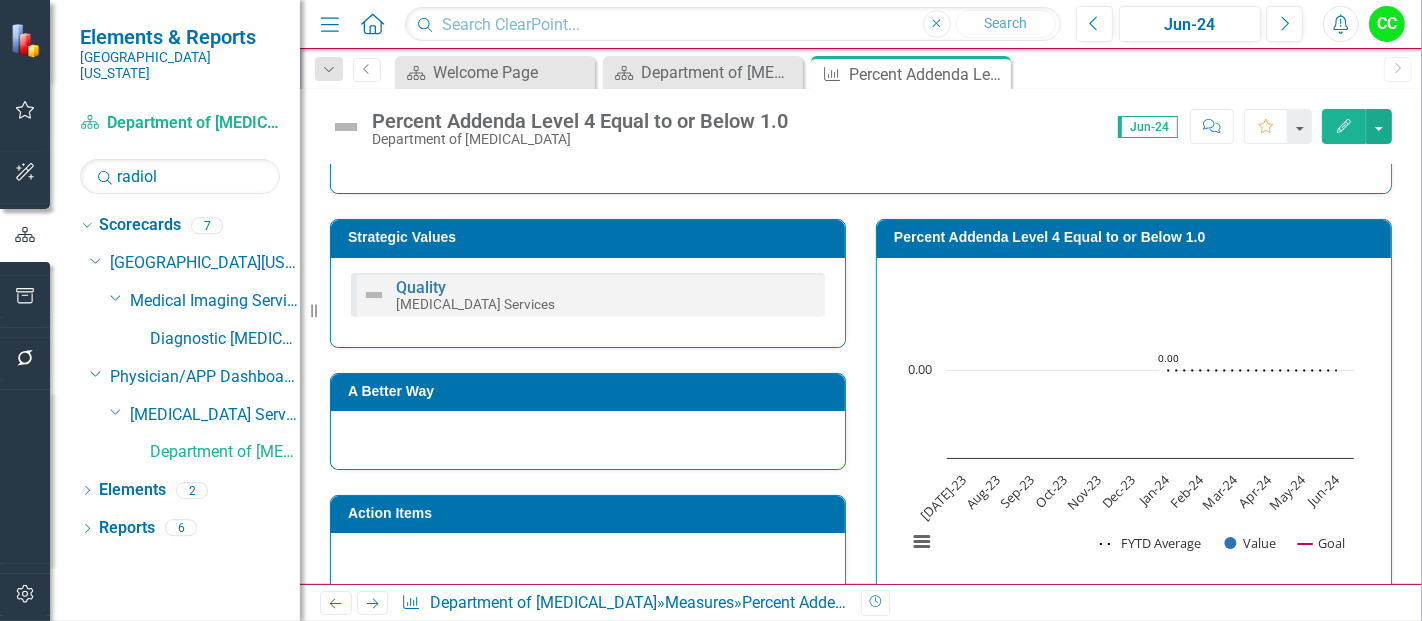 click on "Percent Addenda Level 4 Equal to or Below 1.0" at bounding box center [1137, 237] 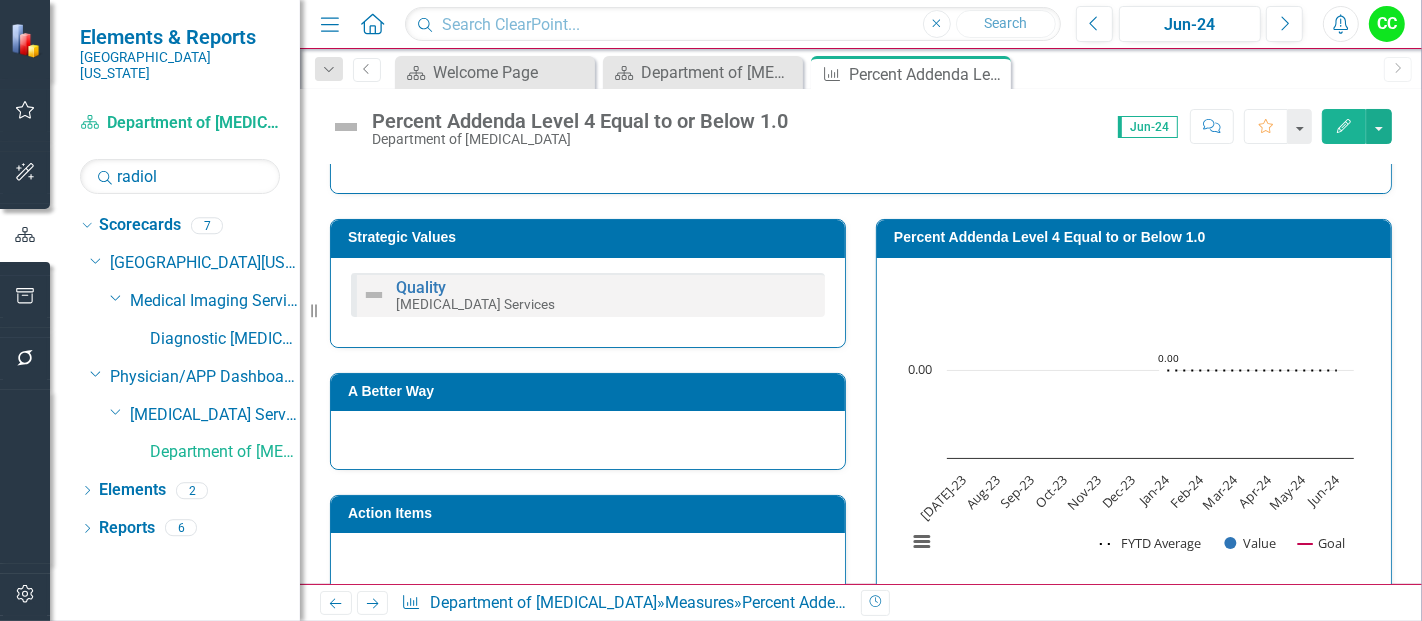 click on "Percent Addenda Level 4 Equal to or Below 1.0" at bounding box center (1137, 237) 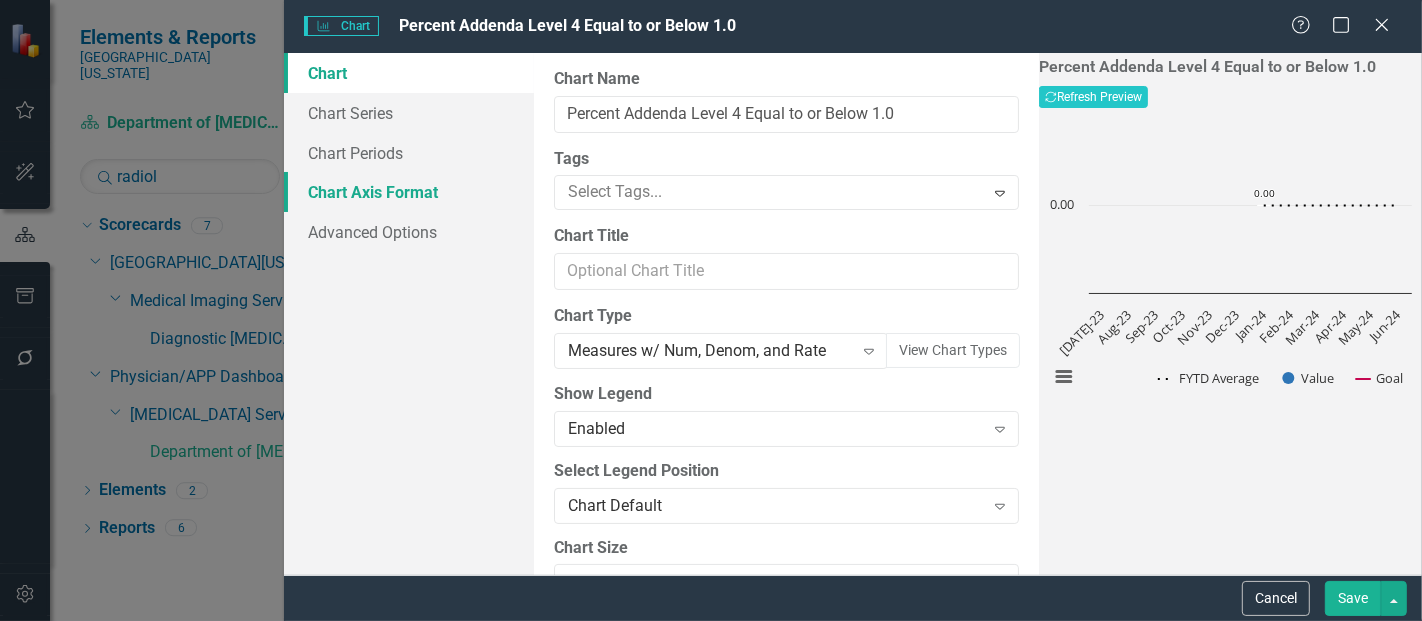 click on "Chart Axis Format" at bounding box center (409, 192) 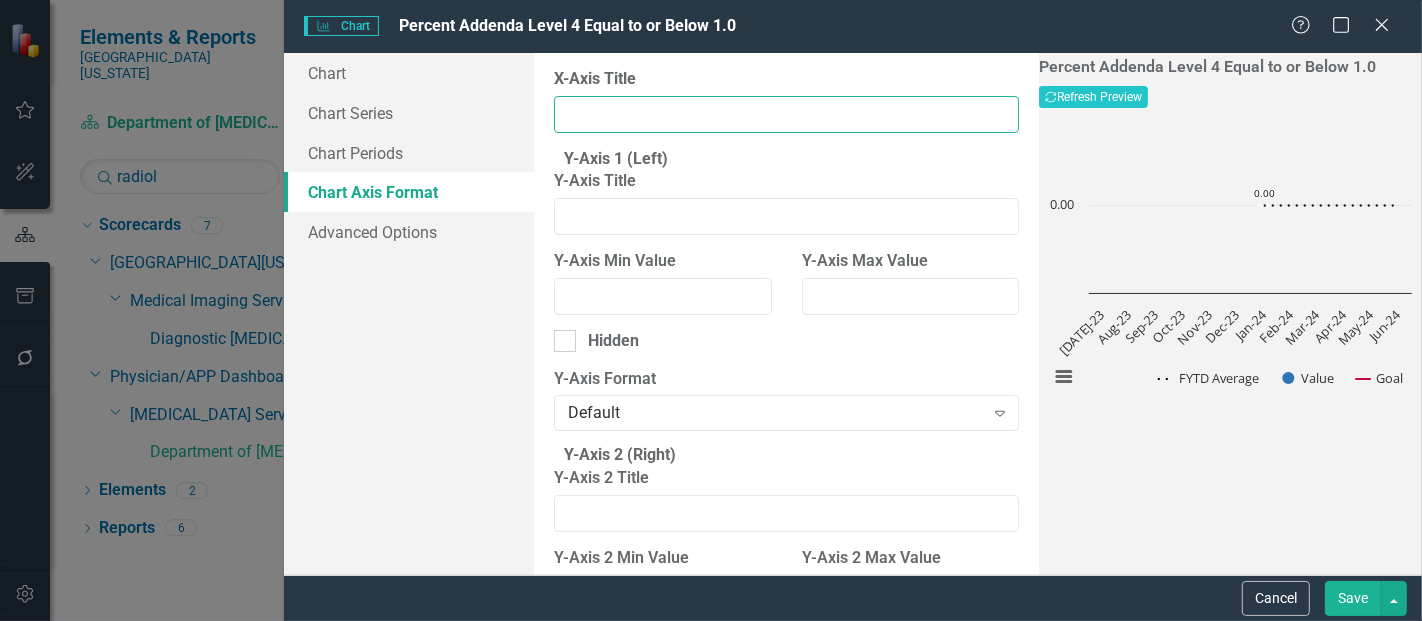 click on "X-Axis Title" at bounding box center (786, 114) 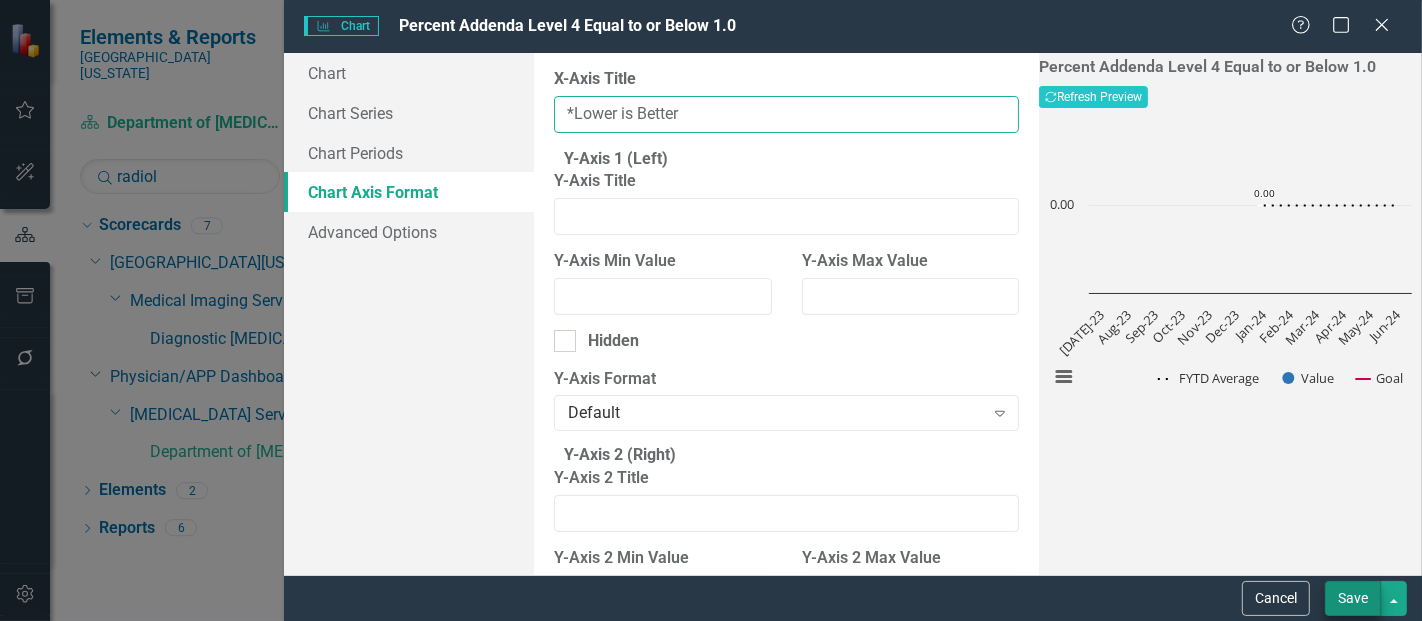 type on "*Lower is Better" 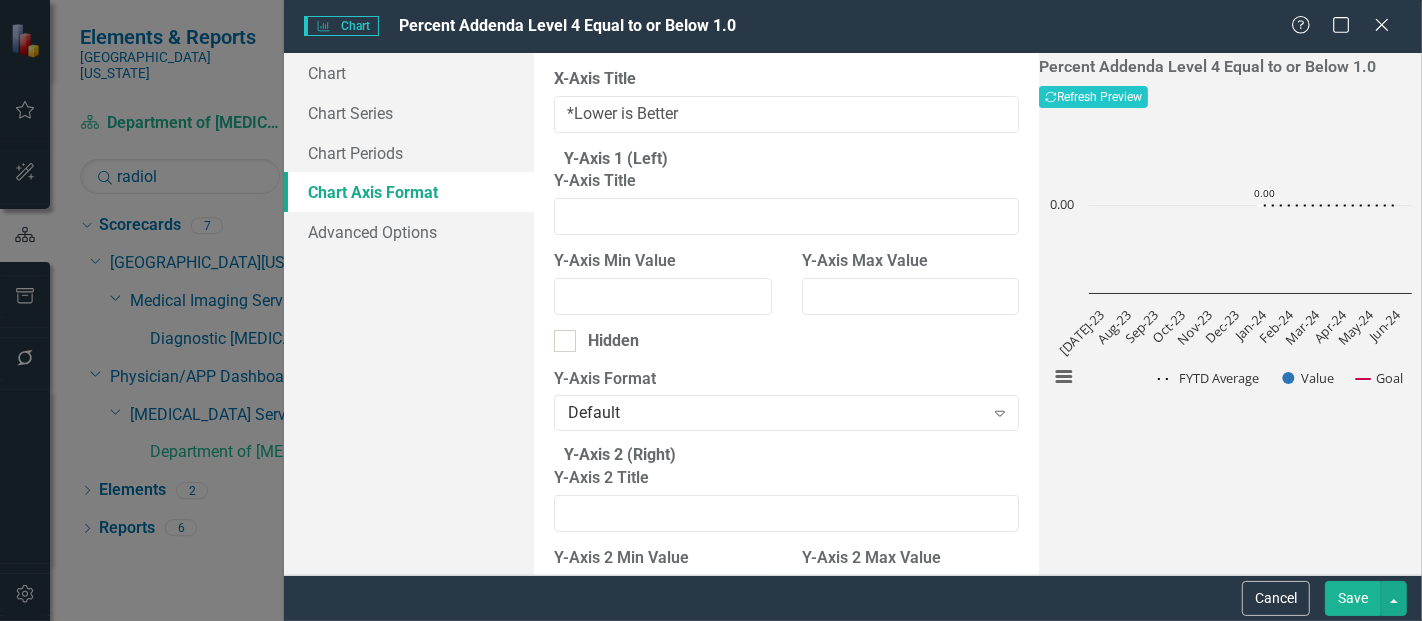 click on "Save" at bounding box center [1353, 598] 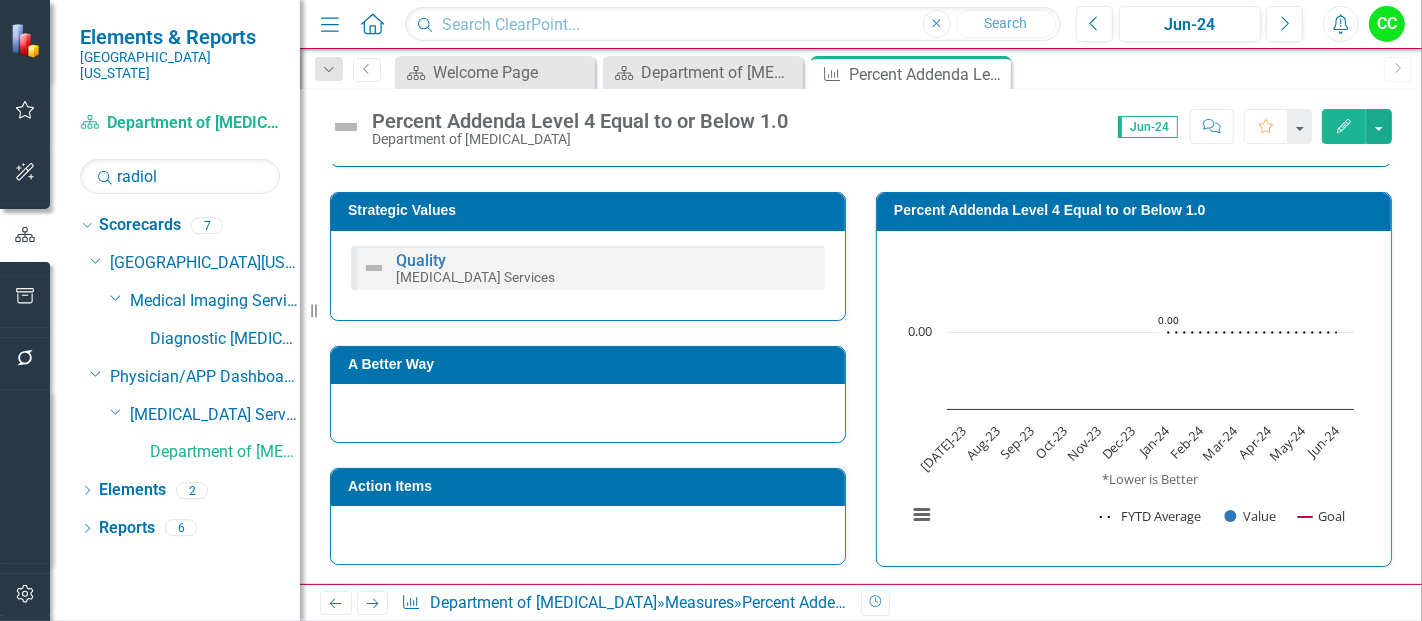 scroll, scrollTop: 397, scrollLeft: 0, axis: vertical 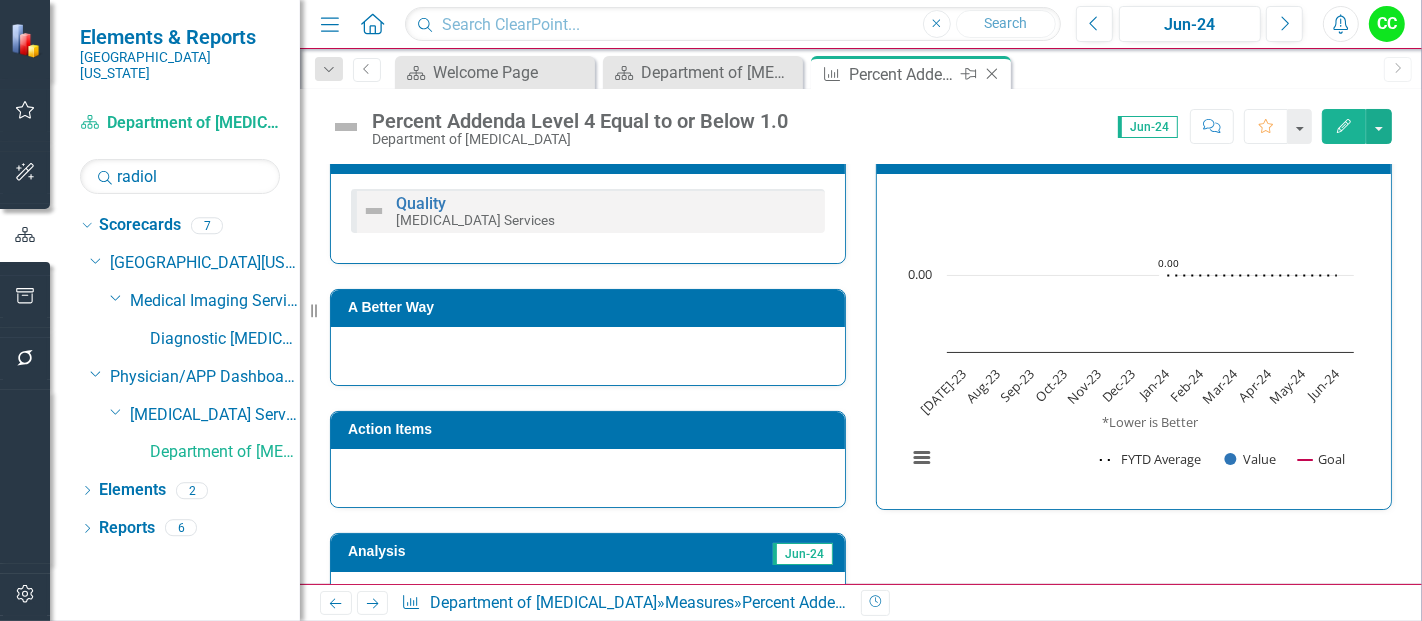 click on "Close" 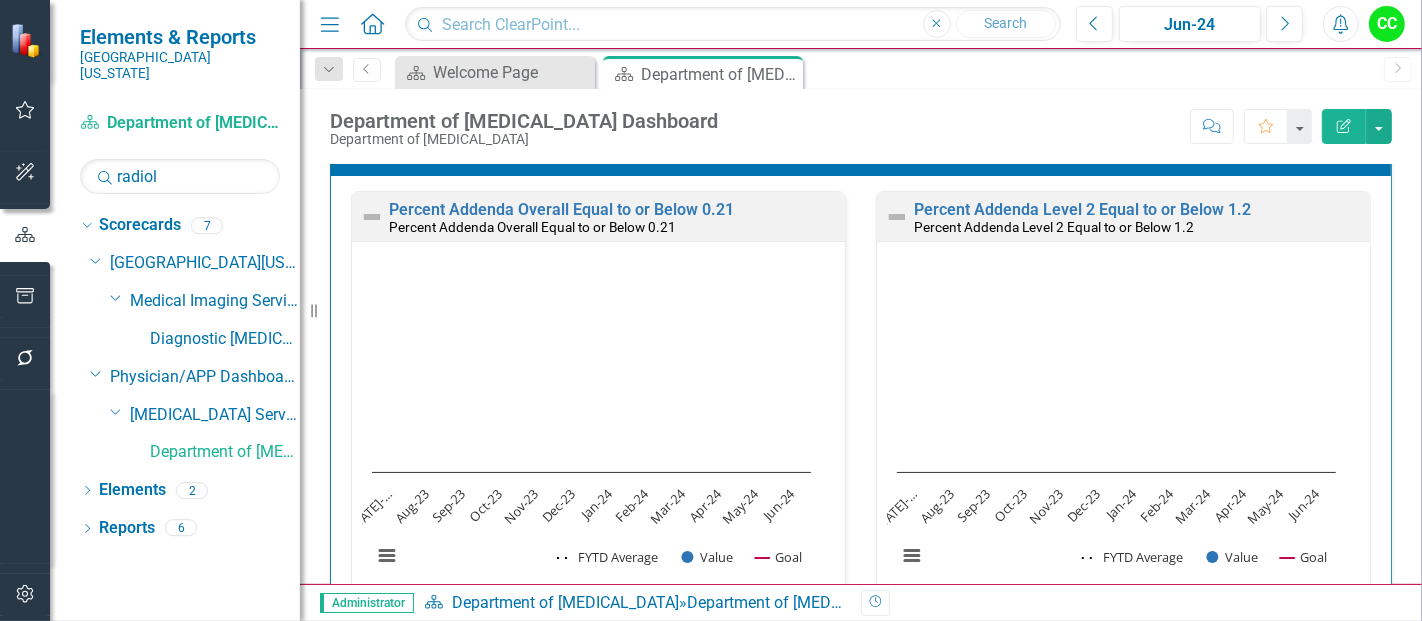 scroll, scrollTop: 1030, scrollLeft: 0, axis: vertical 